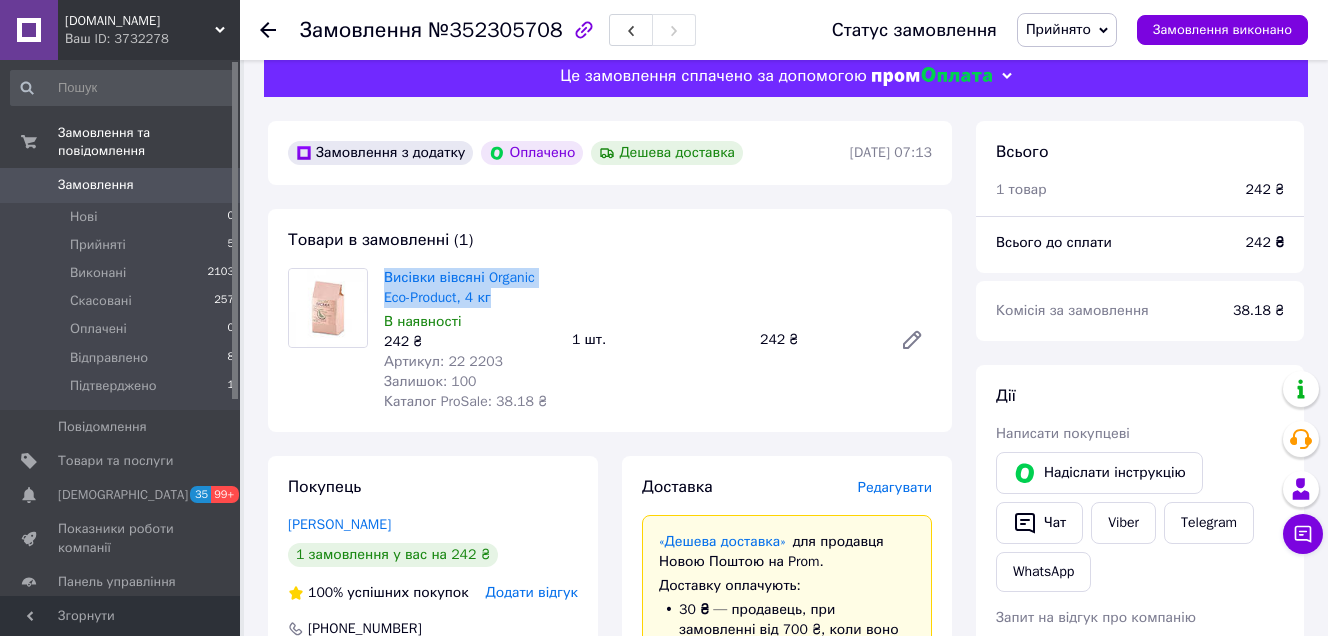 scroll, scrollTop: 0, scrollLeft: 0, axis: both 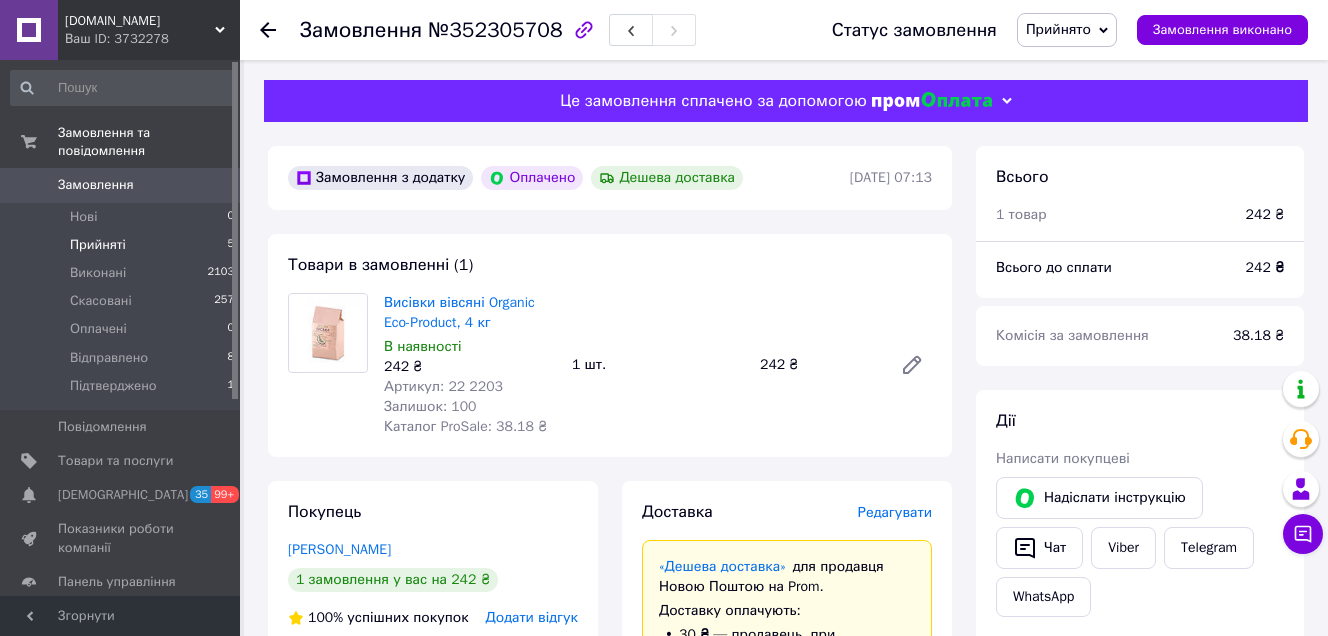 click on "Прийняті 5" at bounding box center [123, 245] 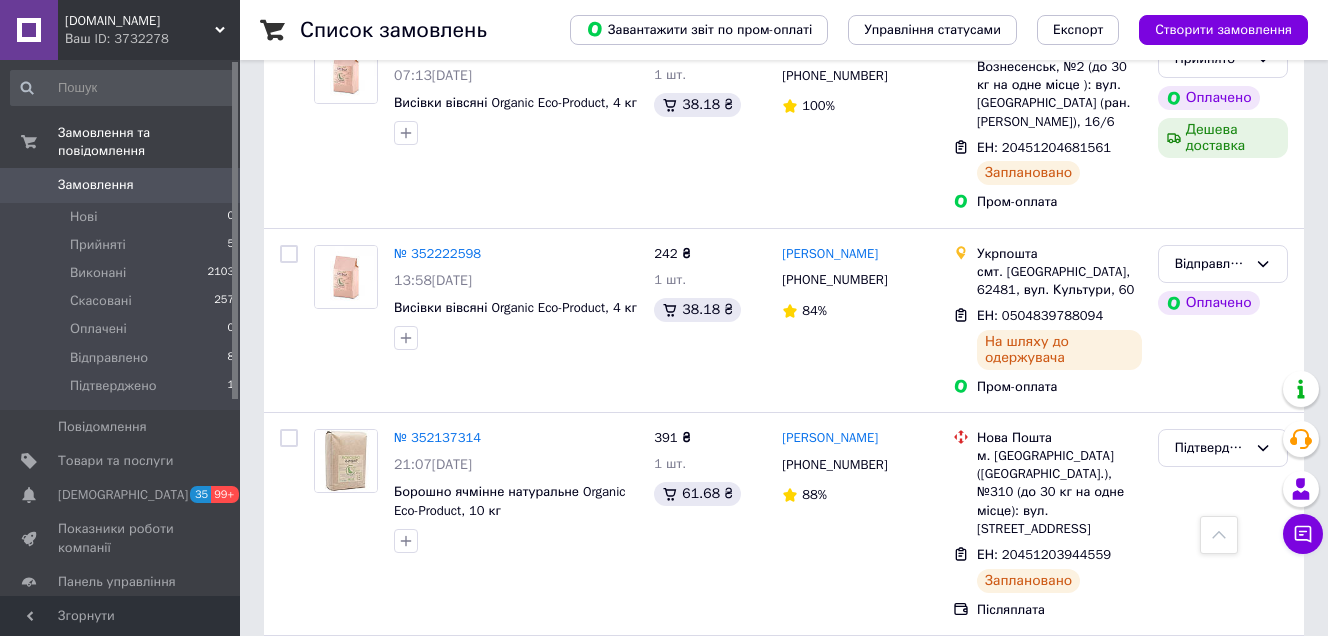 scroll, scrollTop: 1300, scrollLeft: 0, axis: vertical 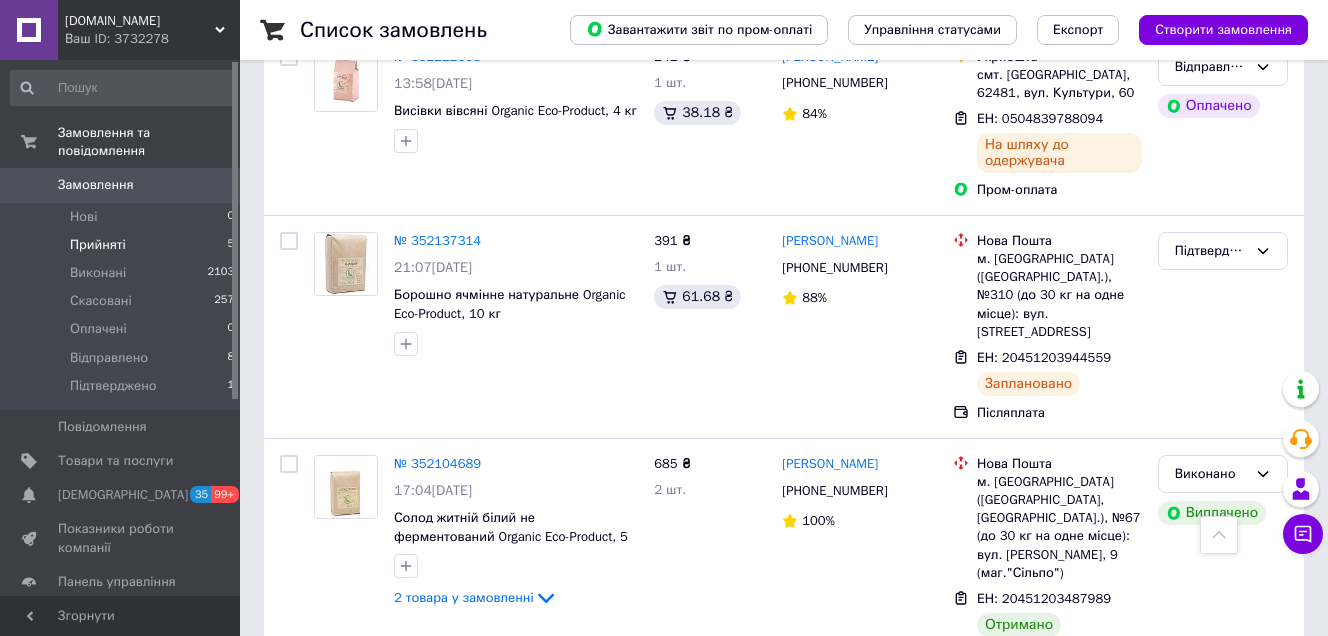 click on "Прийняті" at bounding box center (98, 245) 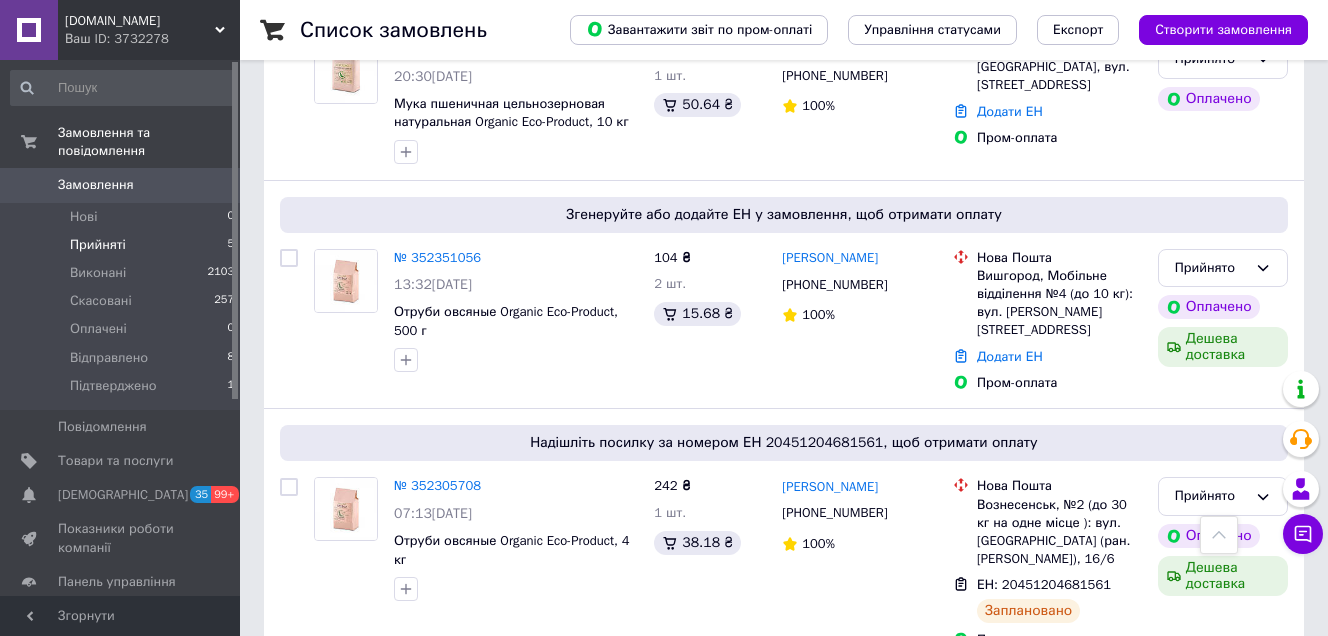 scroll, scrollTop: 756, scrollLeft: 0, axis: vertical 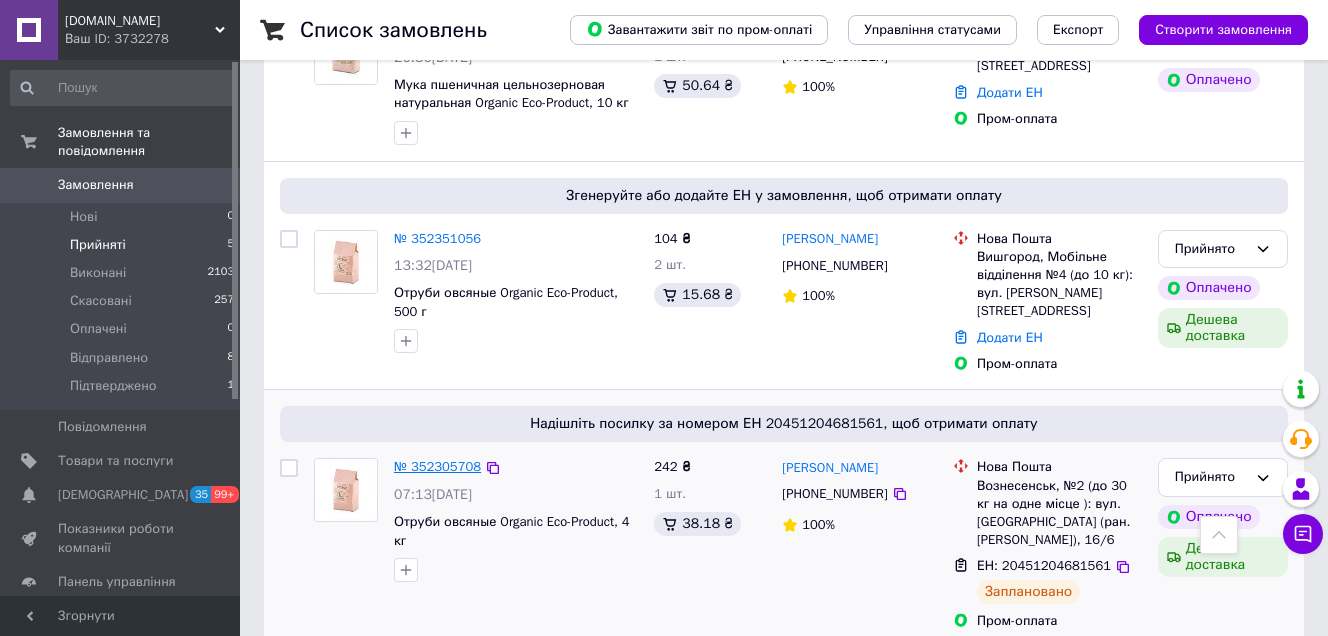 click on "№ 352305708" at bounding box center [437, 466] 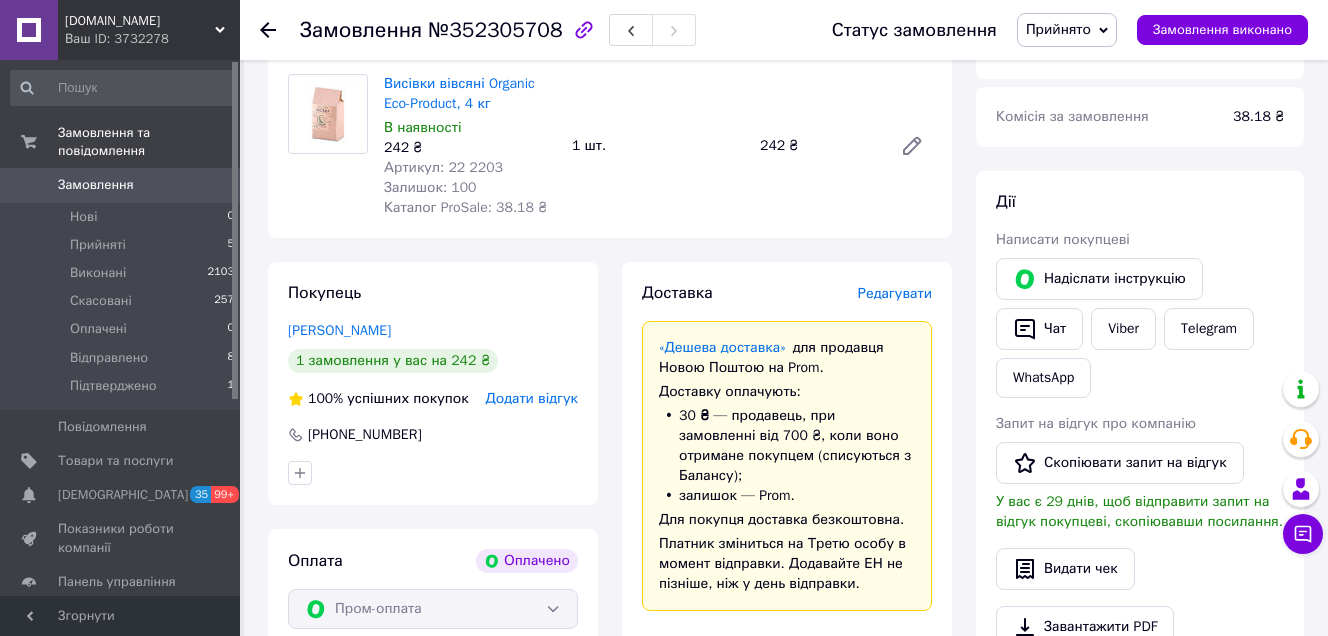 scroll, scrollTop: 100, scrollLeft: 0, axis: vertical 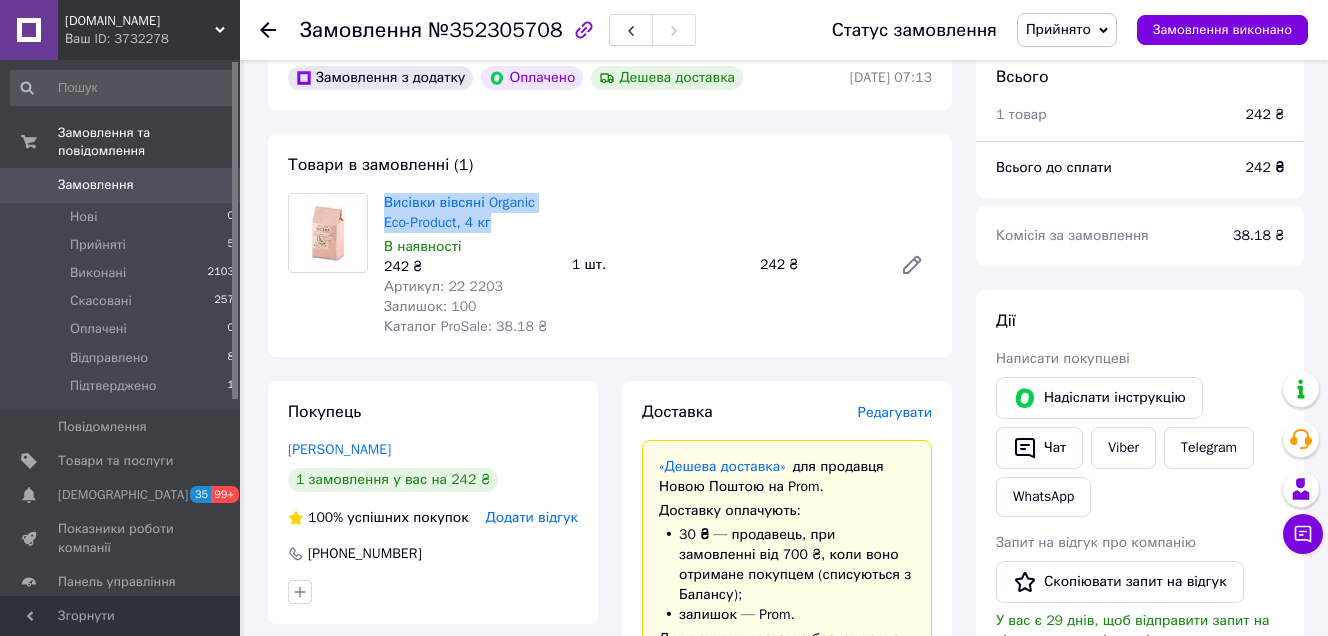 drag, startPoint x: 500, startPoint y: 221, endPoint x: 386, endPoint y: 191, distance: 117.881294 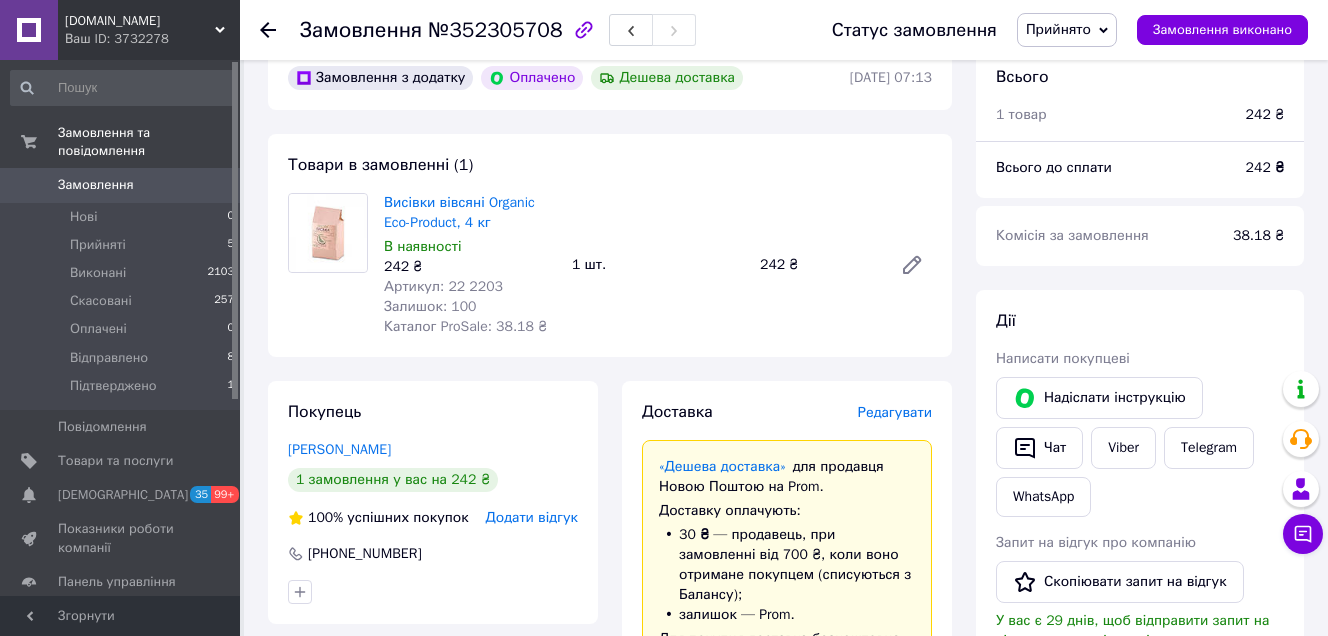 click on "Висівки вівсяні Organic Eco-Product, 4 кг В наявності 242 ₴ Артикул: 22 2203 Залишок: 100 Каталог ProSale: 38.18 ₴  1 шт. 242 ₴" at bounding box center (658, 265) 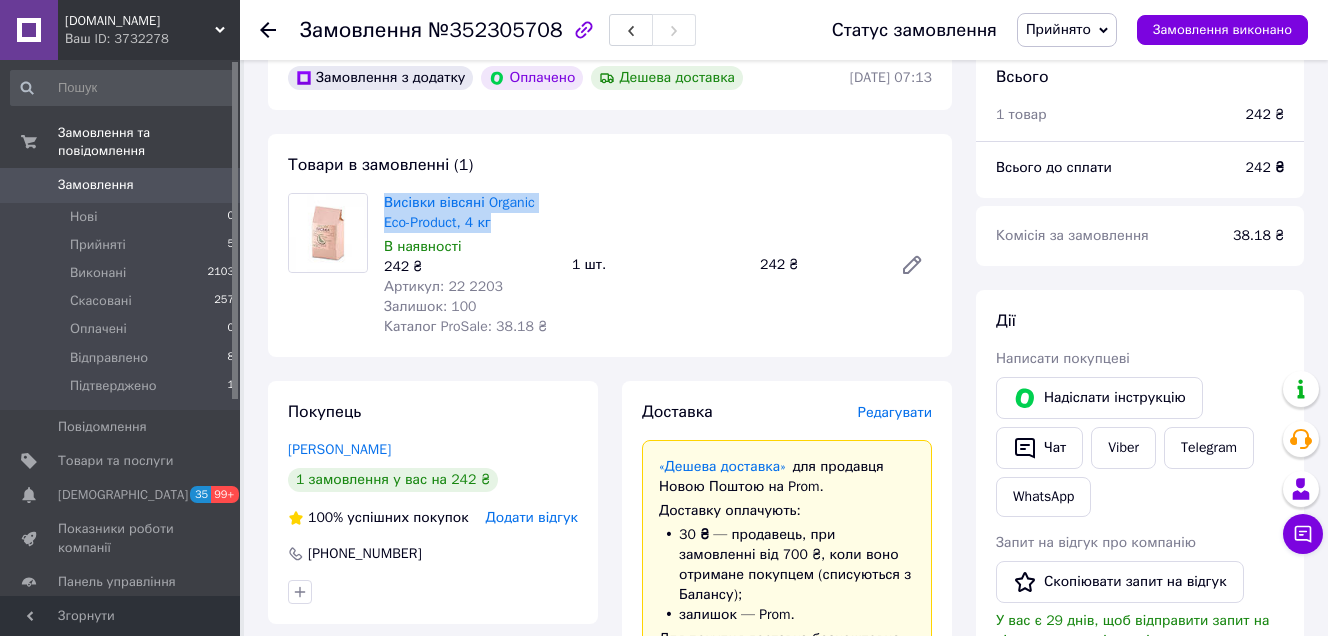 drag, startPoint x: 499, startPoint y: 217, endPoint x: 386, endPoint y: 187, distance: 116.9145 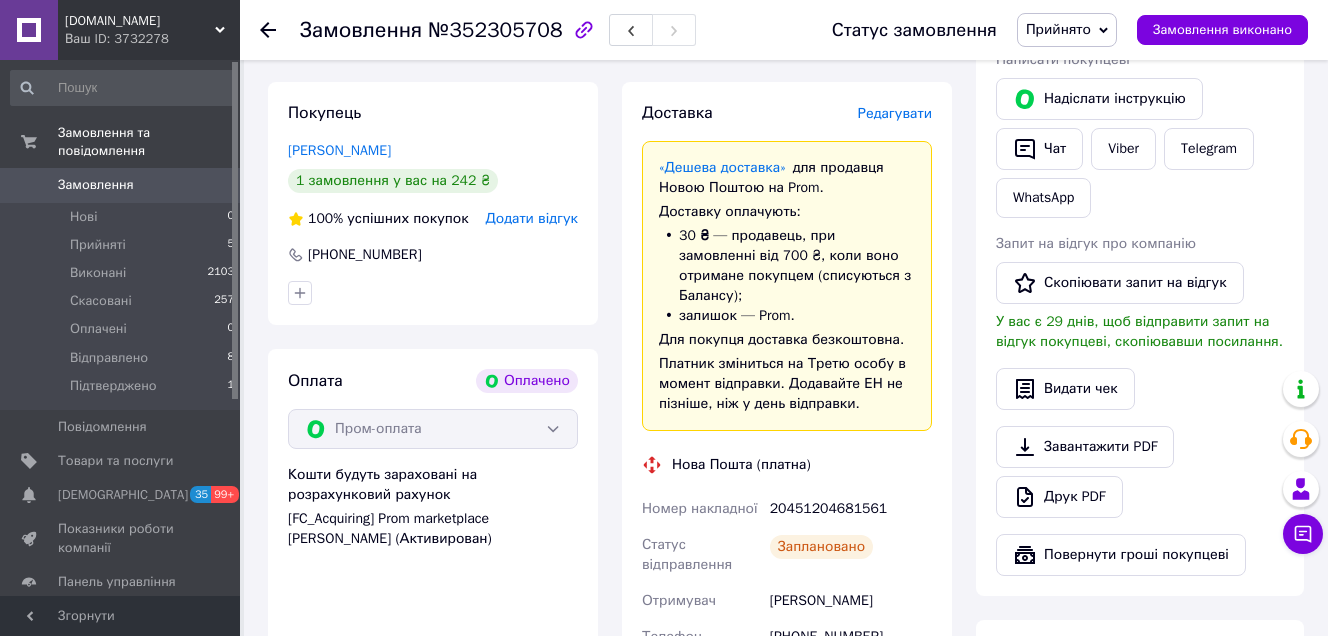 scroll, scrollTop: 400, scrollLeft: 0, axis: vertical 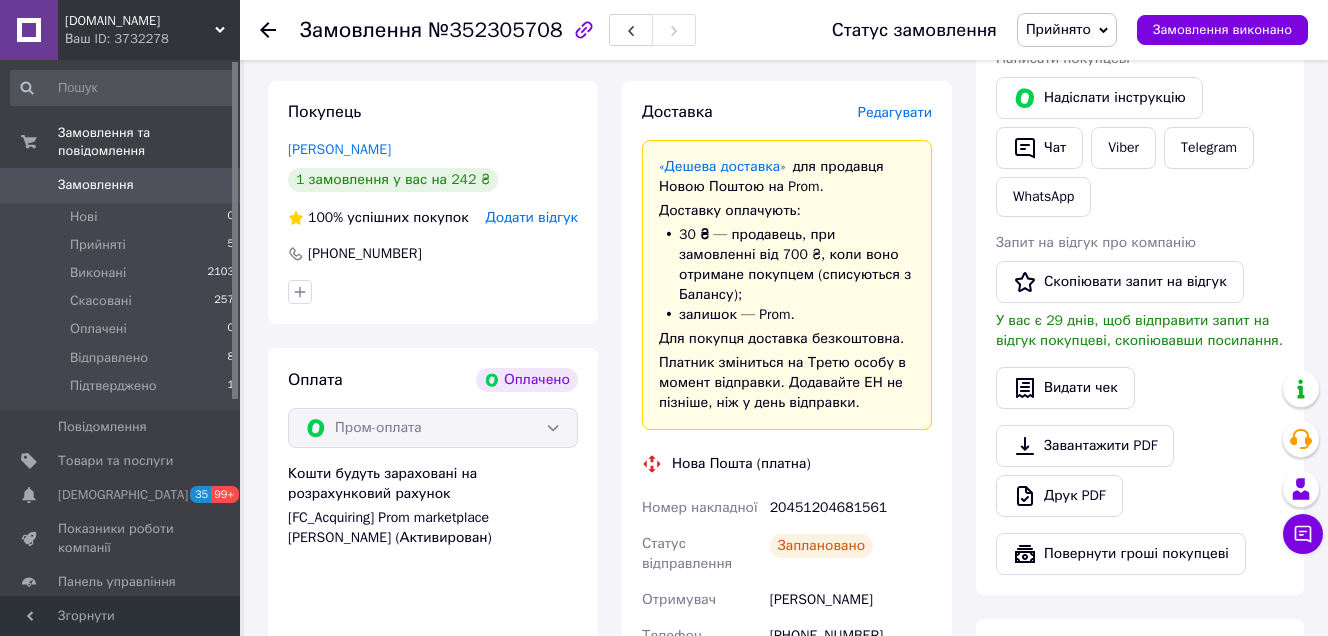 click on "Прийнято" at bounding box center (1058, 29) 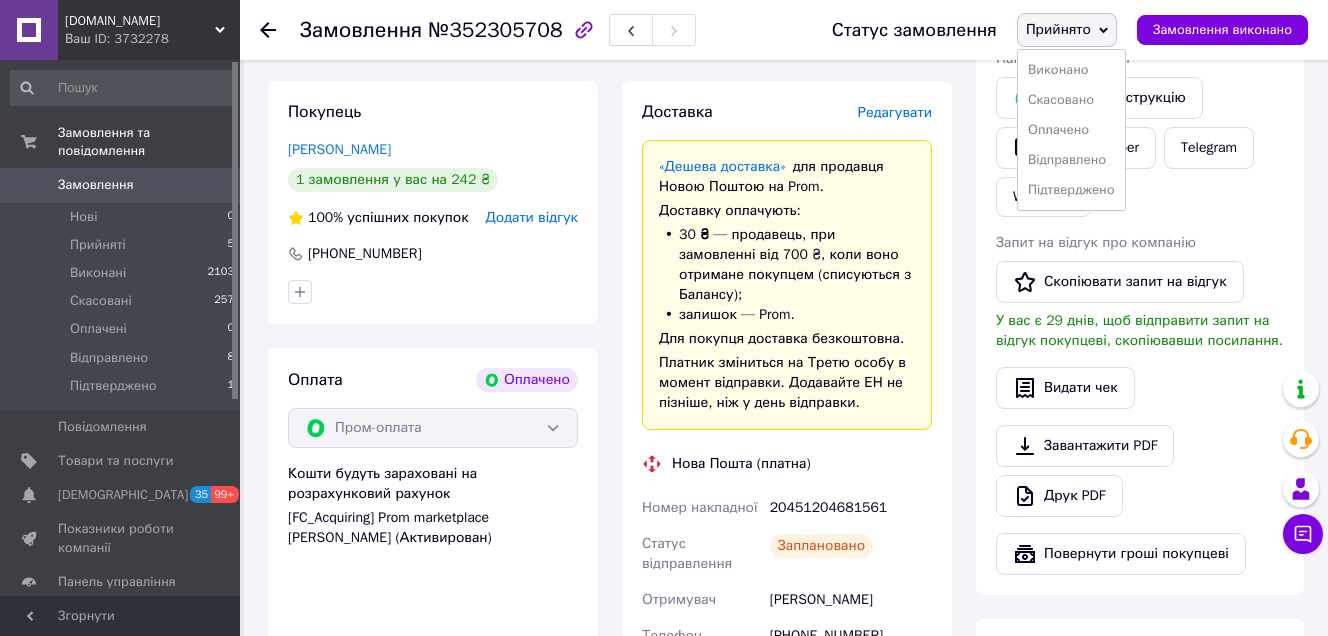 drag, startPoint x: 1052, startPoint y: 193, endPoint x: 777, endPoint y: 241, distance: 279.15765 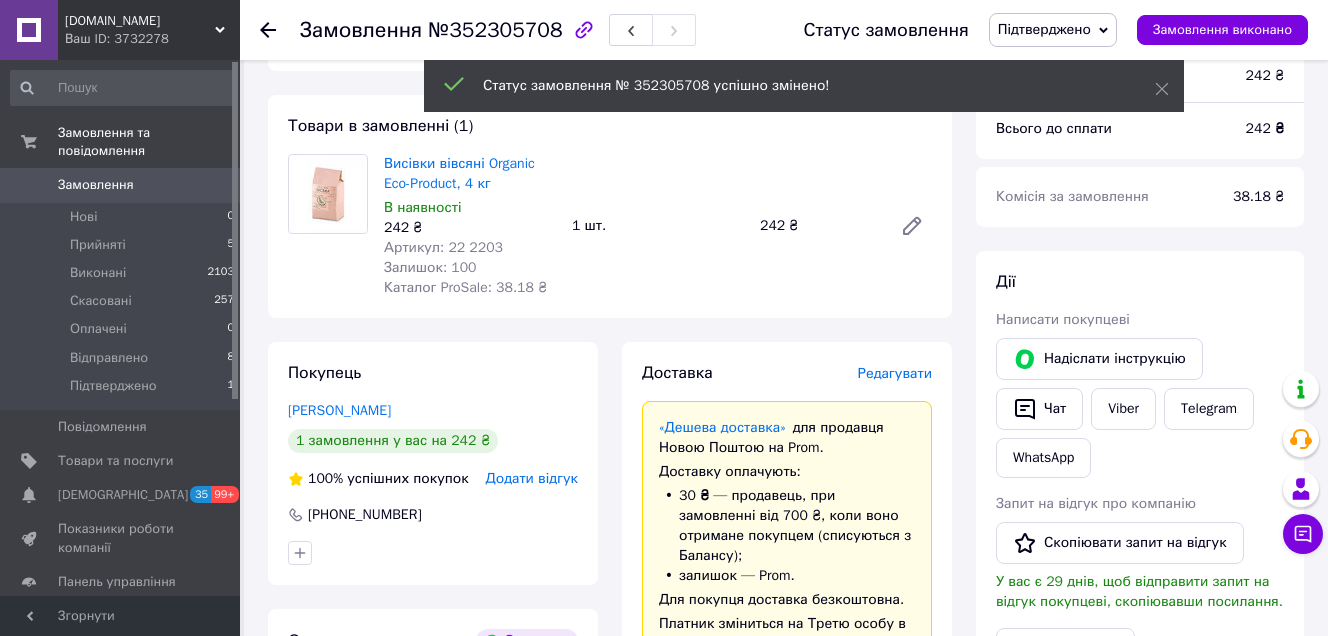 scroll, scrollTop: 0, scrollLeft: 0, axis: both 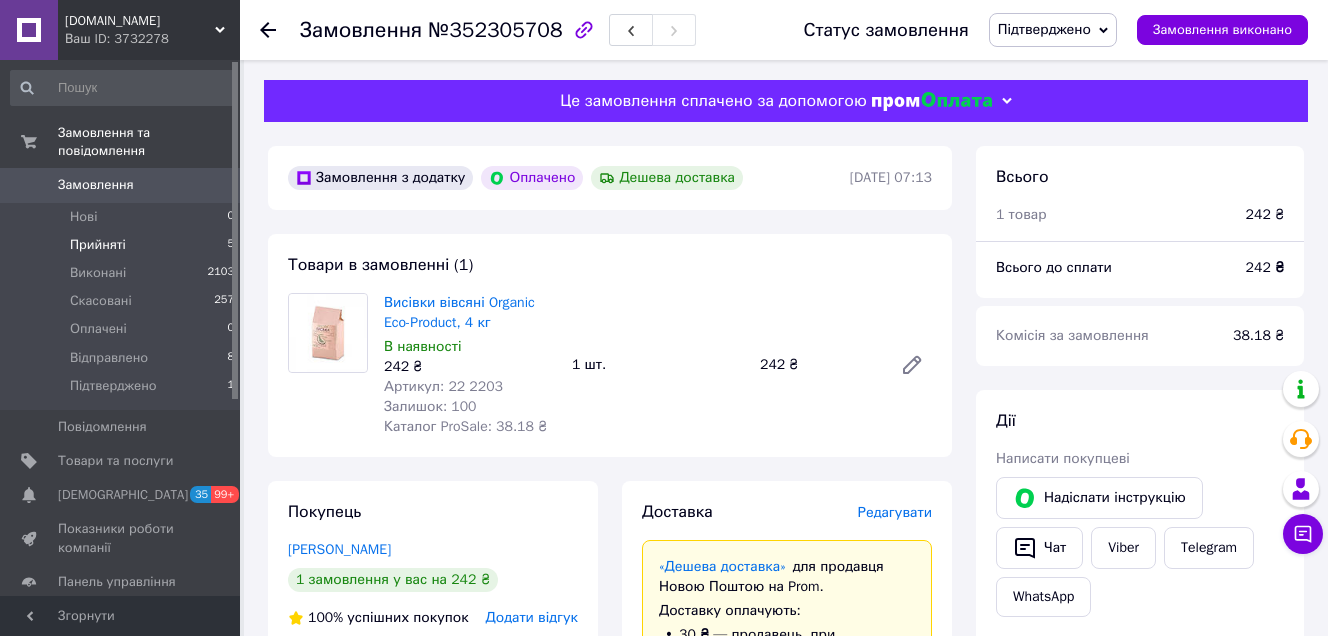 click on "Прийняті 5" at bounding box center [123, 245] 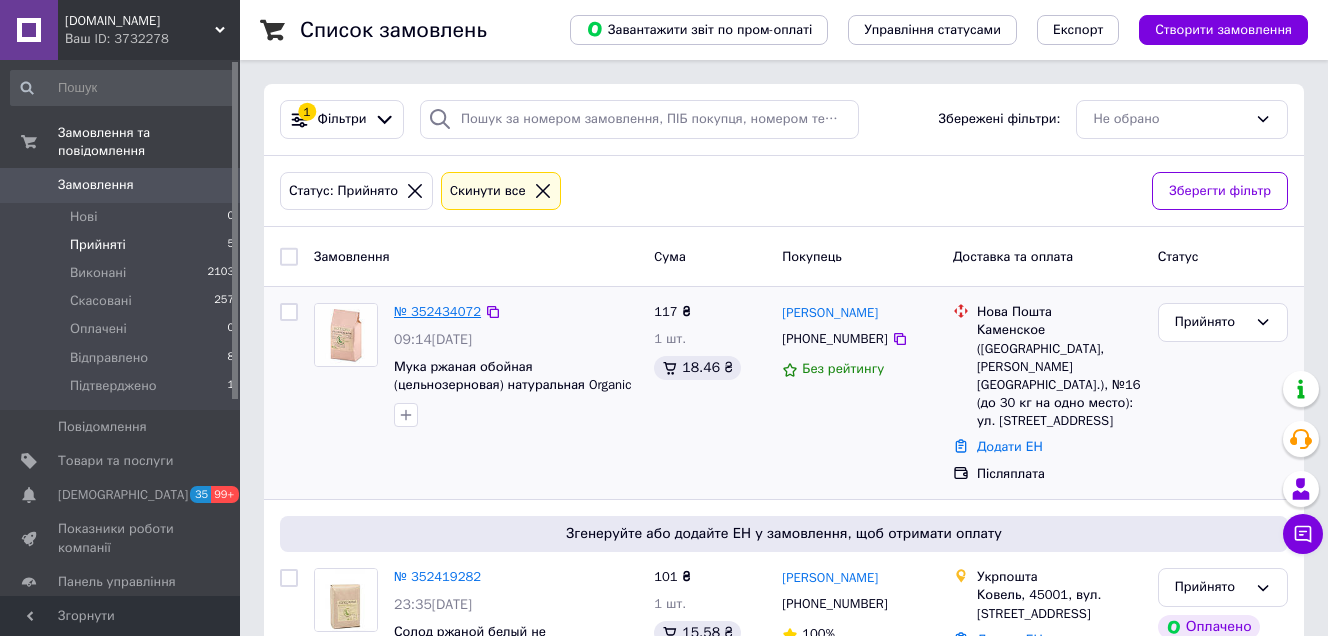 click on "№ 352434072" at bounding box center [437, 311] 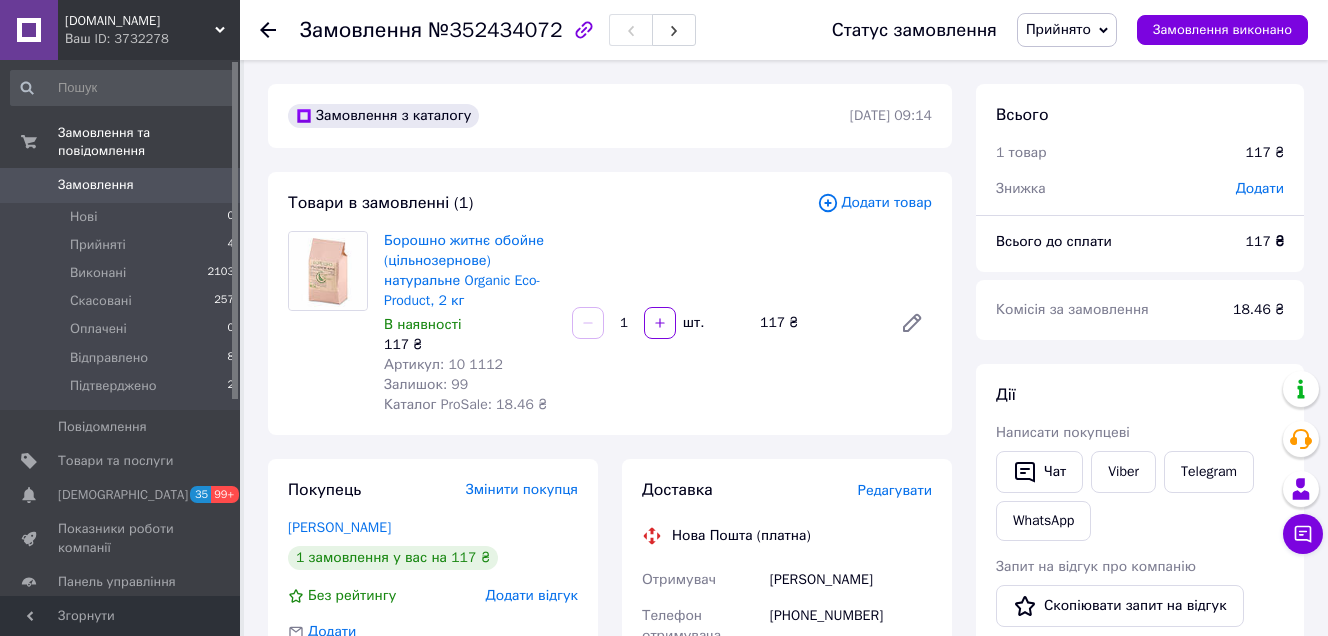scroll, scrollTop: 300, scrollLeft: 0, axis: vertical 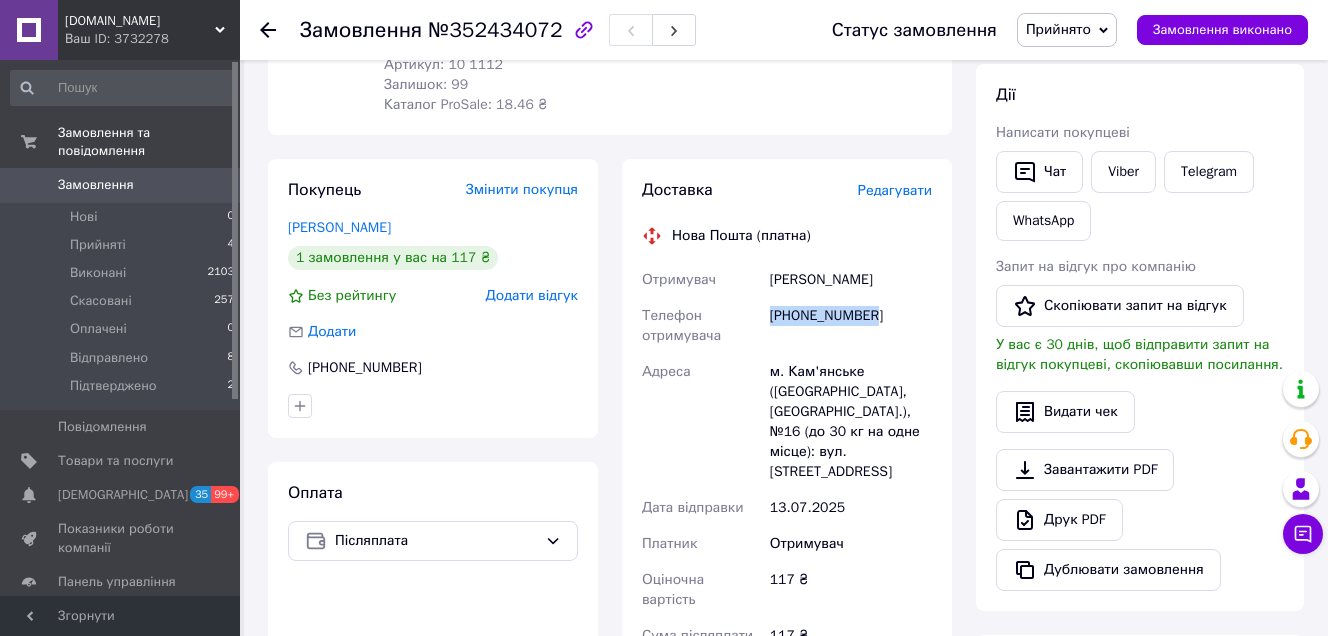 drag, startPoint x: 870, startPoint y: 325, endPoint x: 766, endPoint y: 311, distance: 104.93808 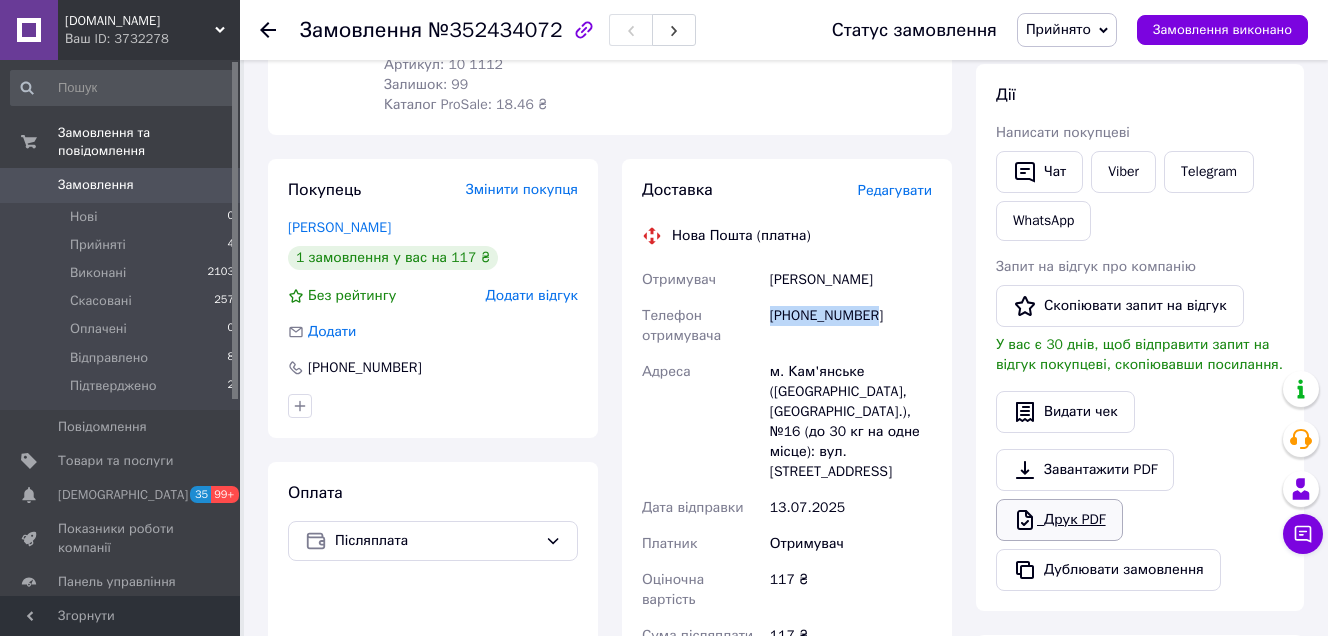 click on "Друк PDF" at bounding box center (1059, 520) 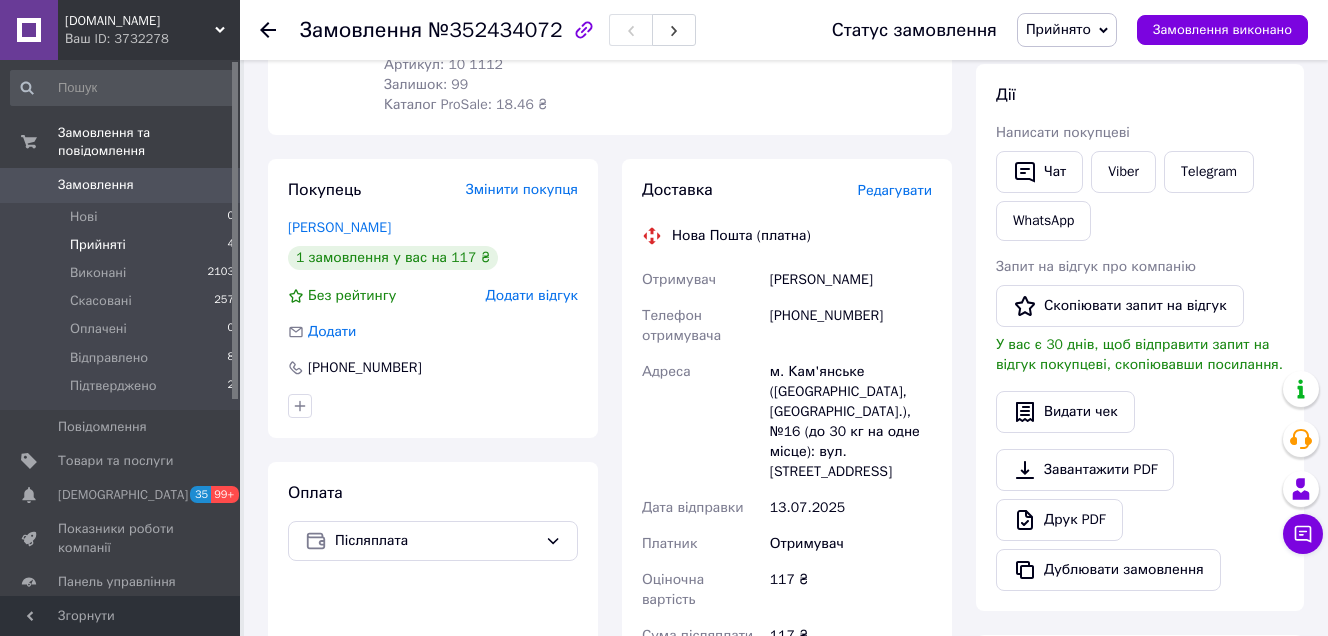 click on "Прийняті 4" at bounding box center (123, 245) 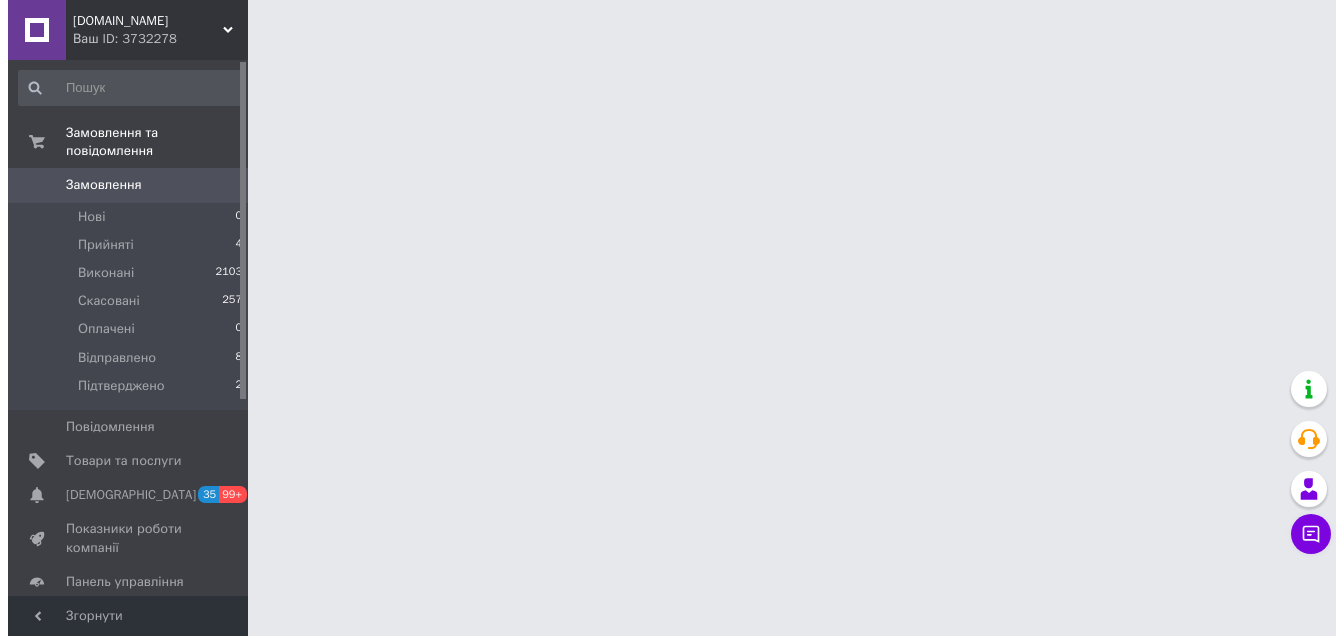 scroll, scrollTop: 0, scrollLeft: 0, axis: both 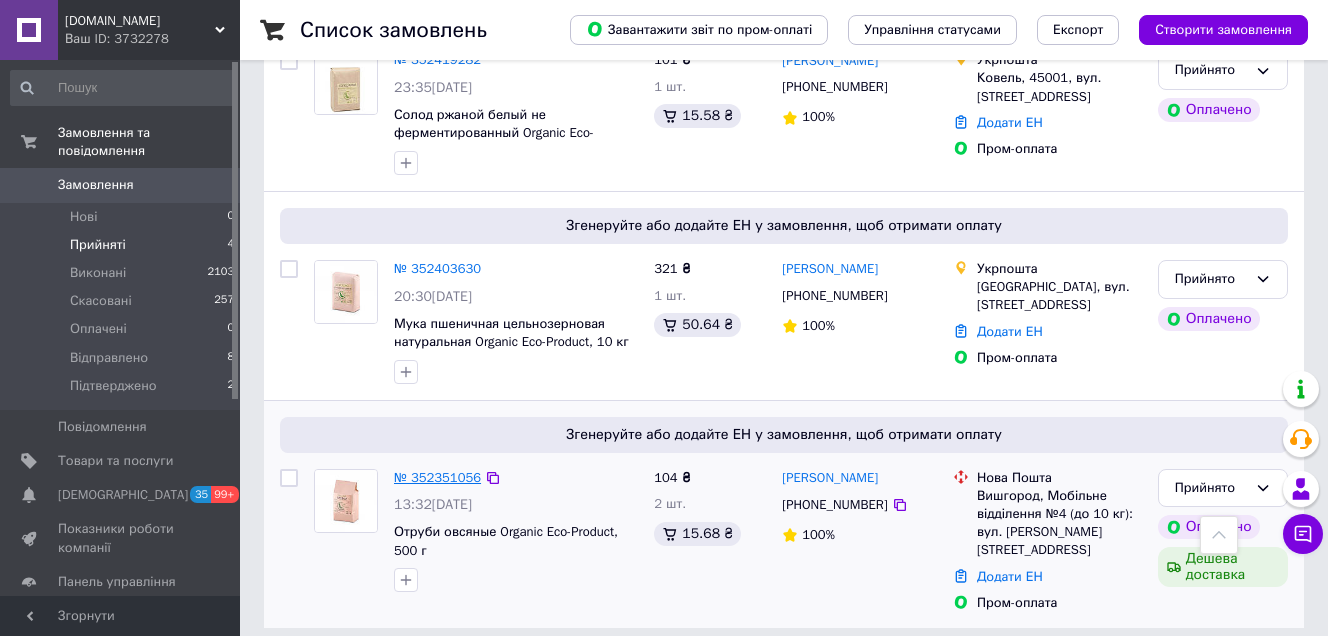 click on "№ 352351056" at bounding box center (437, 477) 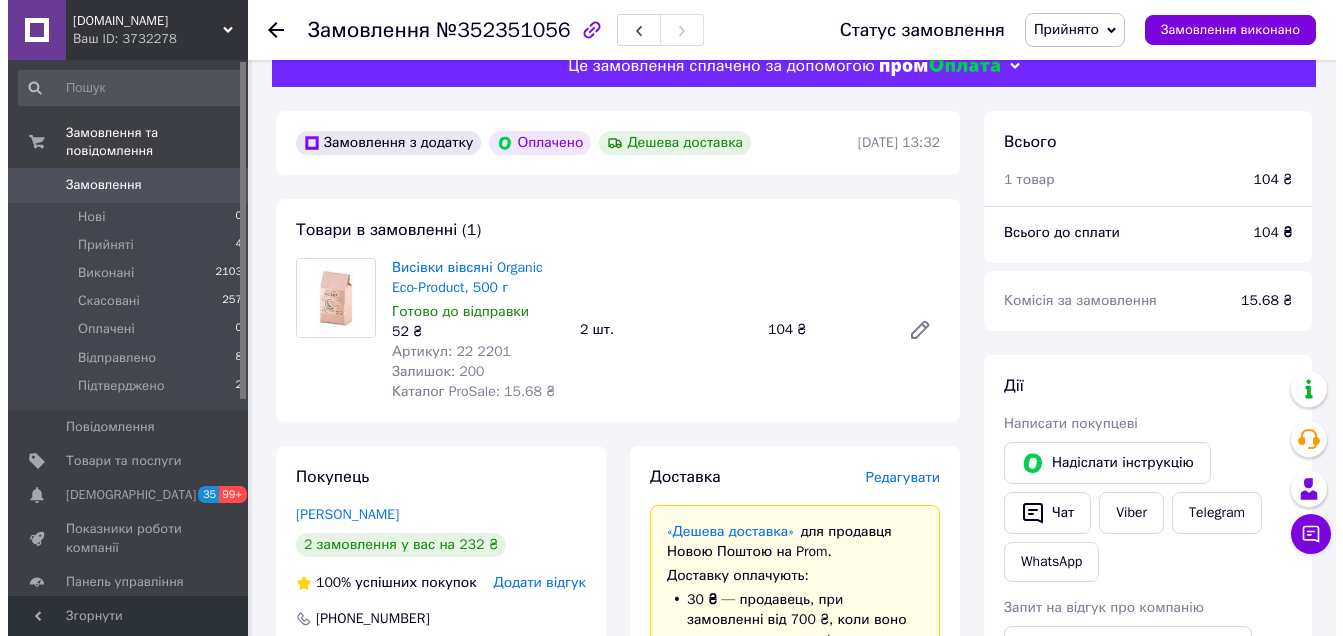 scroll, scrollTop: 0, scrollLeft: 0, axis: both 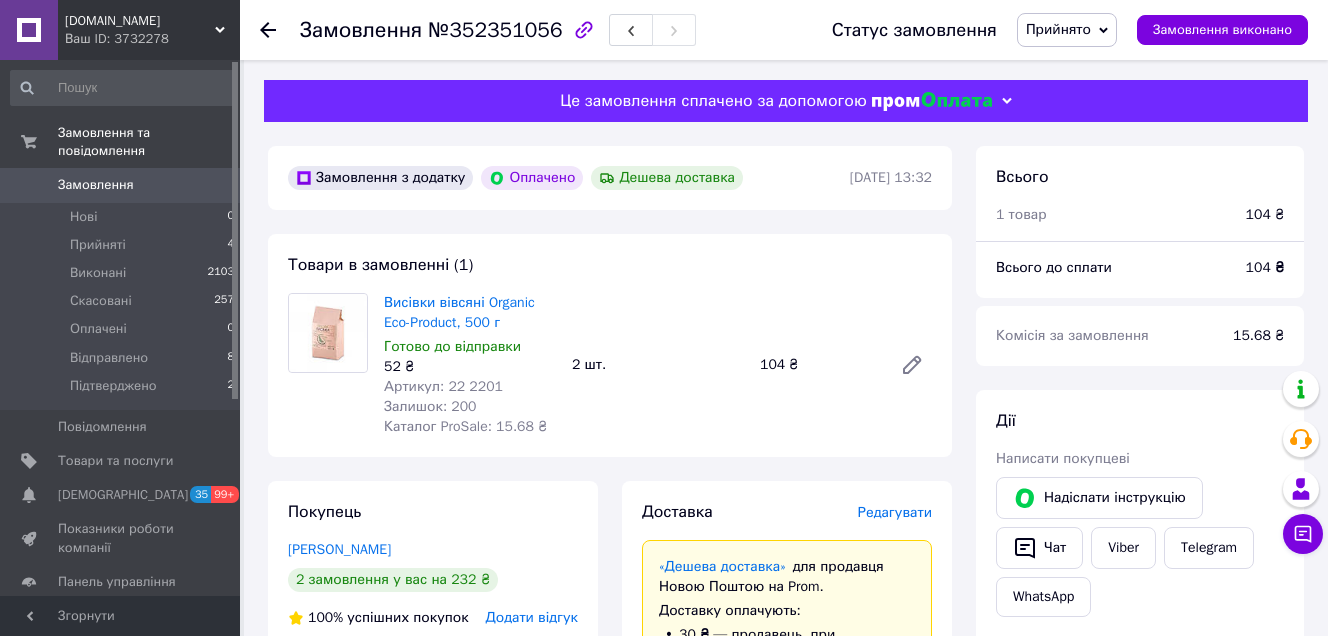 click on "Прийнято" at bounding box center [1058, 29] 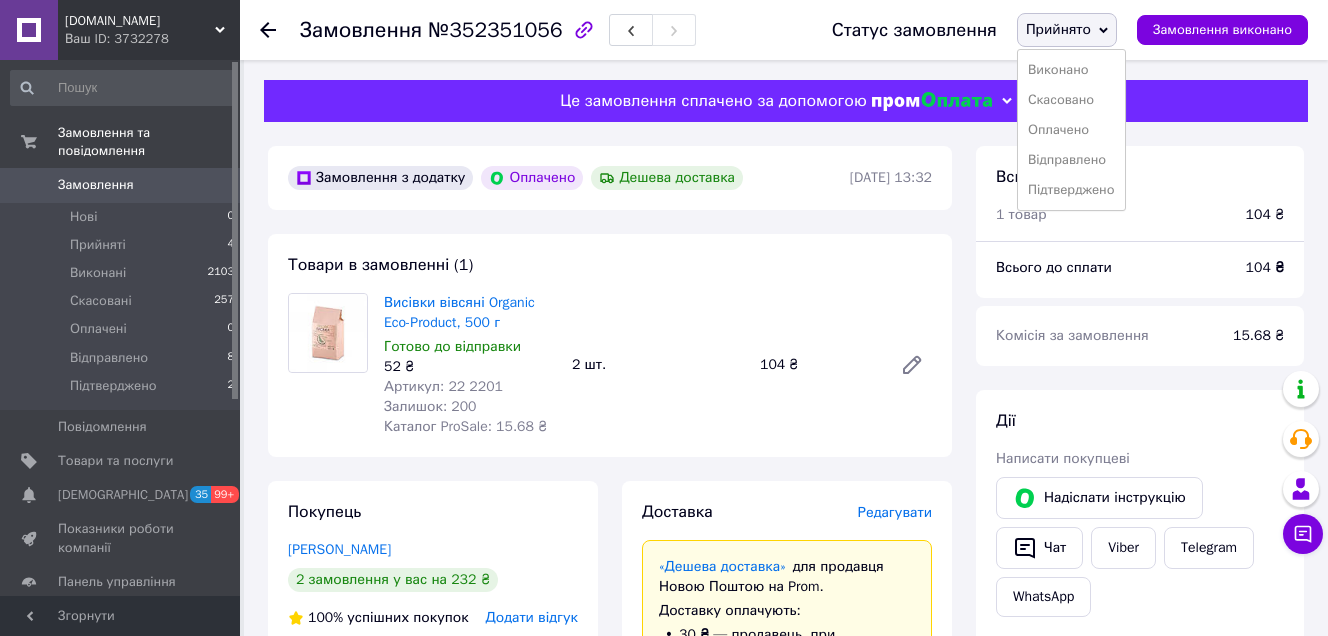 click on "Скасовано" at bounding box center (1071, 100) 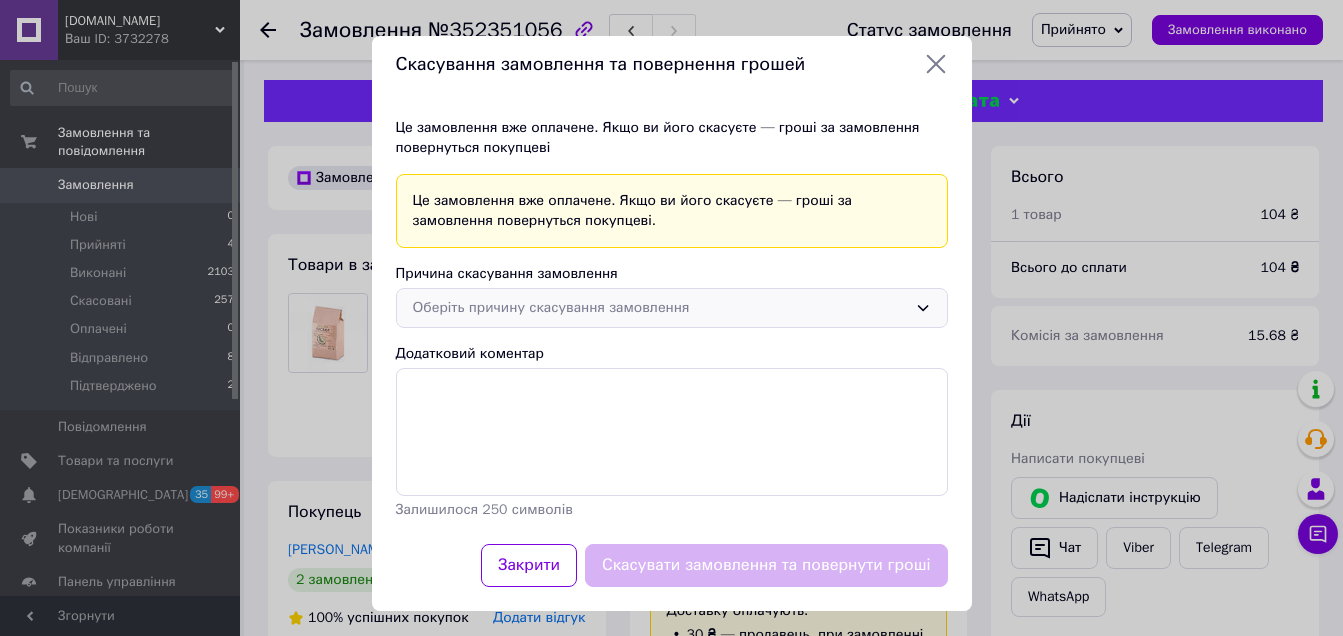 click on "Оберіть причину скасування замовлення" at bounding box center [660, 308] 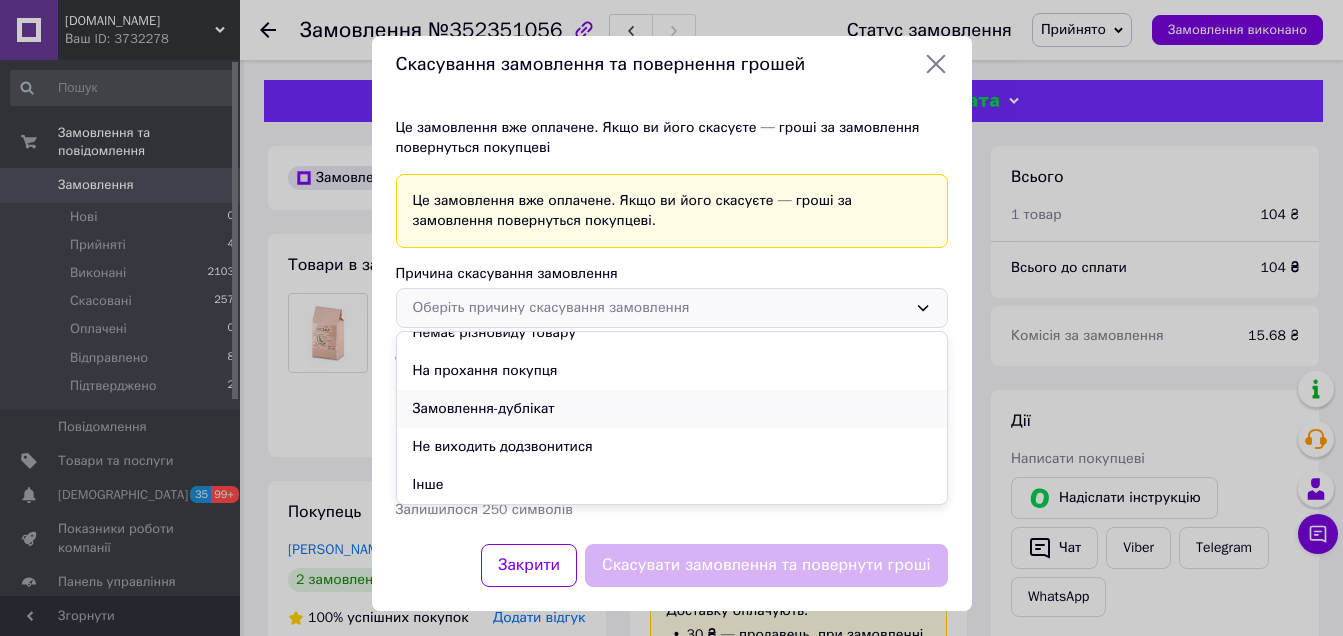 scroll, scrollTop: 0, scrollLeft: 0, axis: both 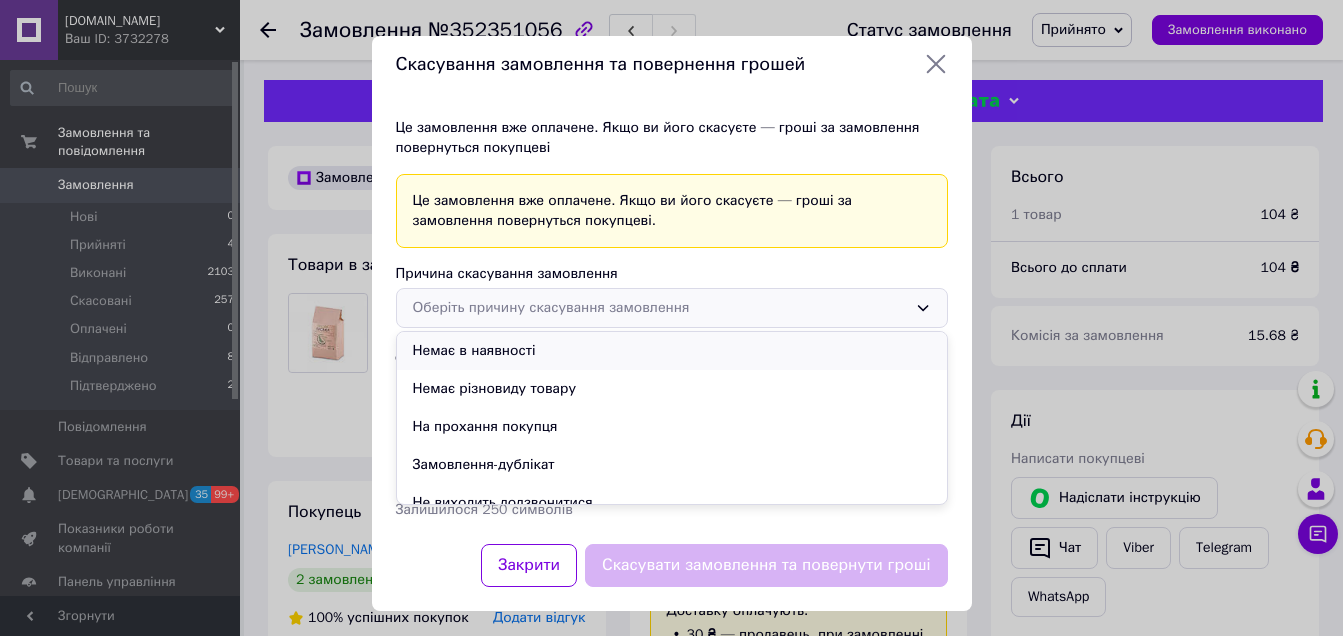 click on "Немає в наявності" at bounding box center (672, 351) 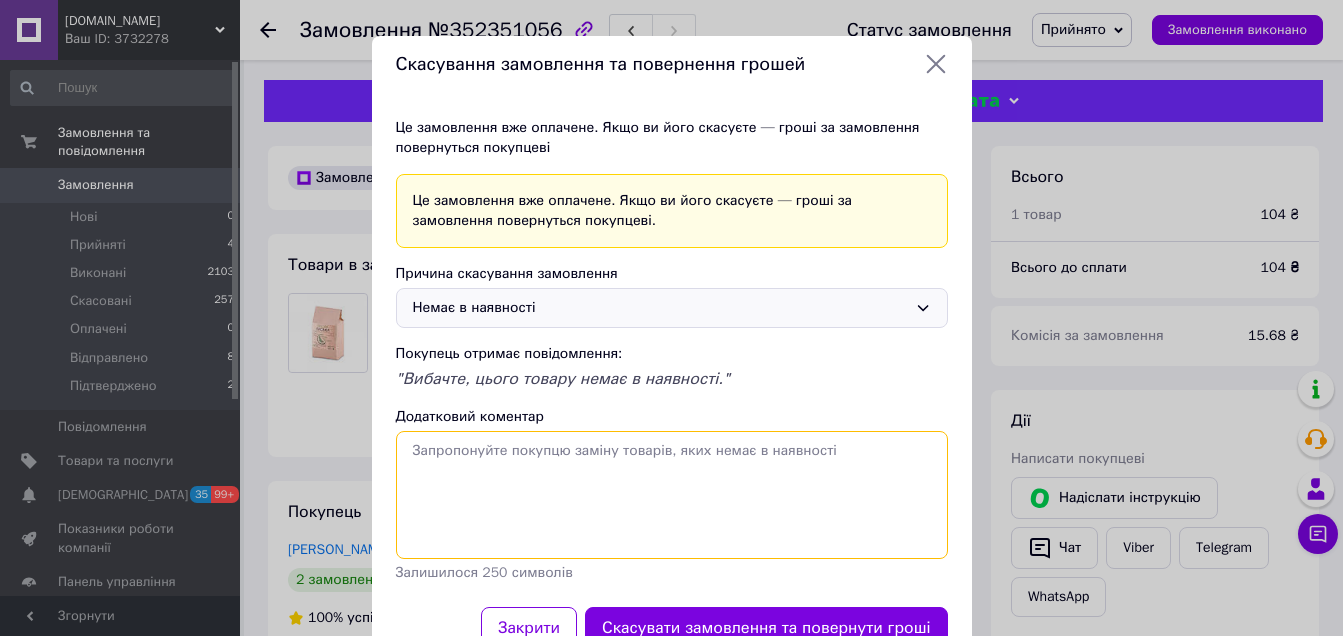 click on "Додатковий коментар" at bounding box center [672, 495] 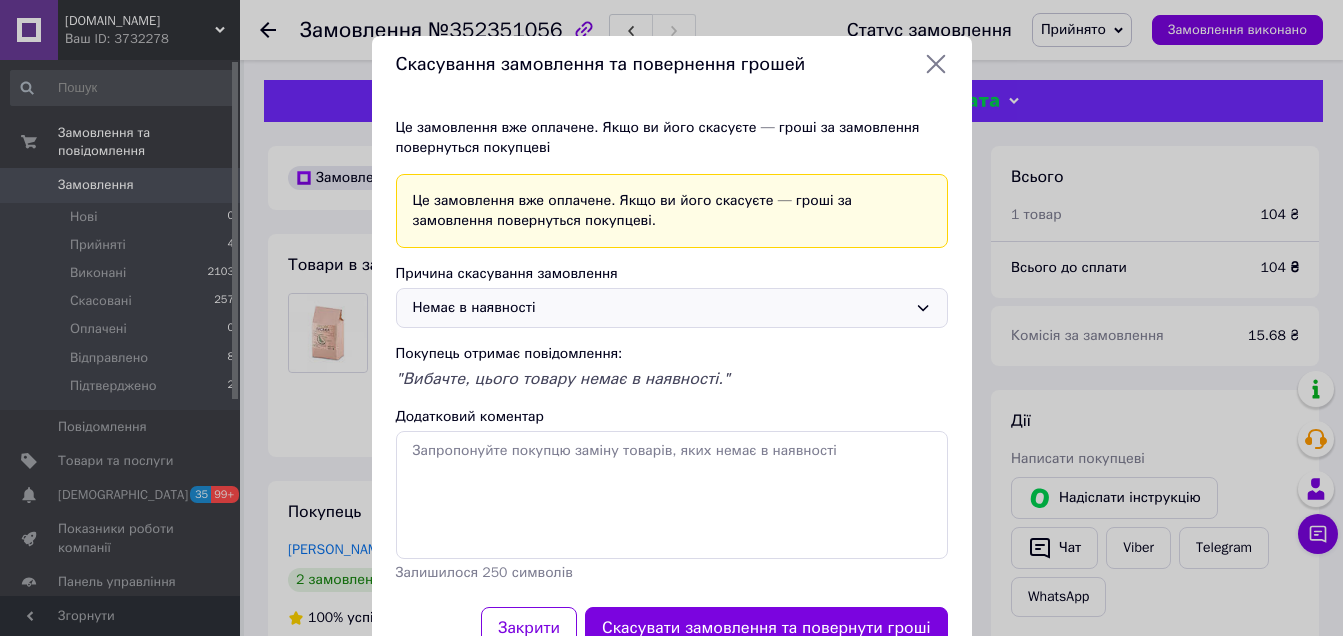 click on "Немає в наявності" at bounding box center (660, 308) 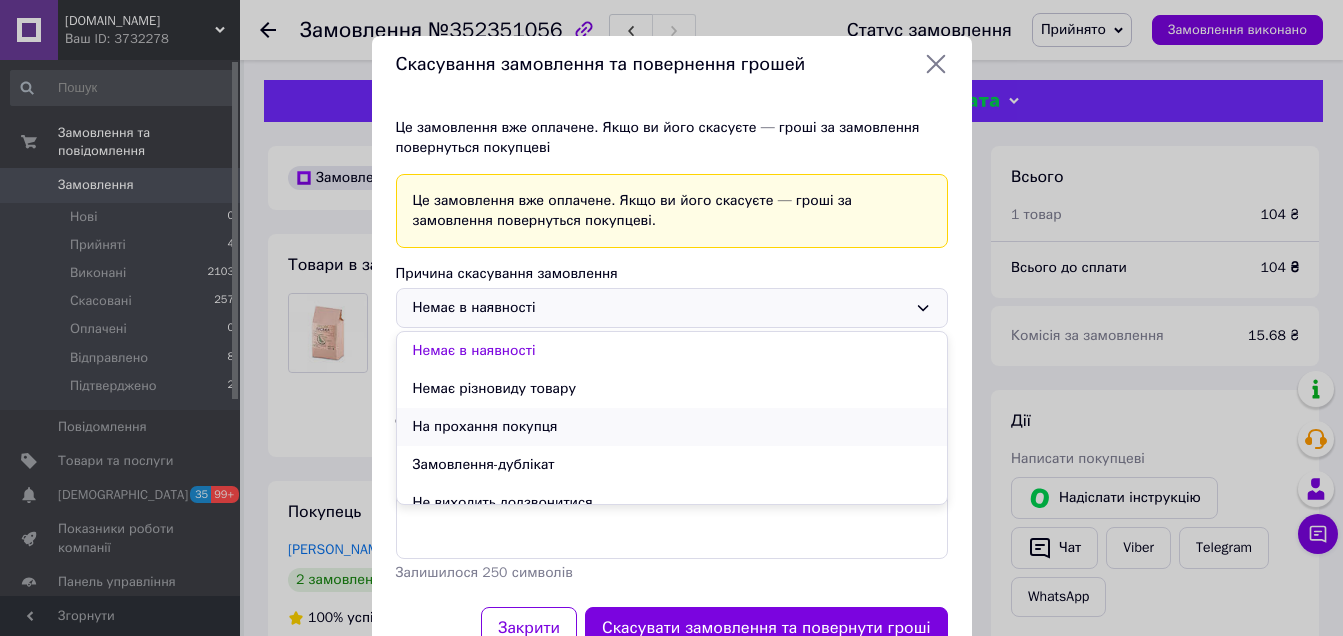 click on "На прохання покупця" at bounding box center (672, 427) 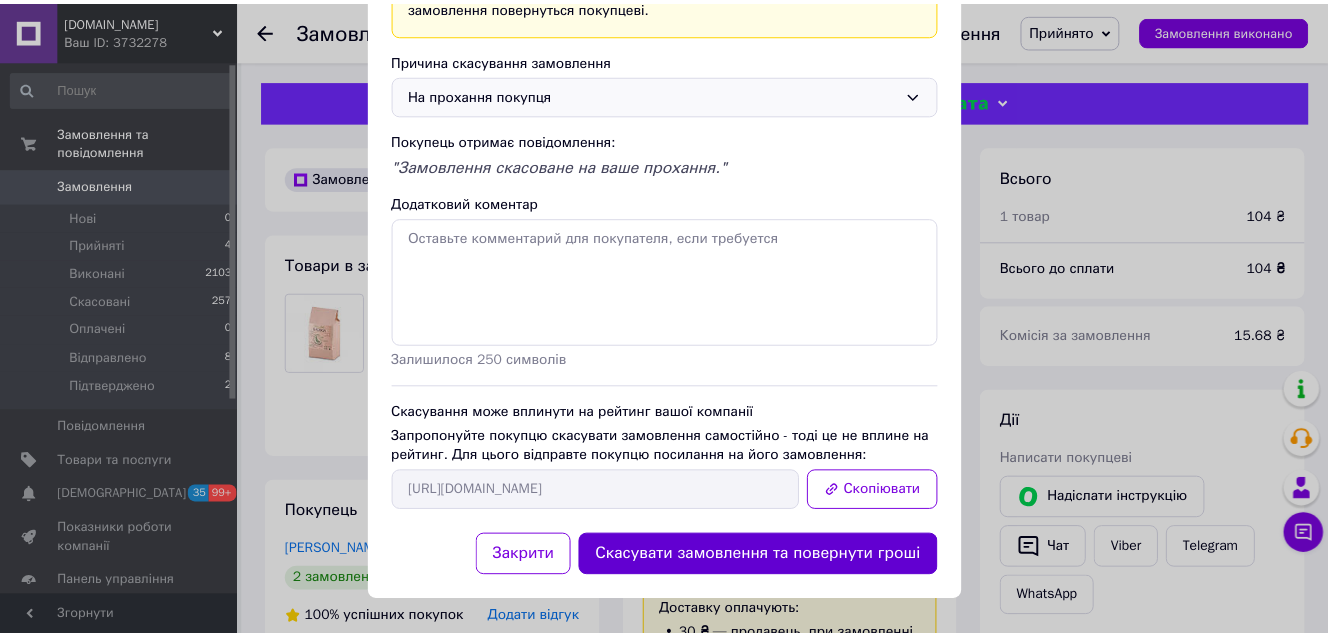 scroll, scrollTop: 214, scrollLeft: 0, axis: vertical 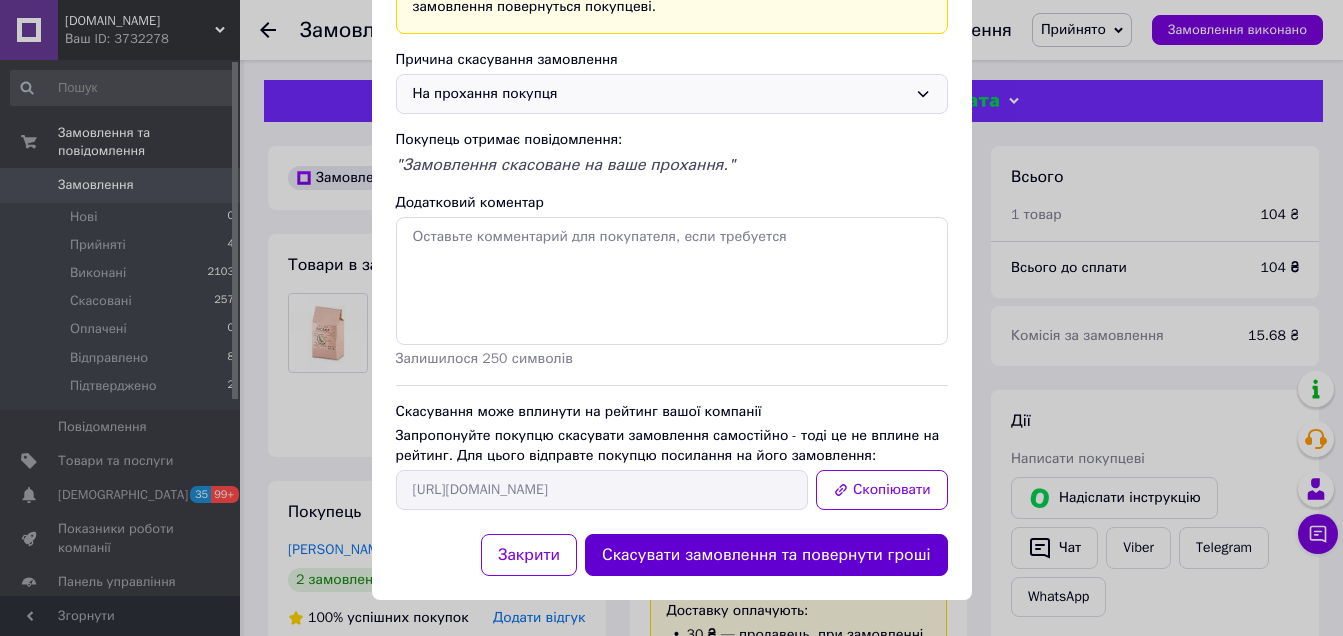 click on "Скасувати замовлення та повернути гроші" at bounding box center (766, 555) 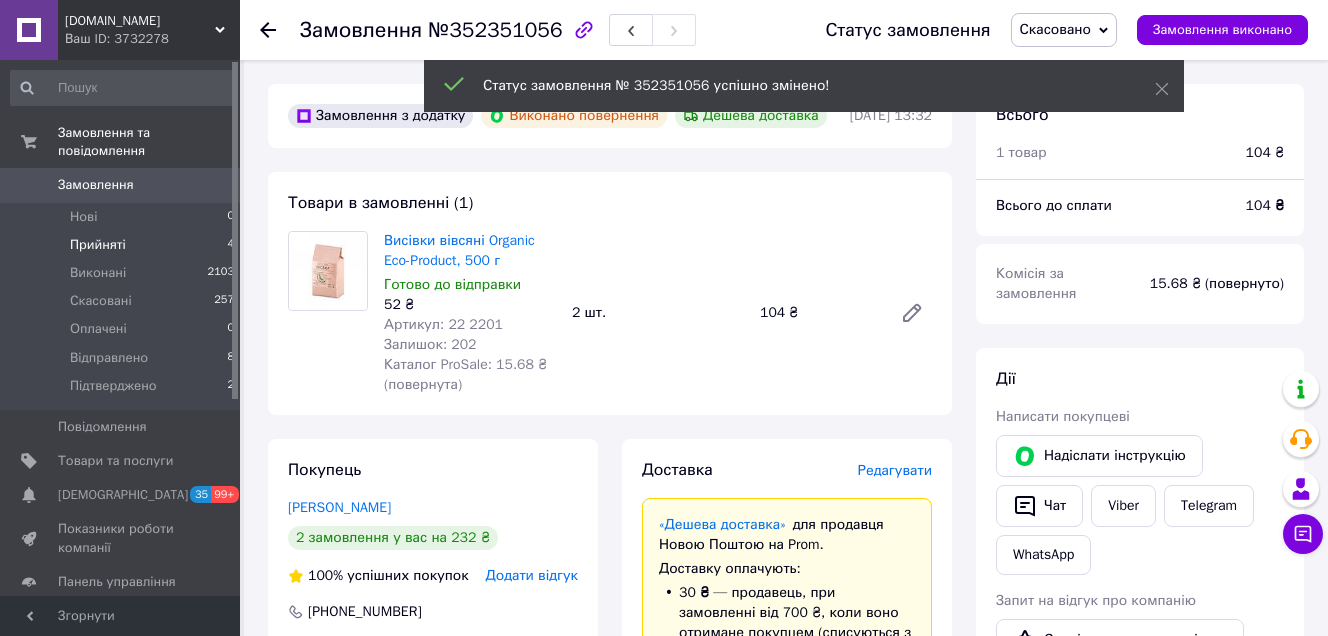 click on "Прийняті 4" at bounding box center [123, 245] 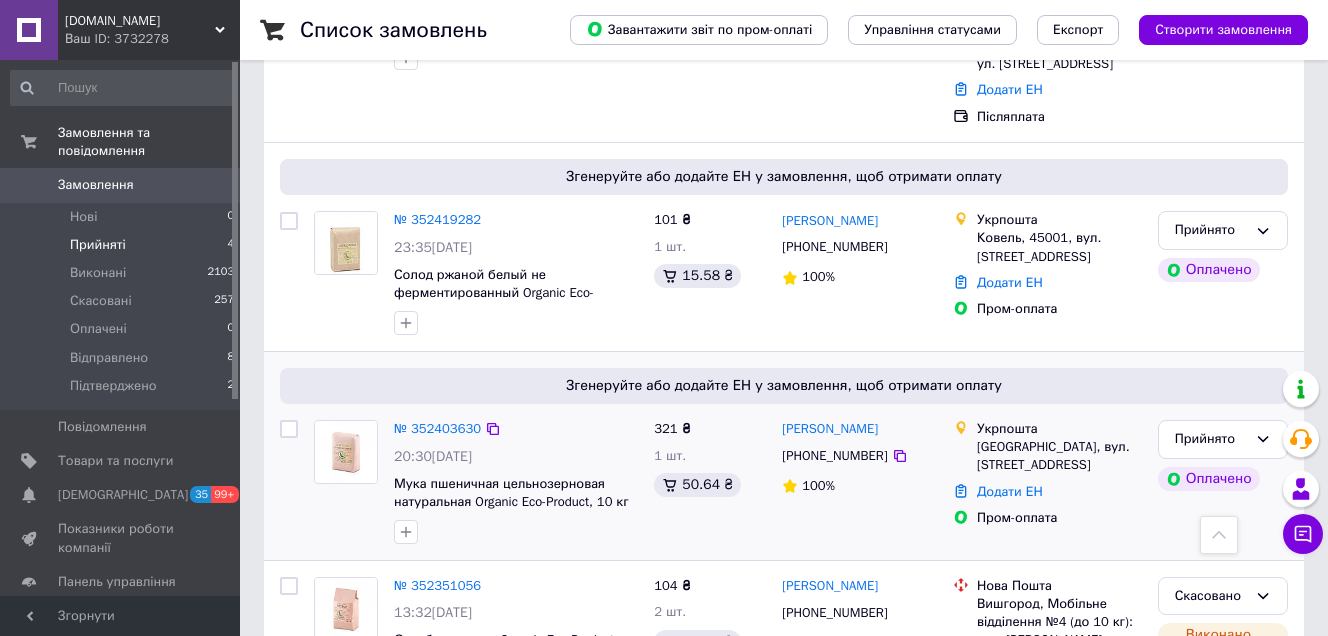 scroll, scrollTop: 356, scrollLeft: 0, axis: vertical 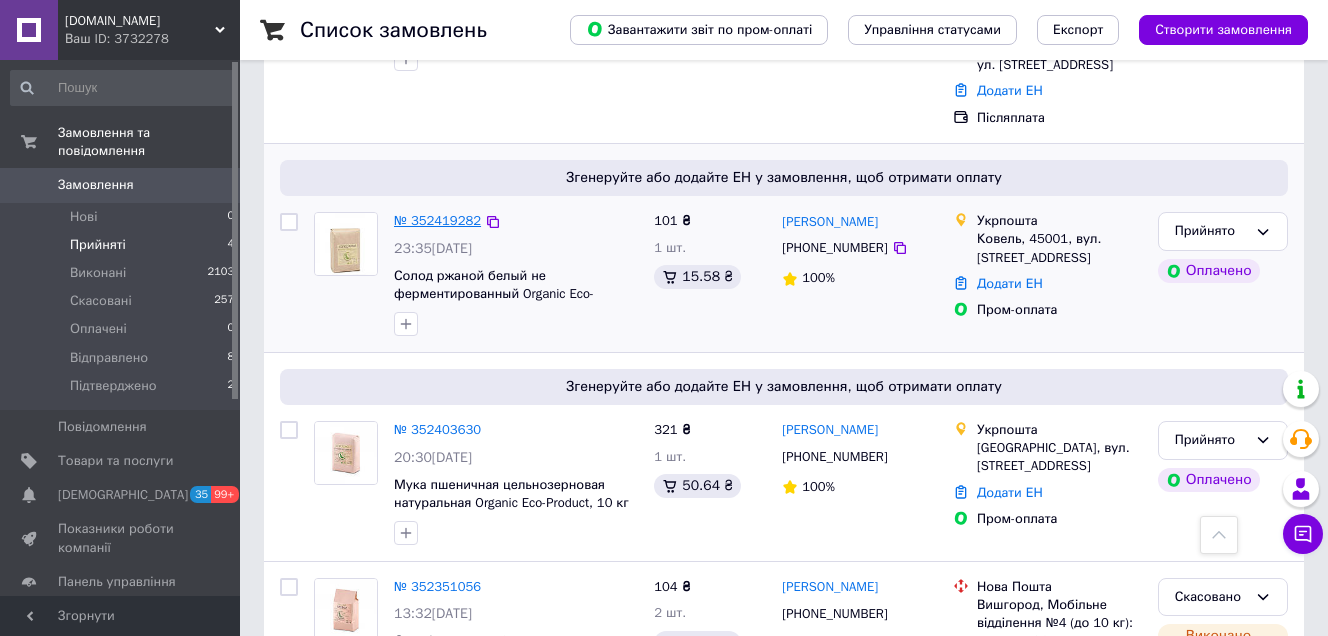 click on "№ 352419282" at bounding box center (437, 220) 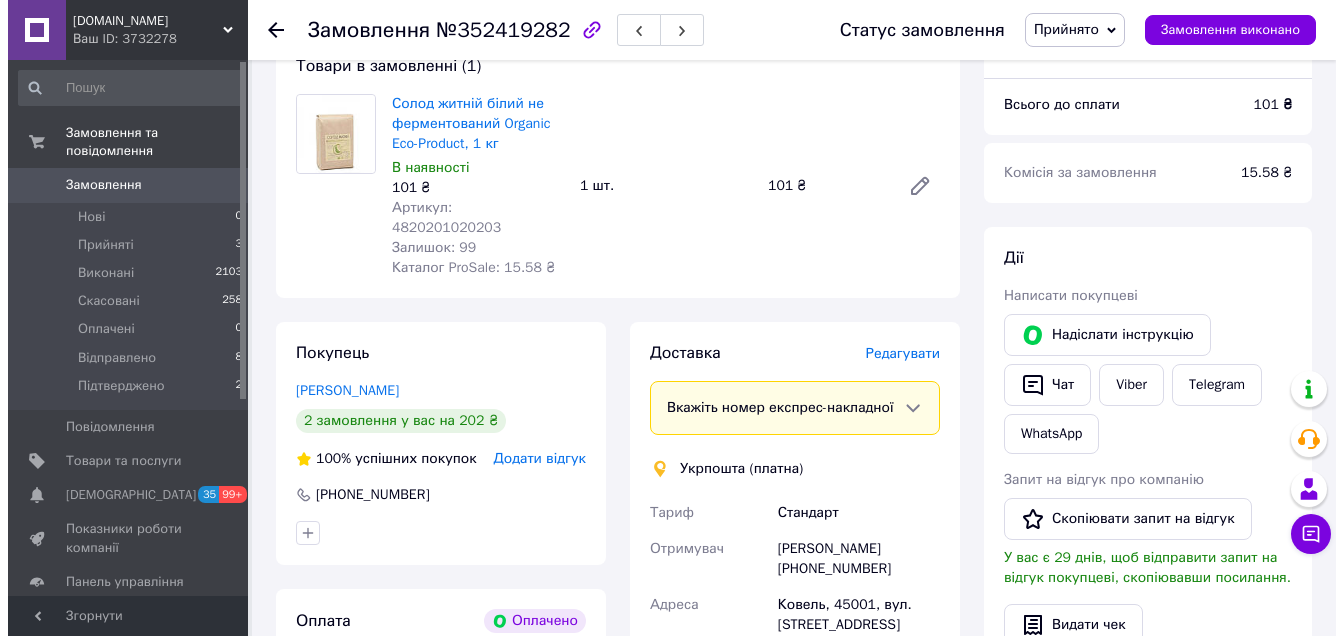 scroll, scrollTop: 200, scrollLeft: 0, axis: vertical 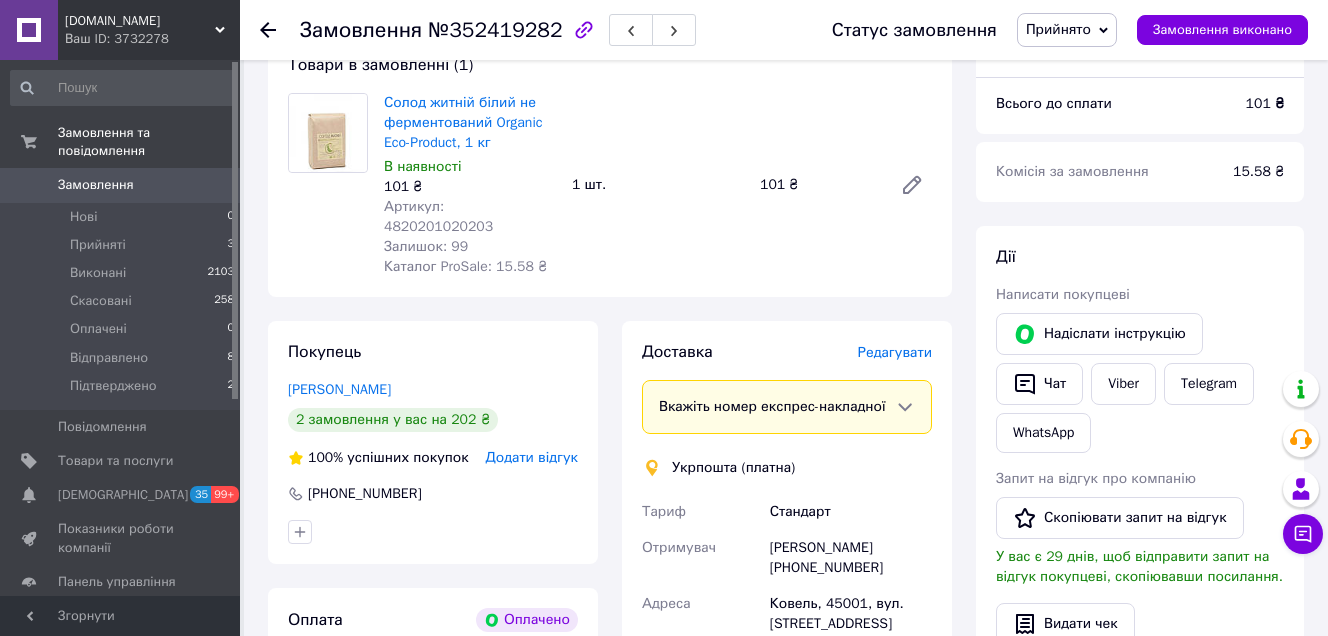 click on "Редагувати" at bounding box center [895, 352] 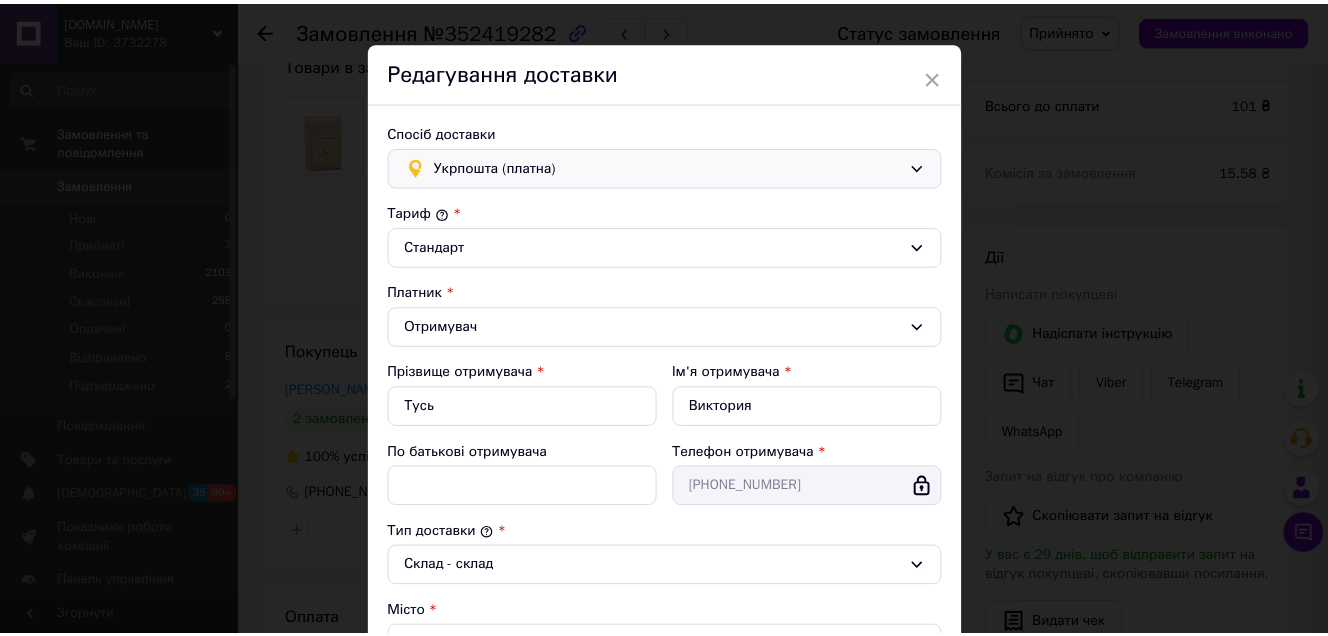 scroll, scrollTop: 0, scrollLeft: 0, axis: both 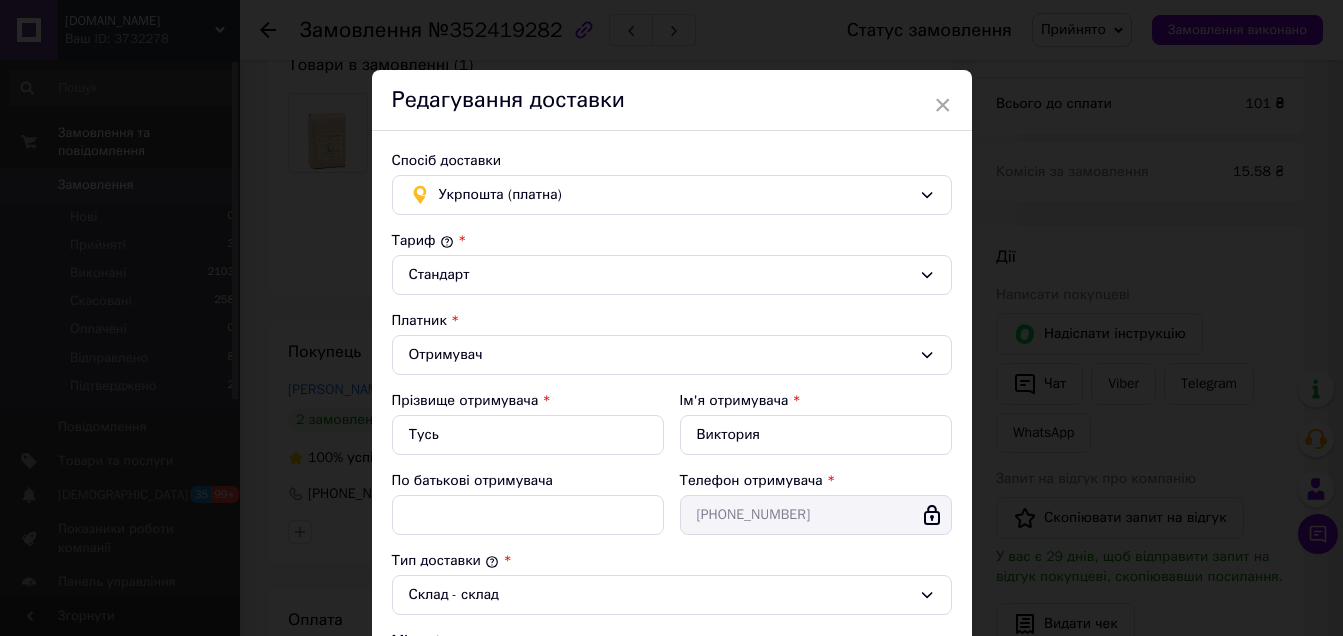 drag, startPoint x: 935, startPoint y: 101, endPoint x: 947, endPoint y: 113, distance: 16.970562 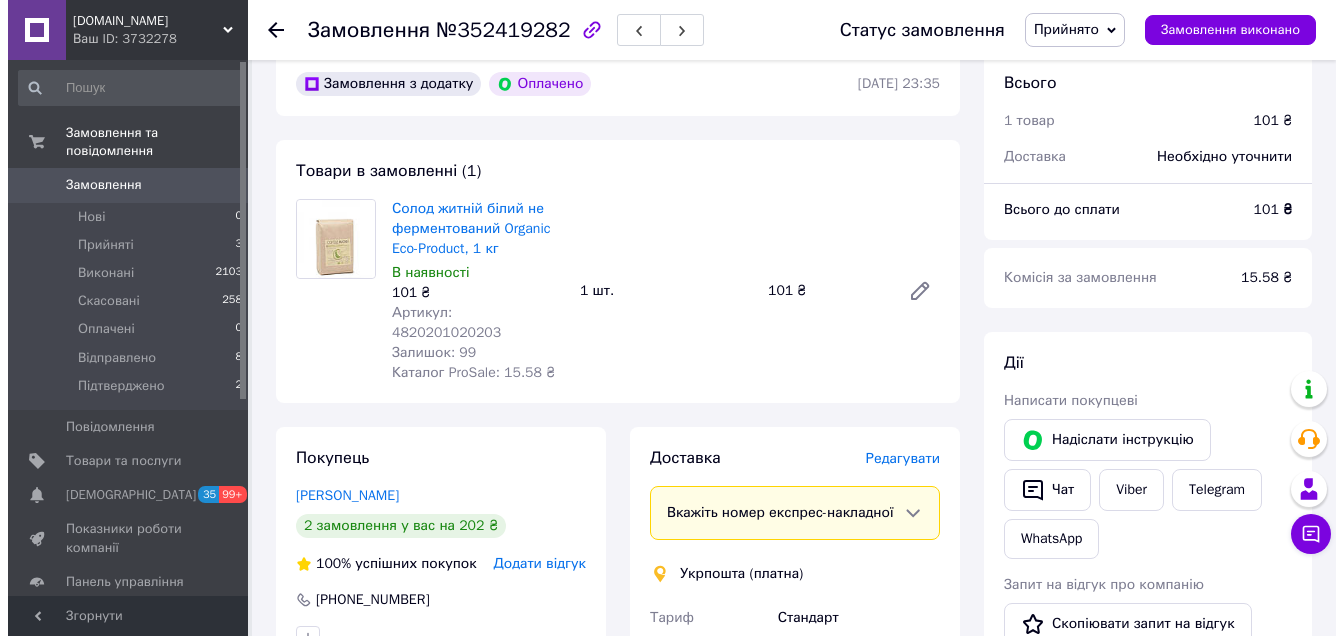 scroll, scrollTop: 0, scrollLeft: 0, axis: both 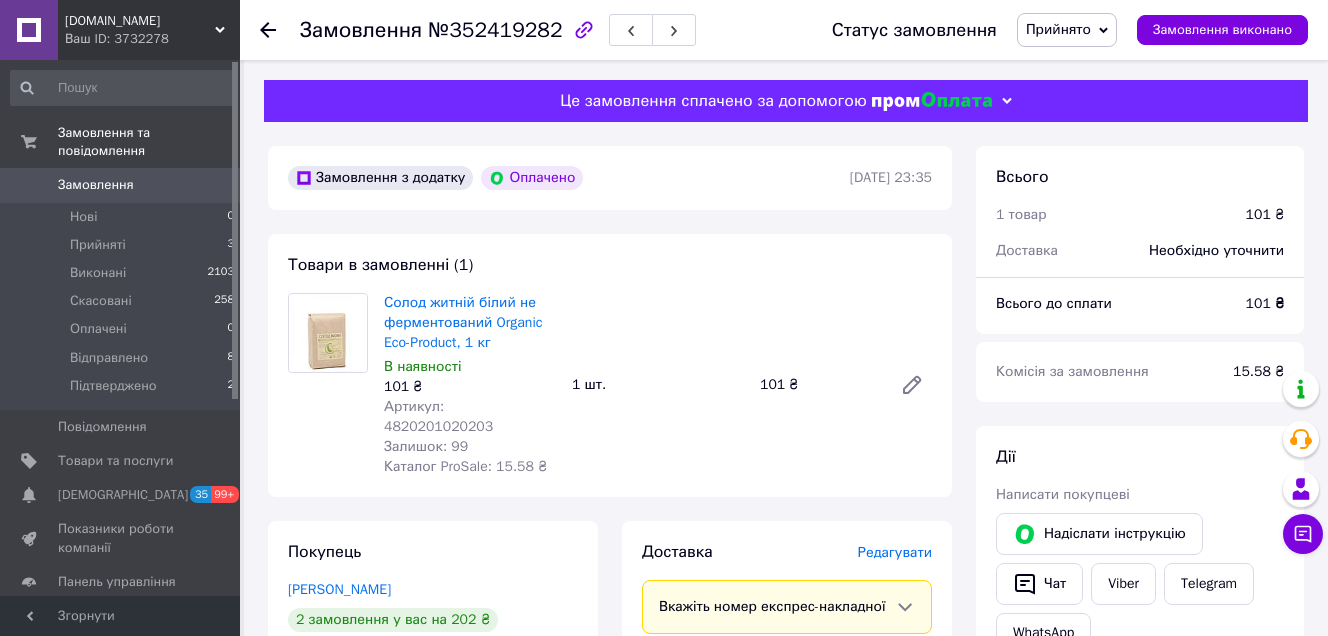 click on "Редагувати" at bounding box center (895, 552) 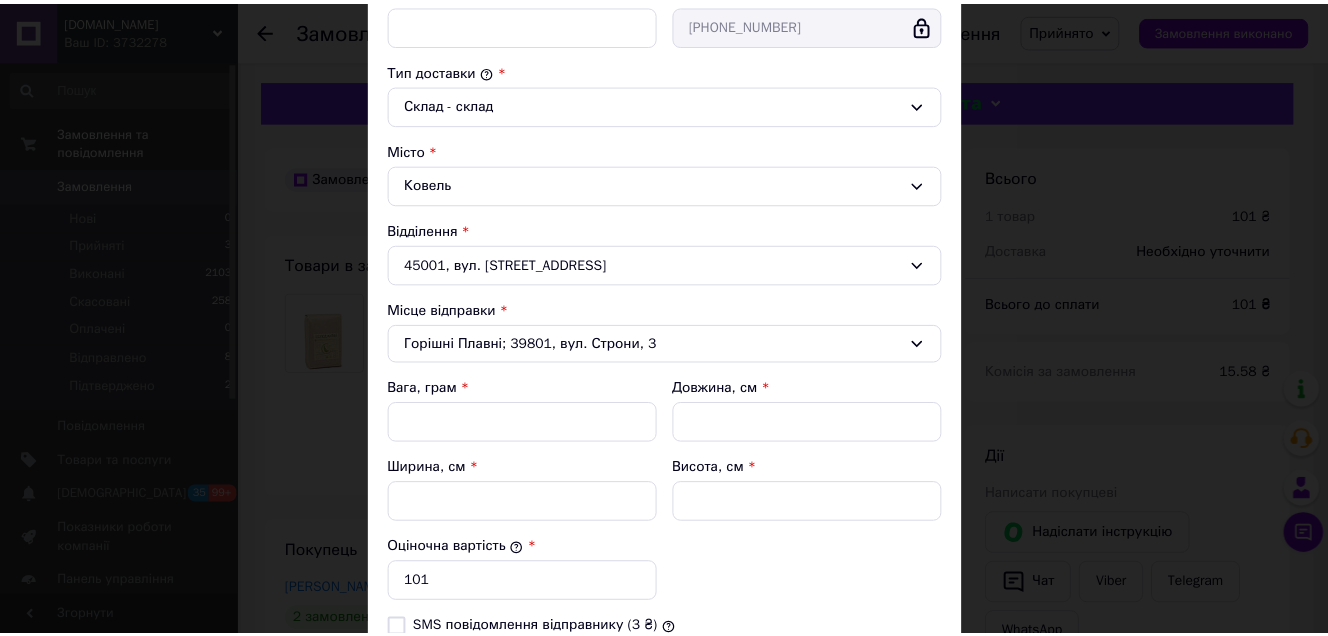 scroll, scrollTop: 659, scrollLeft: 0, axis: vertical 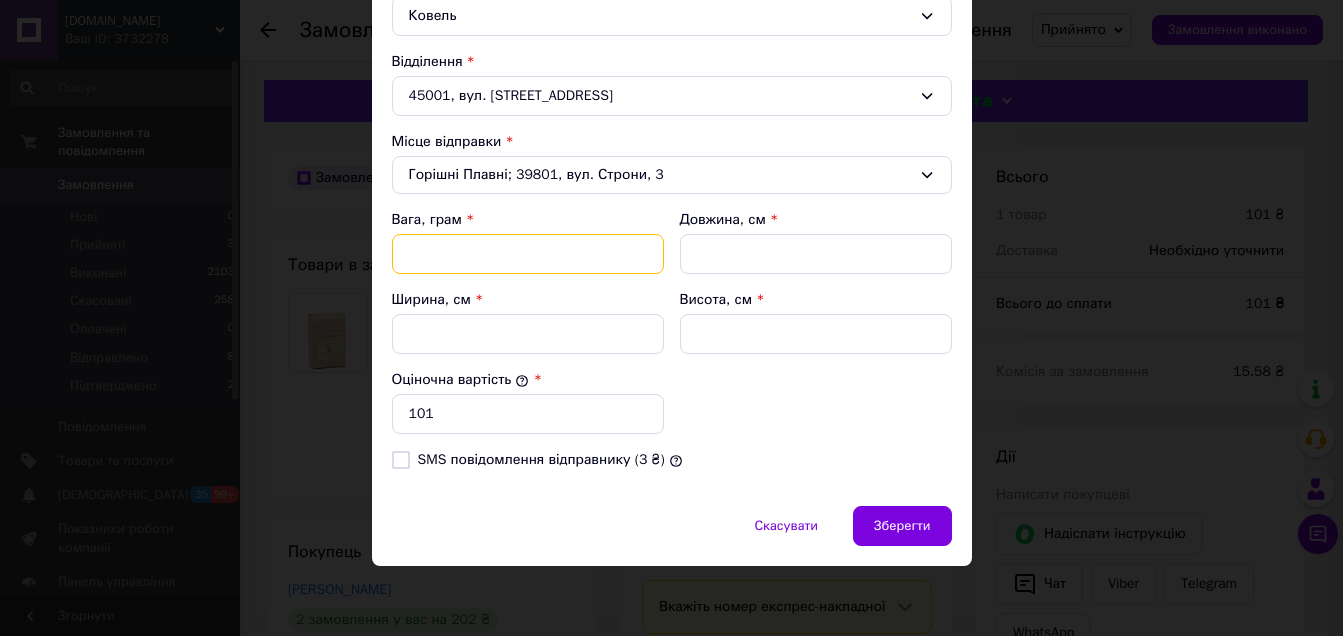 click on "Вага, грам" at bounding box center (528, 254) 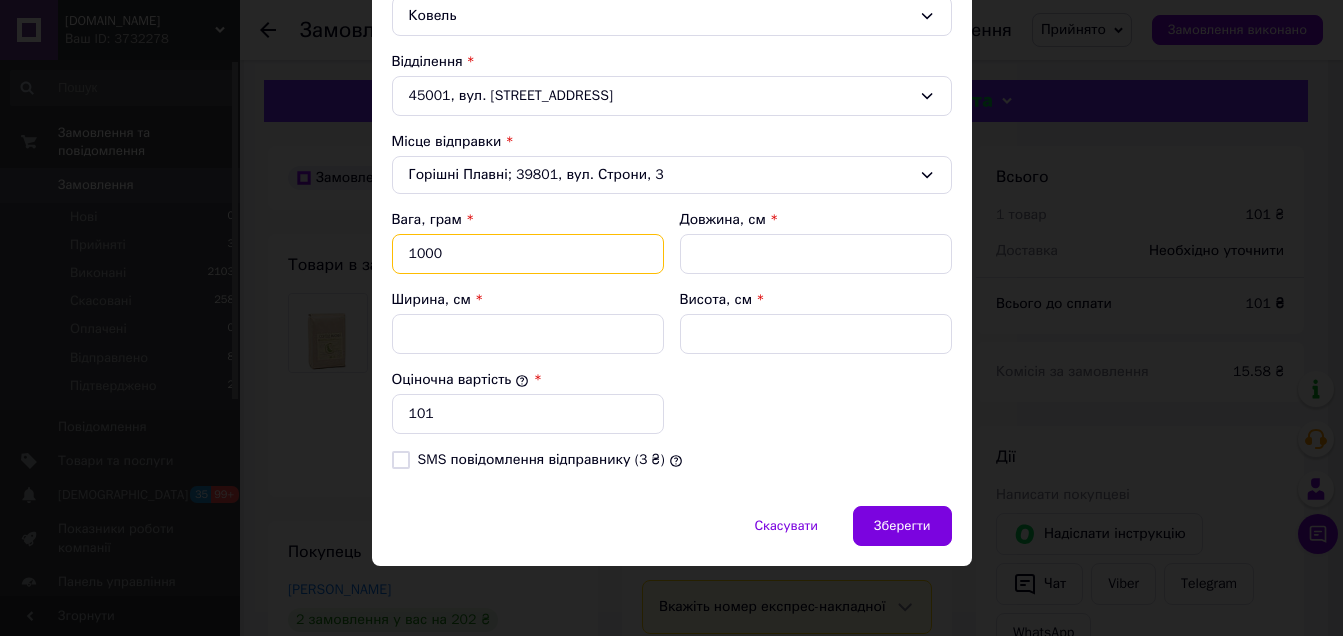 type on "1000" 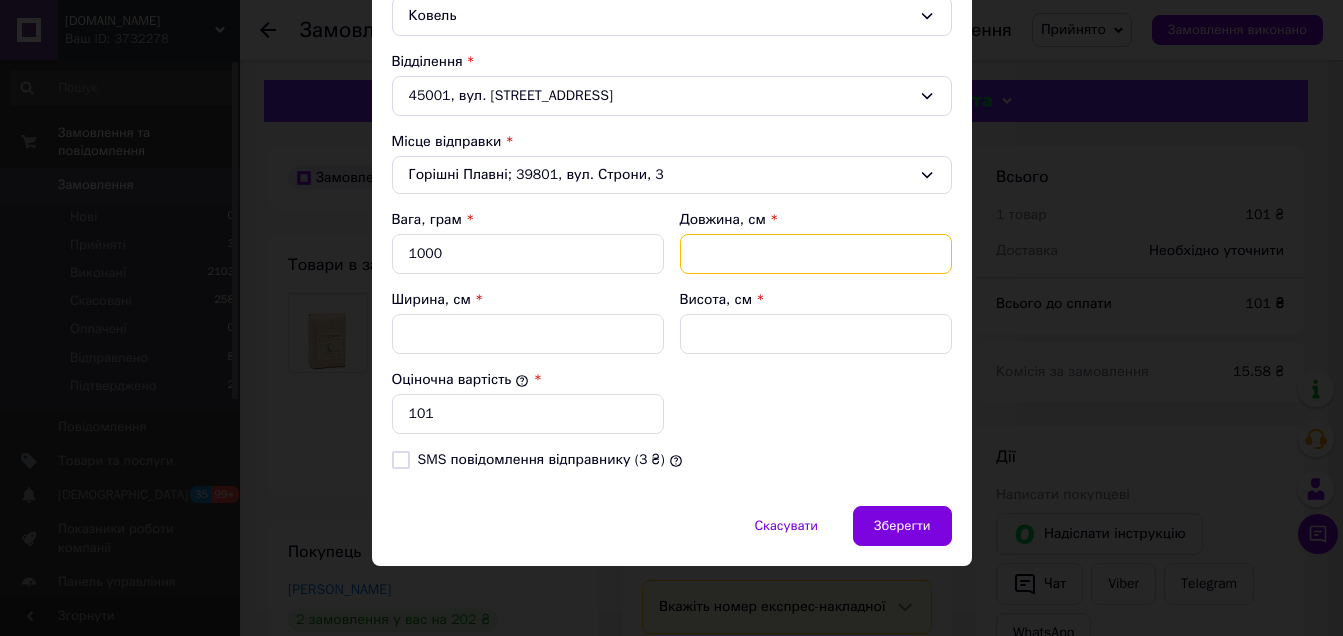 click on "Довжина, см" at bounding box center [816, 254] 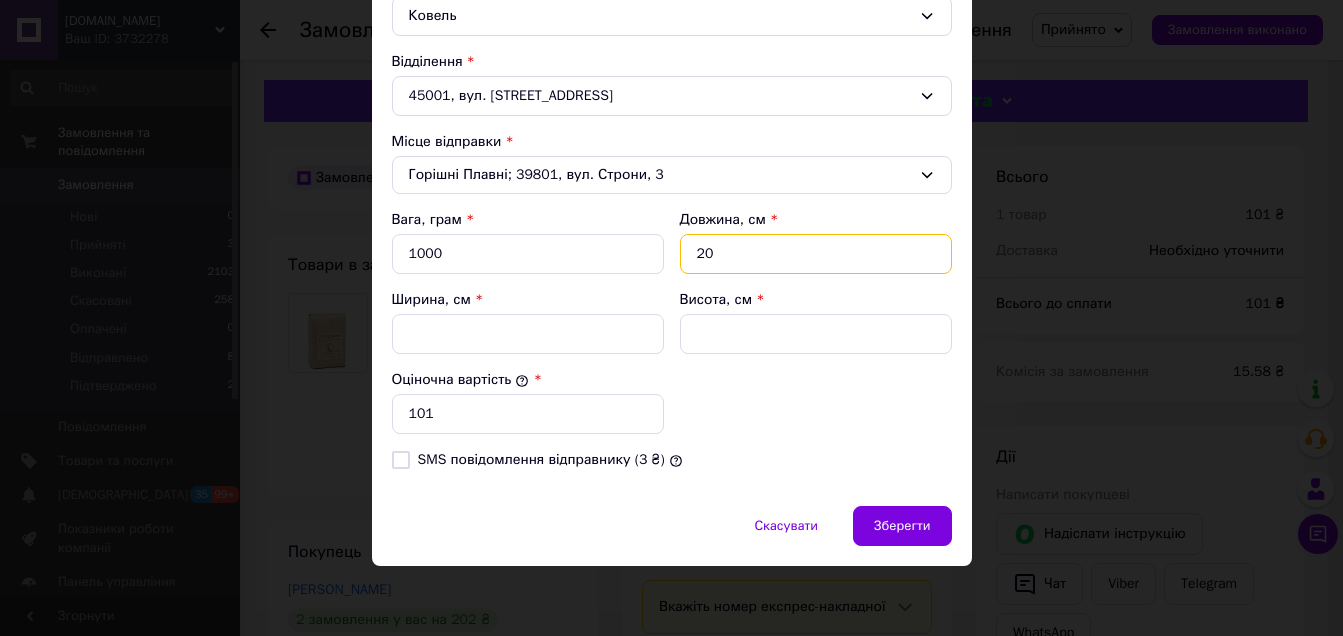 type on "20" 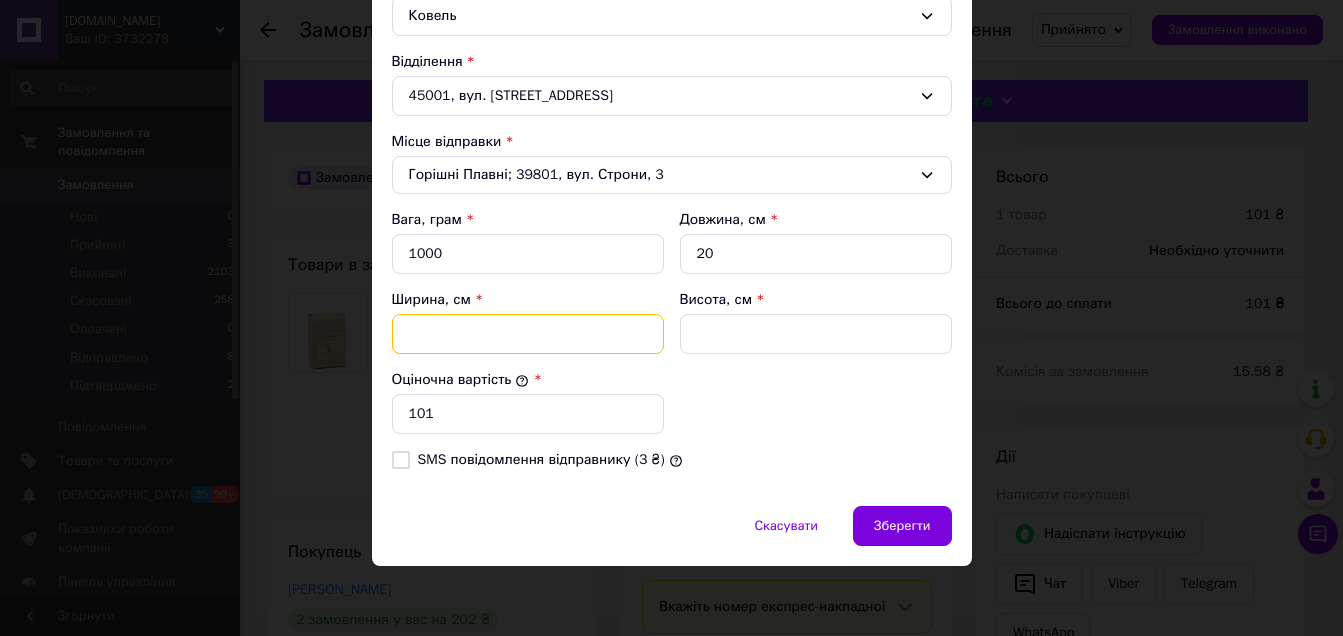 click on "Ширина, см" at bounding box center [528, 334] 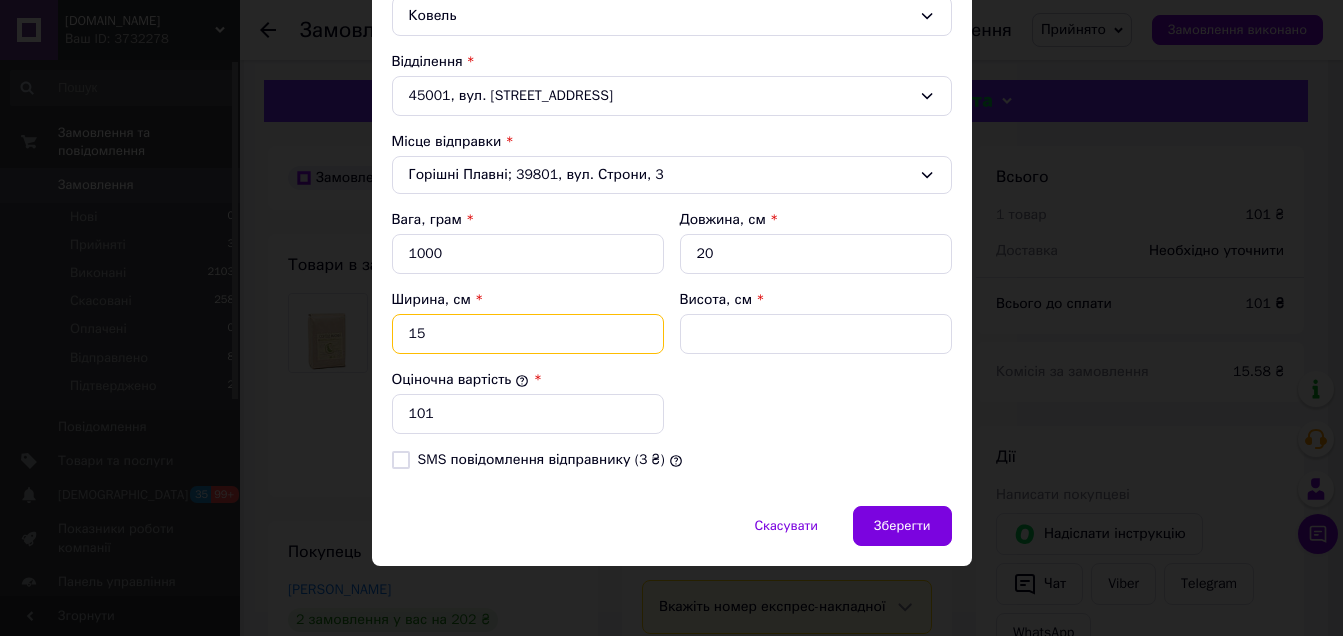 type on "15" 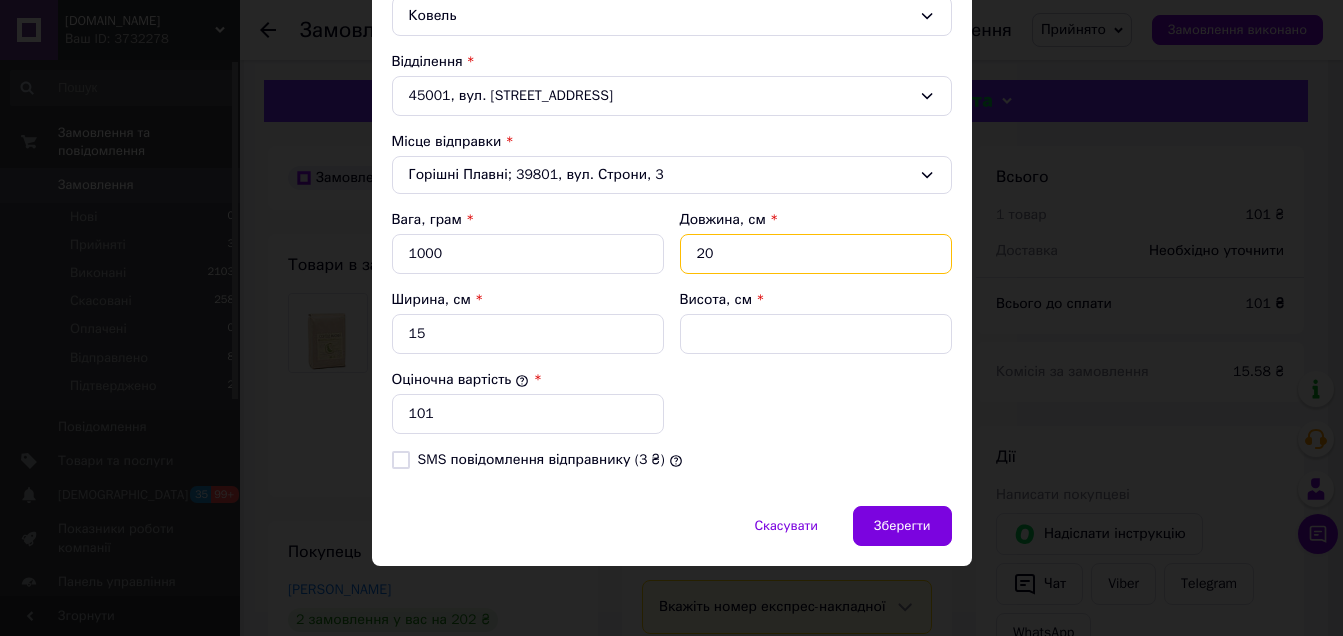 click on "20" at bounding box center (816, 254) 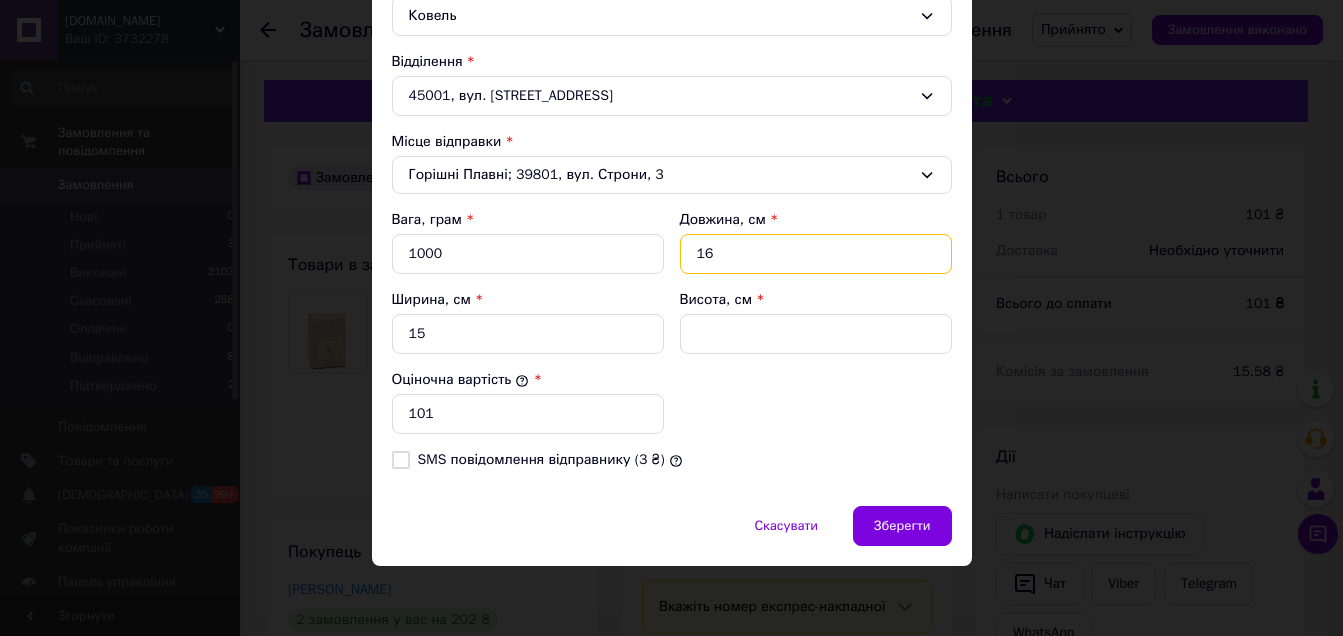 type on "16" 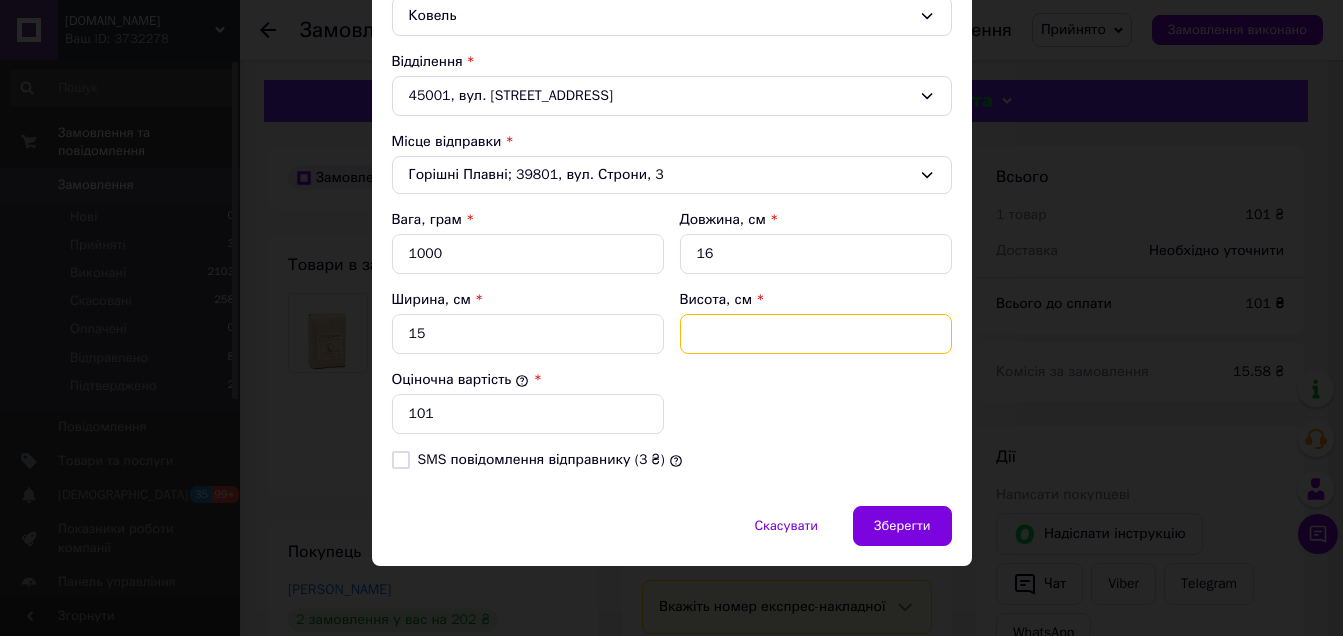 click on "Висота, см" at bounding box center (816, 334) 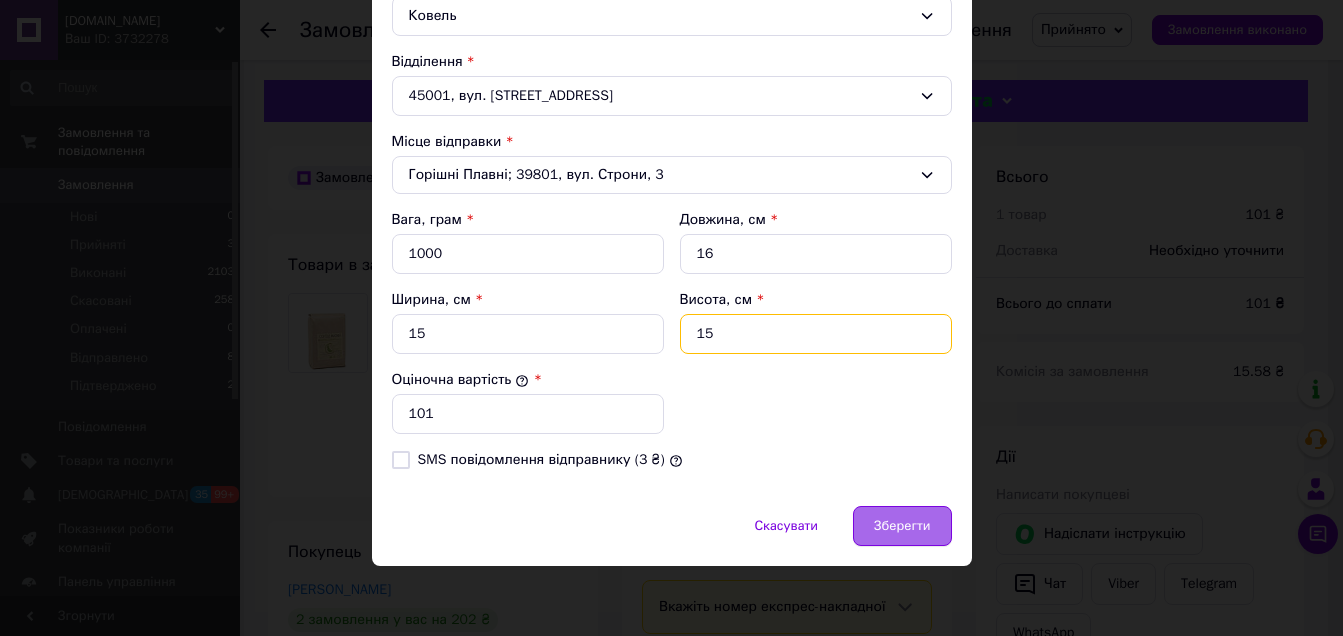 type on "15" 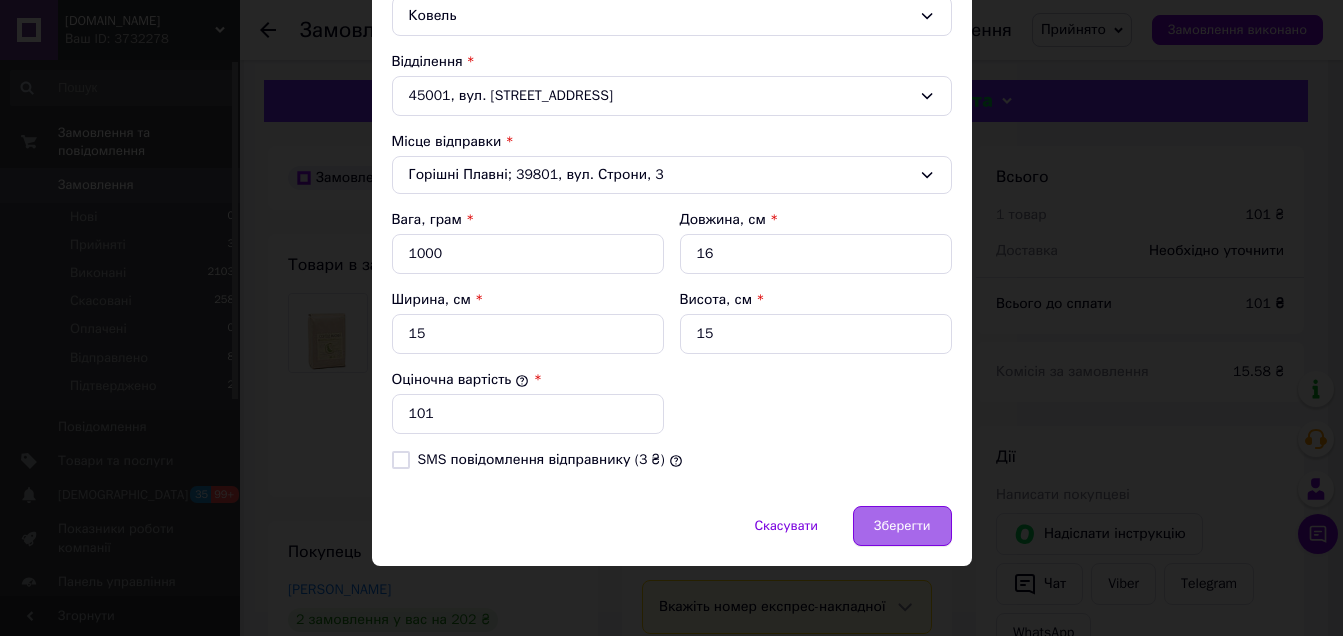 click on "Зберегти" at bounding box center [902, 526] 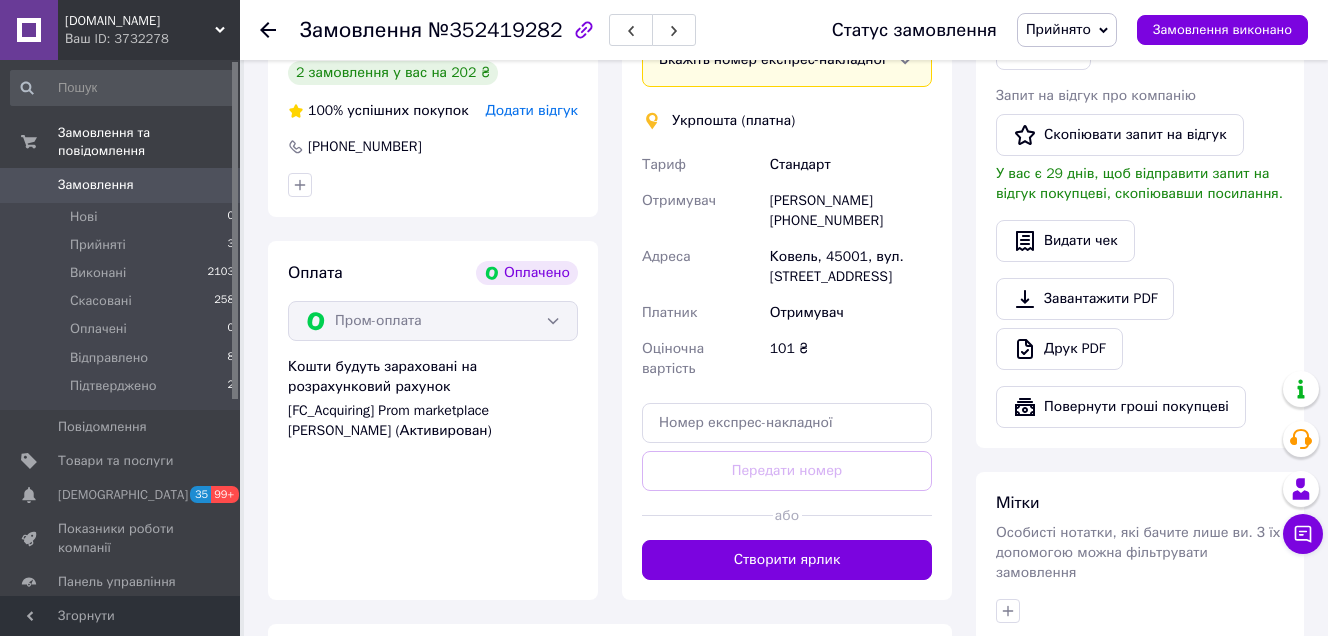 scroll, scrollTop: 700, scrollLeft: 0, axis: vertical 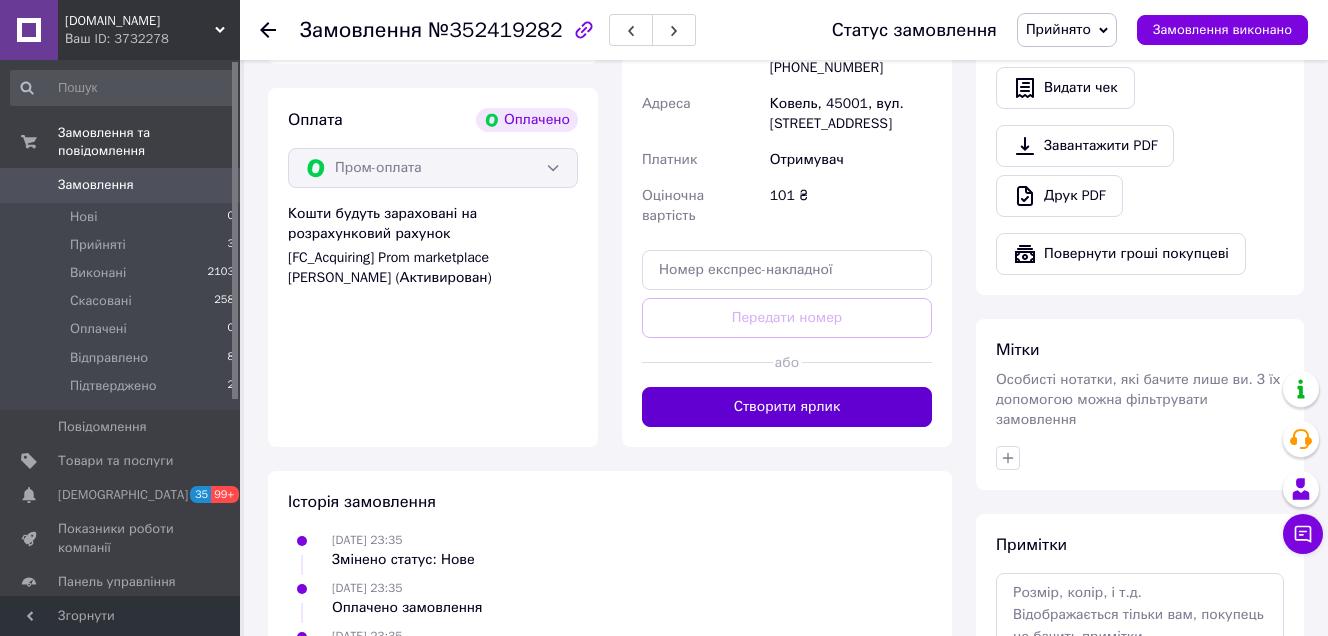 click on "Створити ярлик" at bounding box center [787, 407] 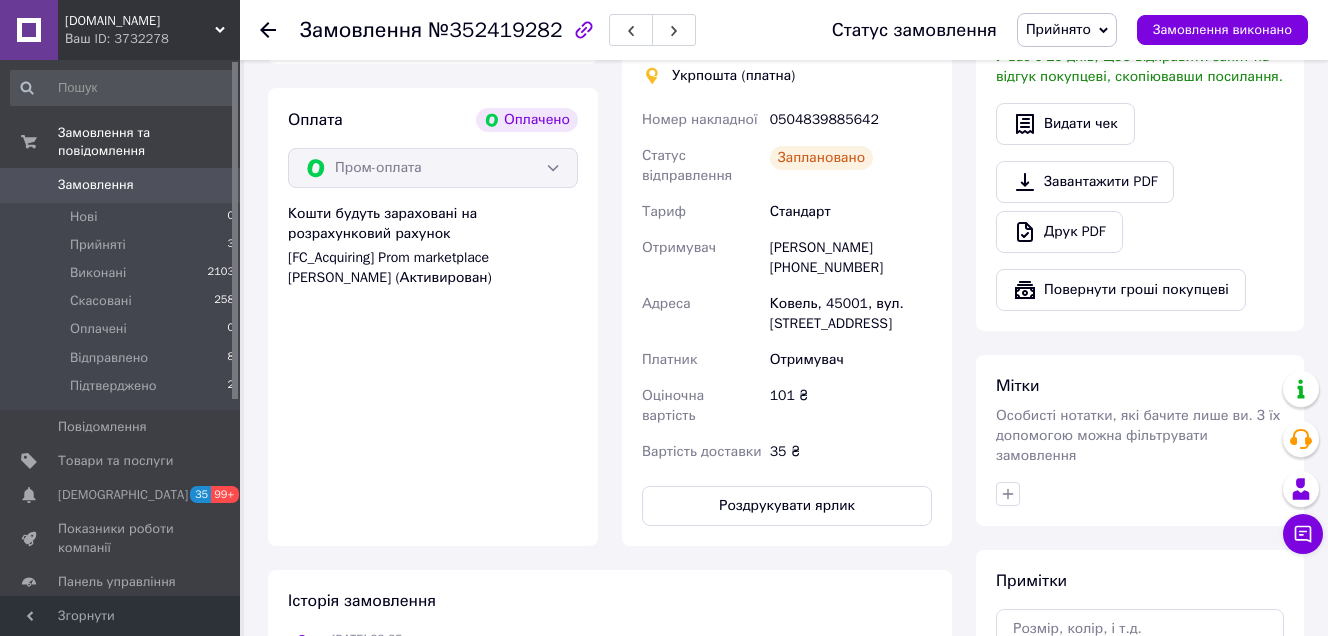 scroll, scrollTop: 500, scrollLeft: 0, axis: vertical 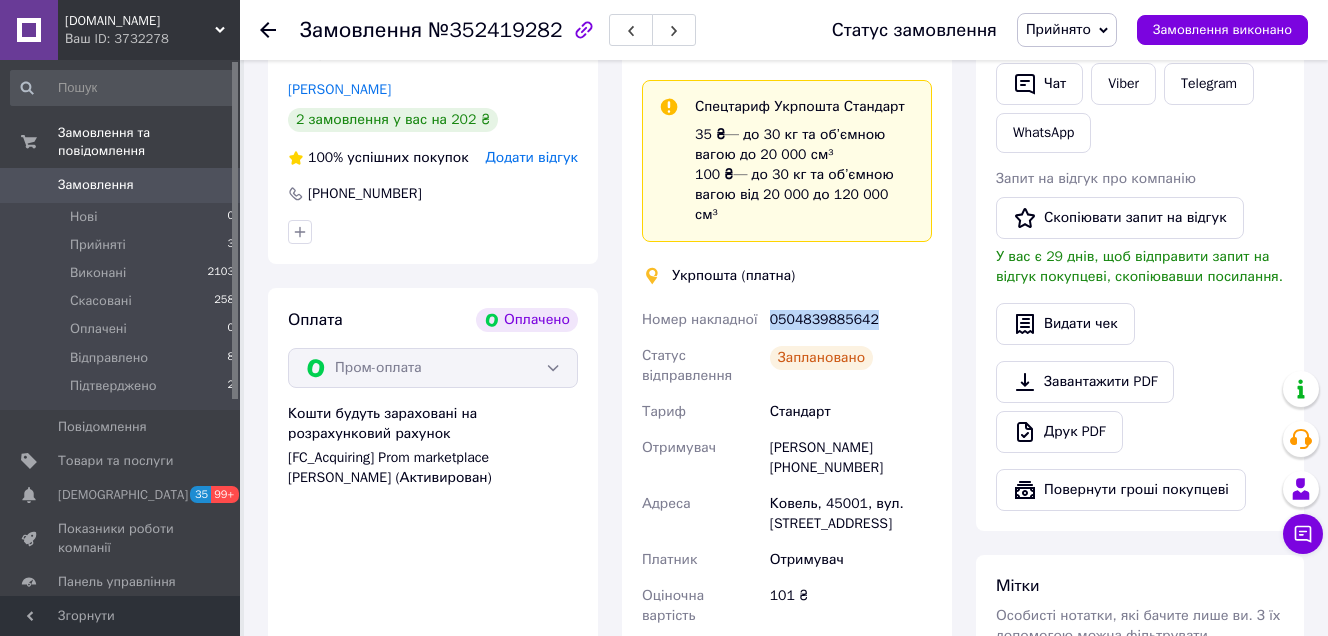 drag, startPoint x: 883, startPoint y: 268, endPoint x: 766, endPoint y: 279, distance: 117.51595 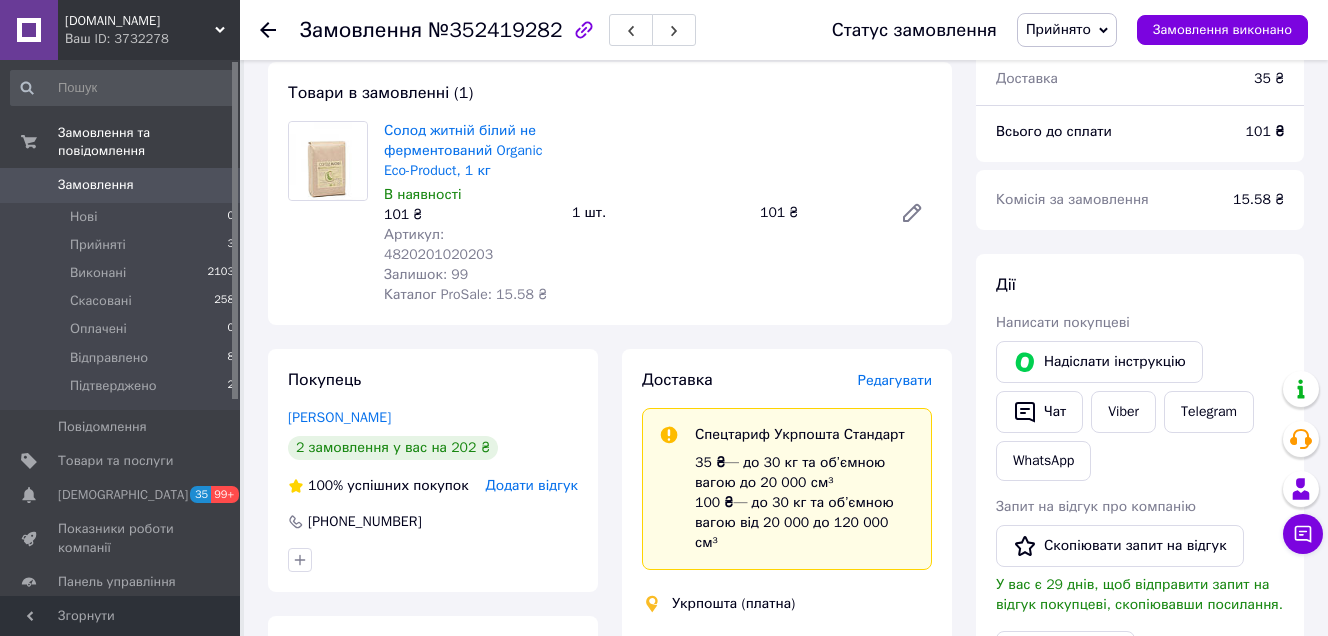 scroll, scrollTop: 0, scrollLeft: 0, axis: both 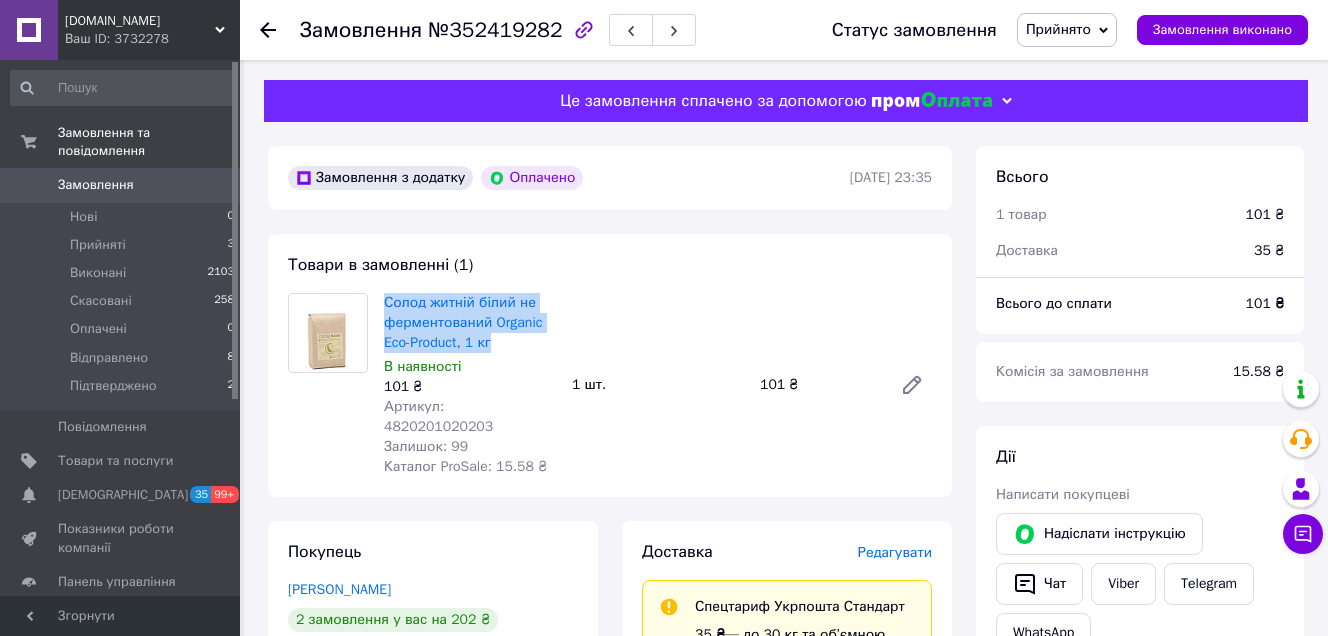 drag, startPoint x: 497, startPoint y: 337, endPoint x: 383, endPoint y: 292, distance: 122.56019 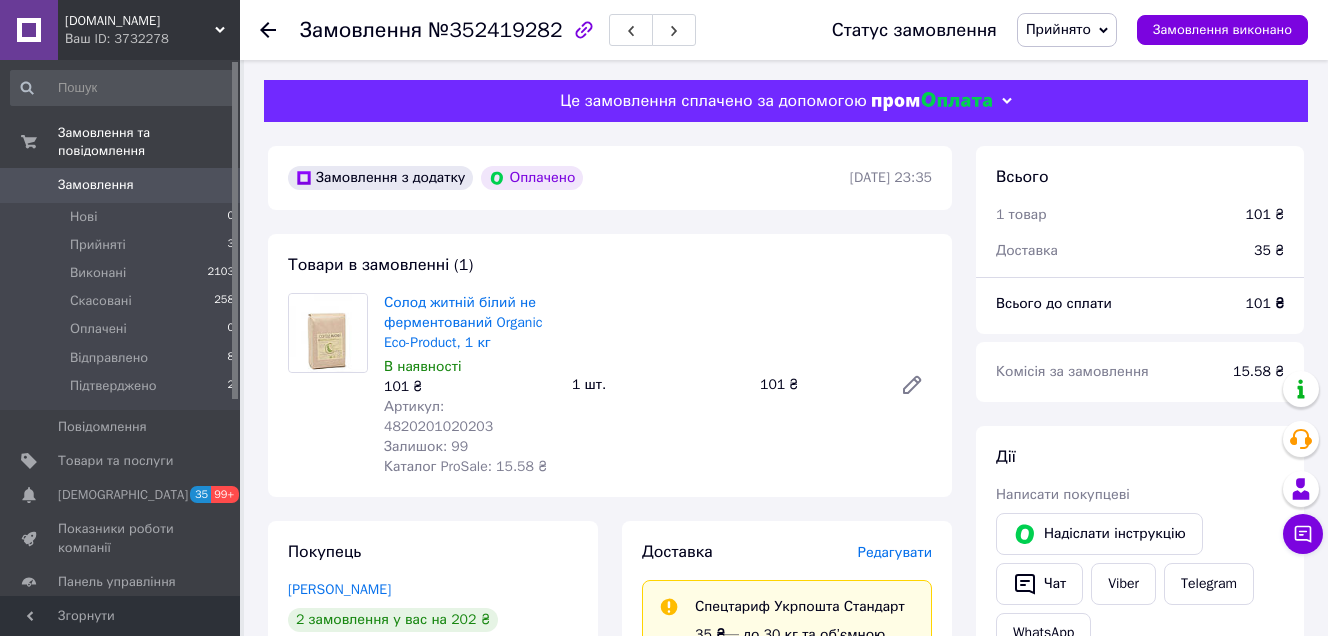 click on "Солод житній білий не ферментований Organic Eco-Product, 1 кг В наявності 101 ₴ Артикул: 4820201020203 Залишок: 99 Каталог ProSale: 15.58 ₴  1 шт. 101 ₴" at bounding box center [658, 385] 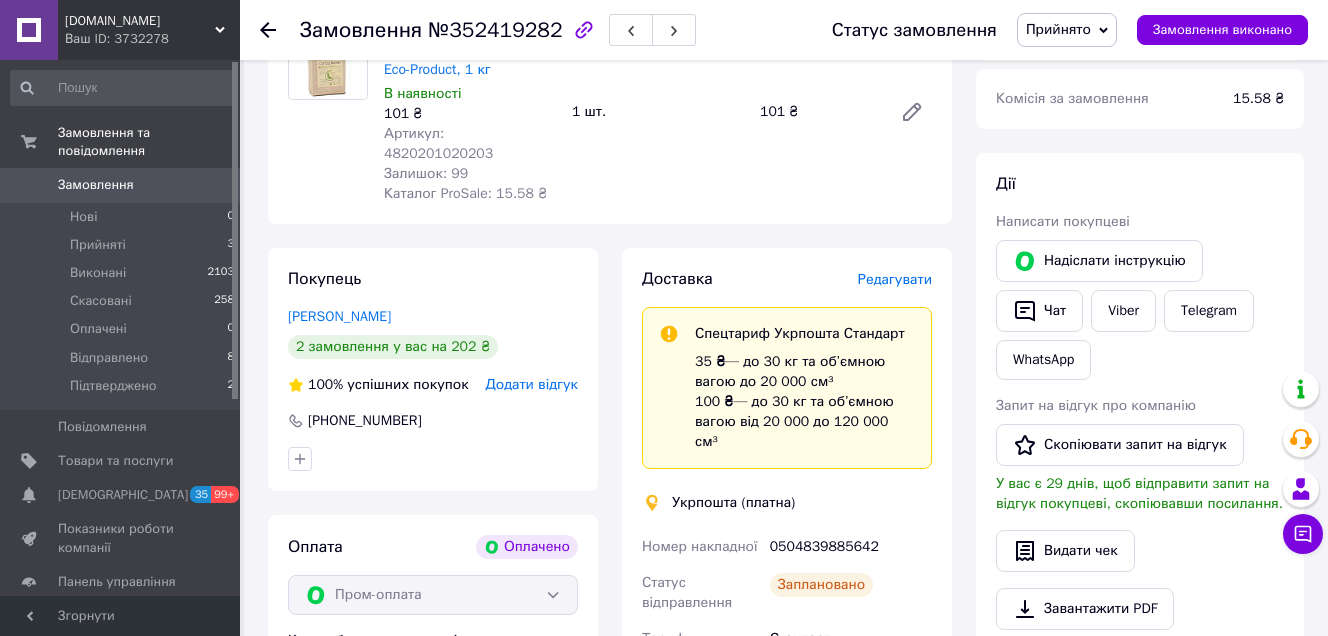 scroll, scrollTop: 300, scrollLeft: 0, axis: vertical 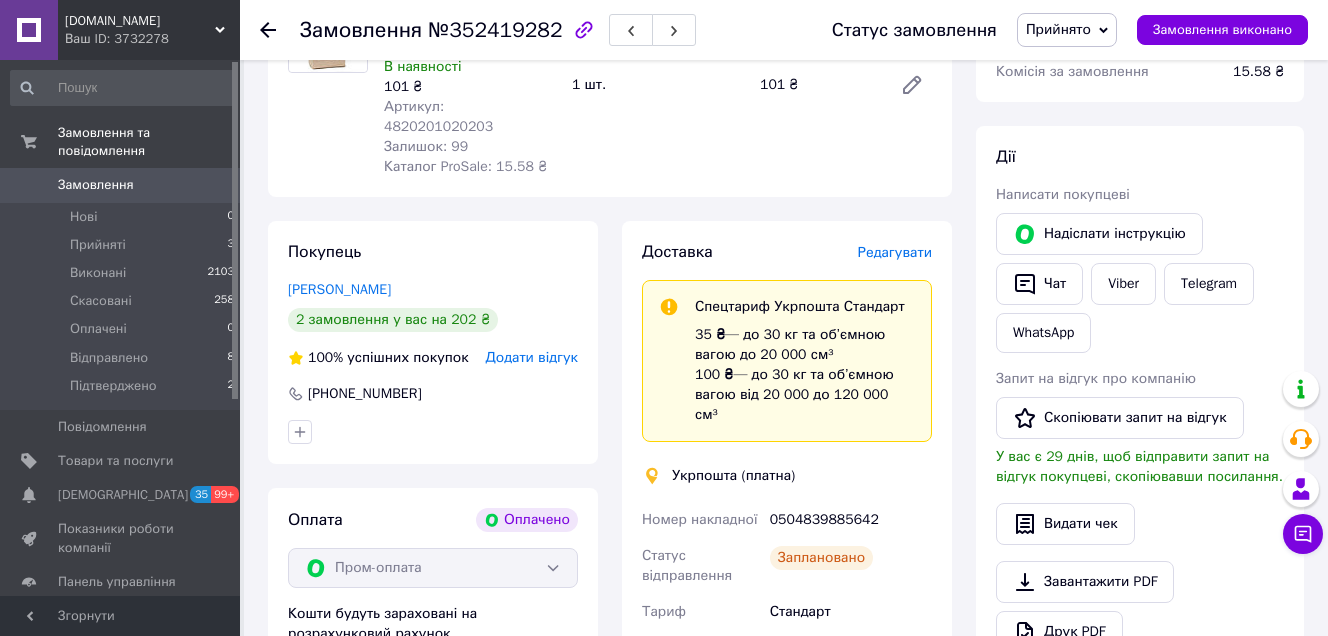 click on "0504839885642" at bounding box center (851, 520) 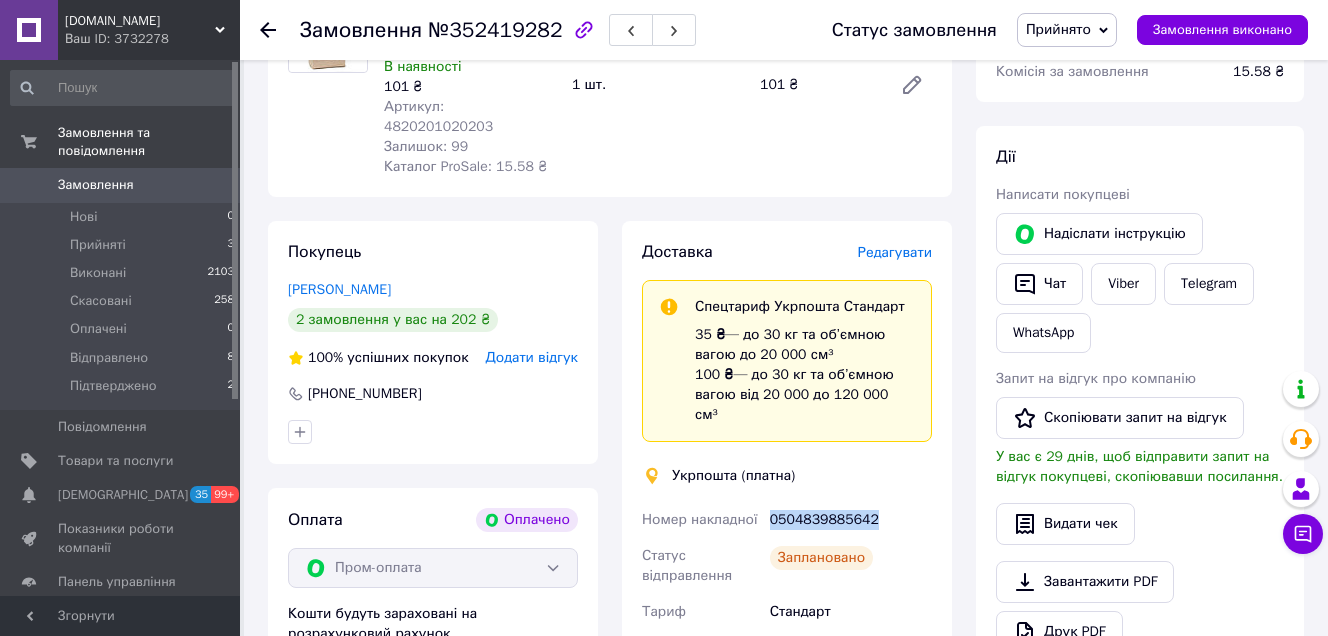drag, startPoint x: 854, startPoint y: 473, endPoint x: 771, endPoint y: 470, distance: 83.0542 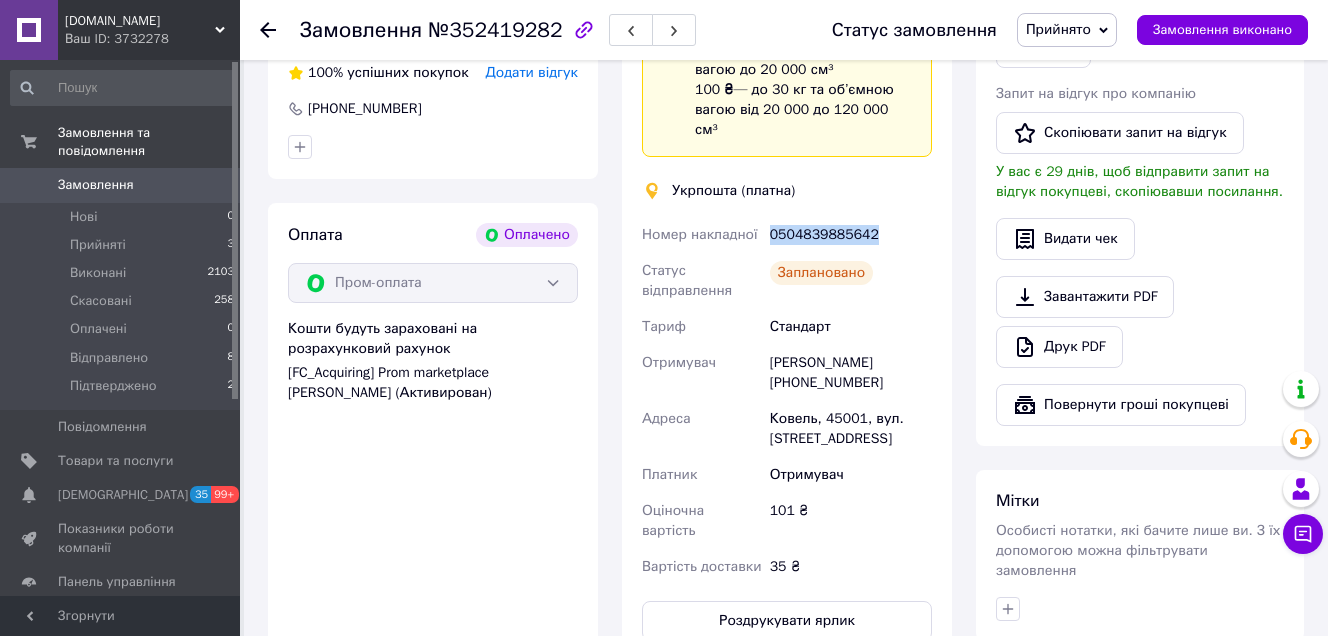scroll, scrollTop: 700, scrollLeft: 0, axis: vertical 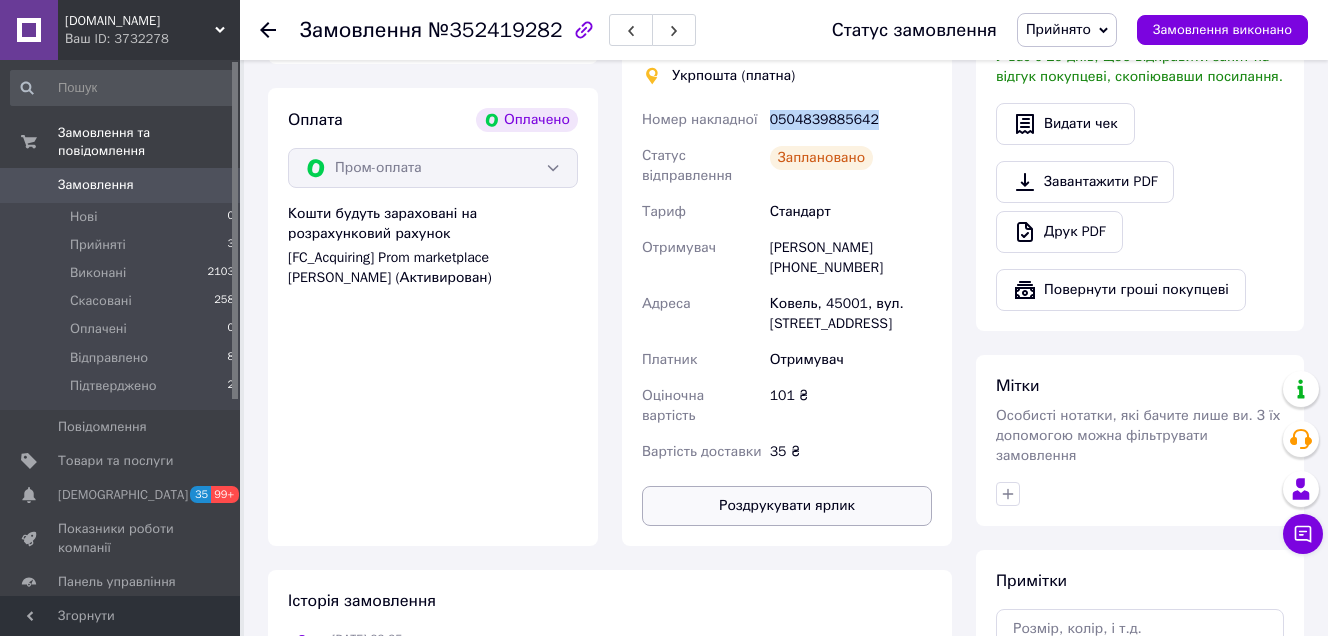 click on "Роздрукувати ярлик" at bounding box center [787, 506] 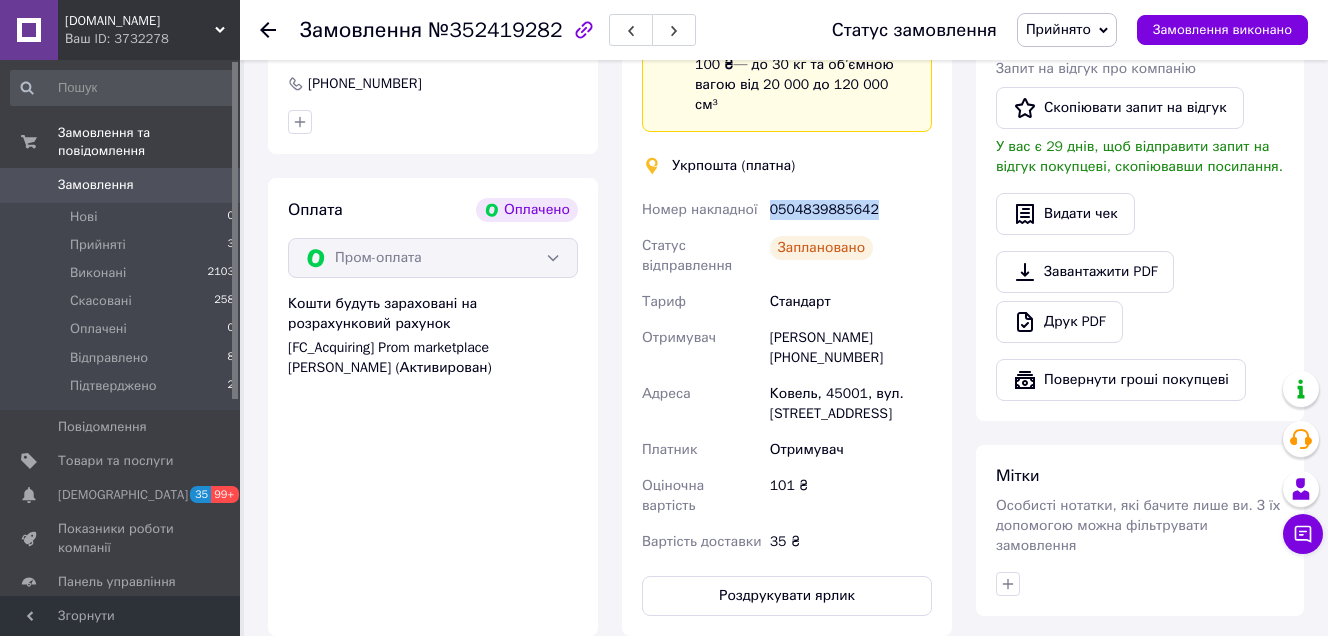 scroll, scrollTop: 500, scrollLeft: 0, axis: vertical 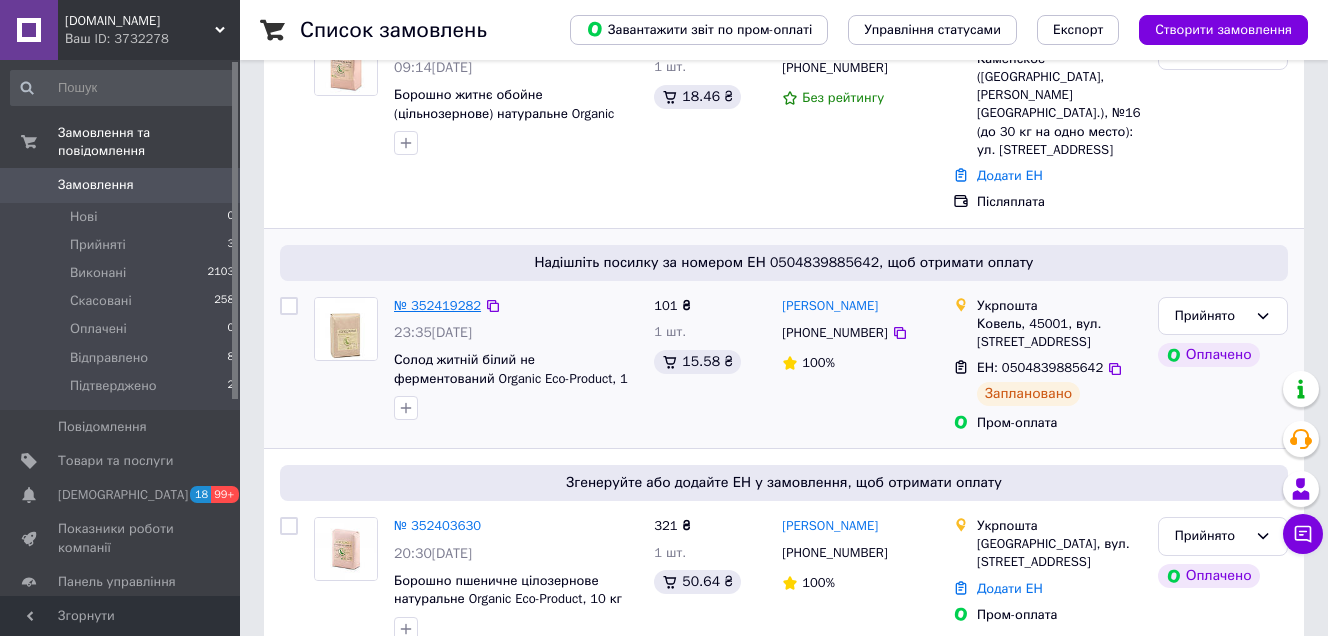 click on "№ 352419282" at bounding box center [437, 305] 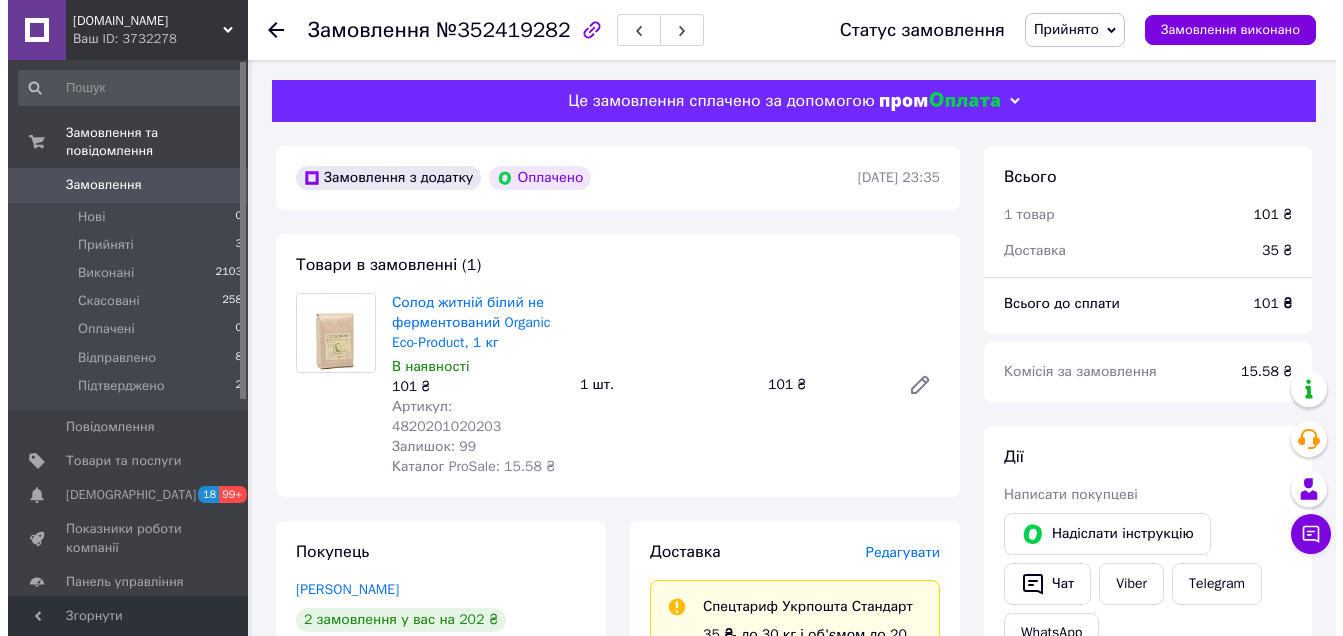 scroll, scrollTop: 400, scrollLeft: 0, axis: vertical 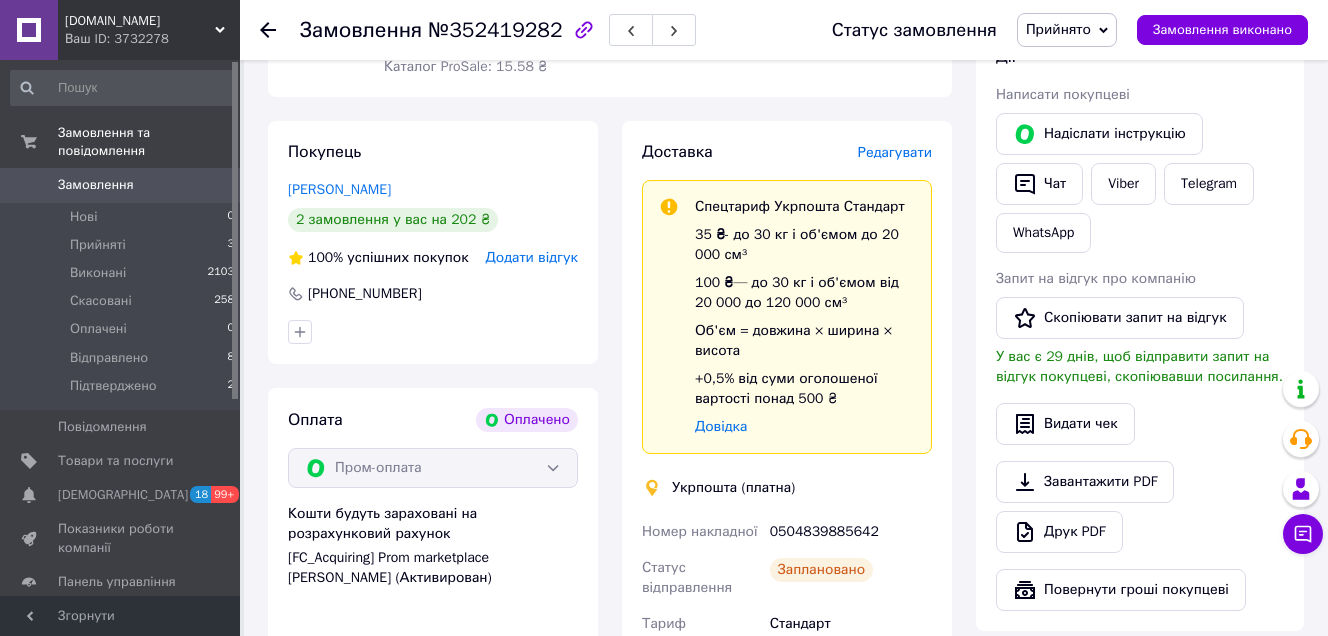 click on "Редагувати" at bounding box center (895, 152) 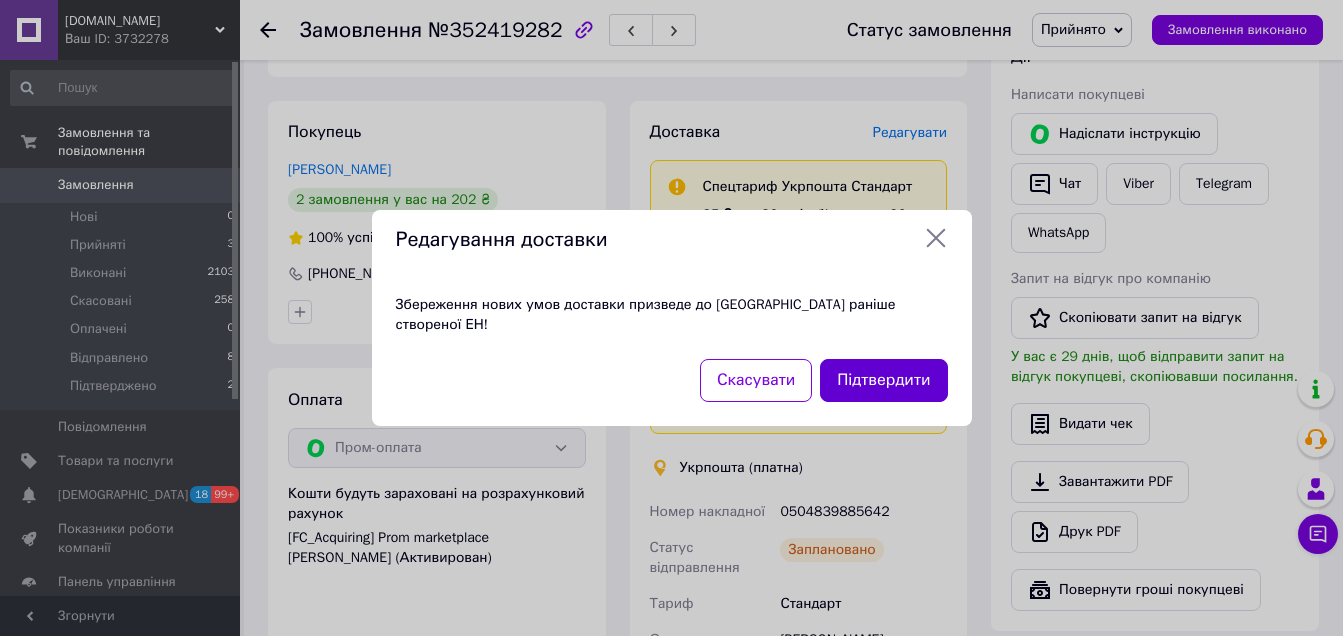 click on "Підтвердити" at bounding box center [883, 380] 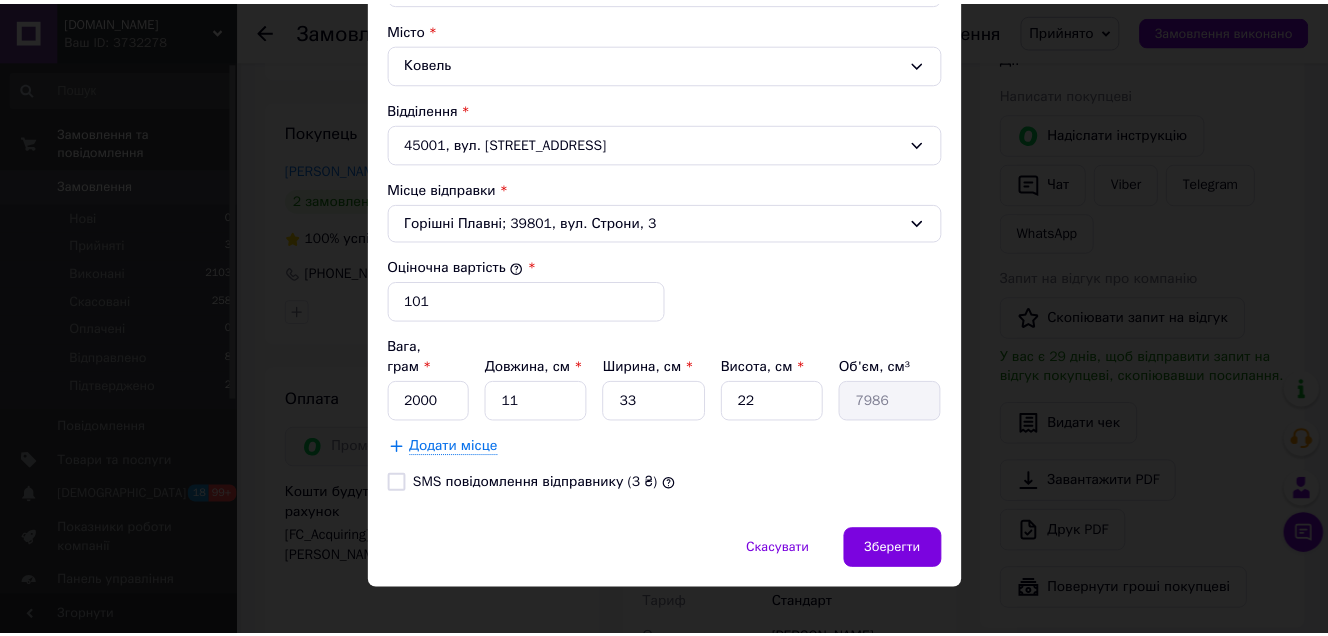 scroll, scrollTop: 615, scrollLeft: 0, axis: vertical 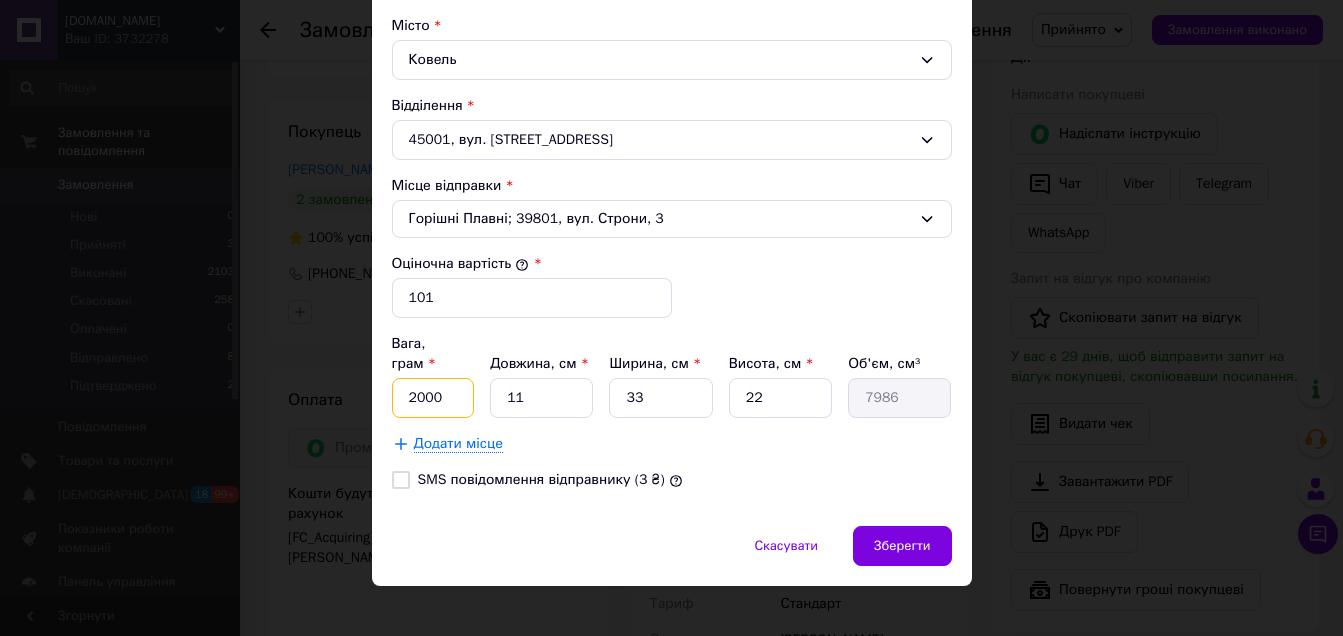 click on "2000" at bounding box center [433, 398] 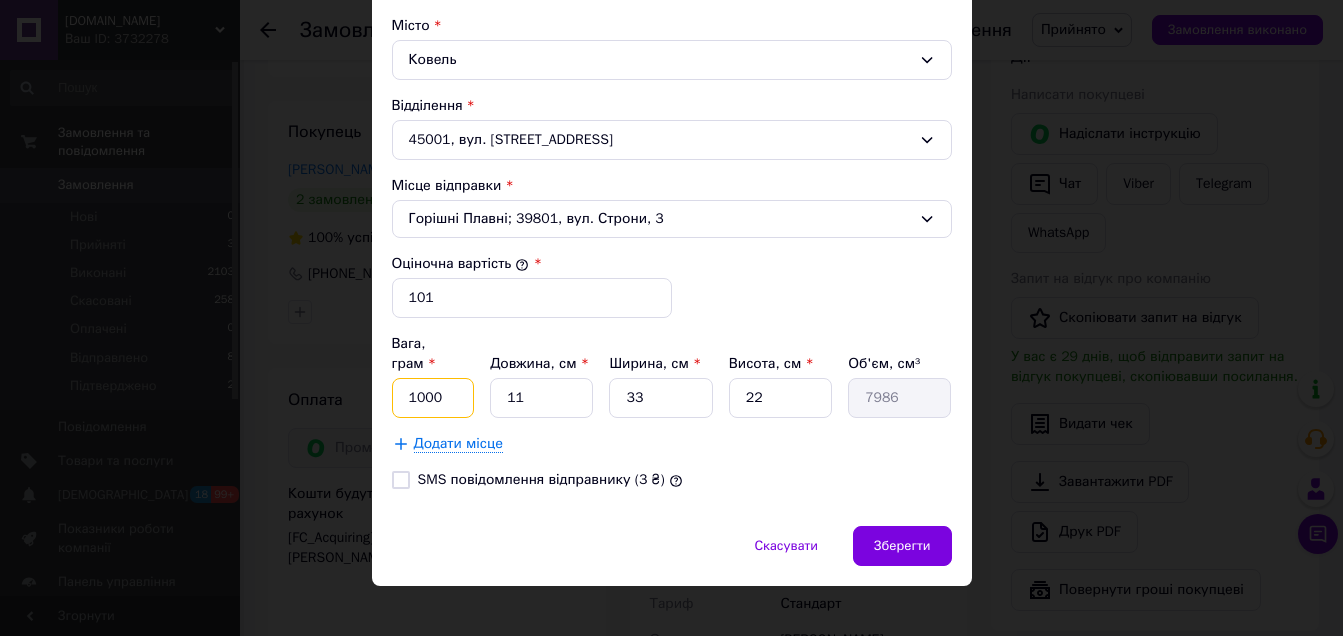 type on "1000" 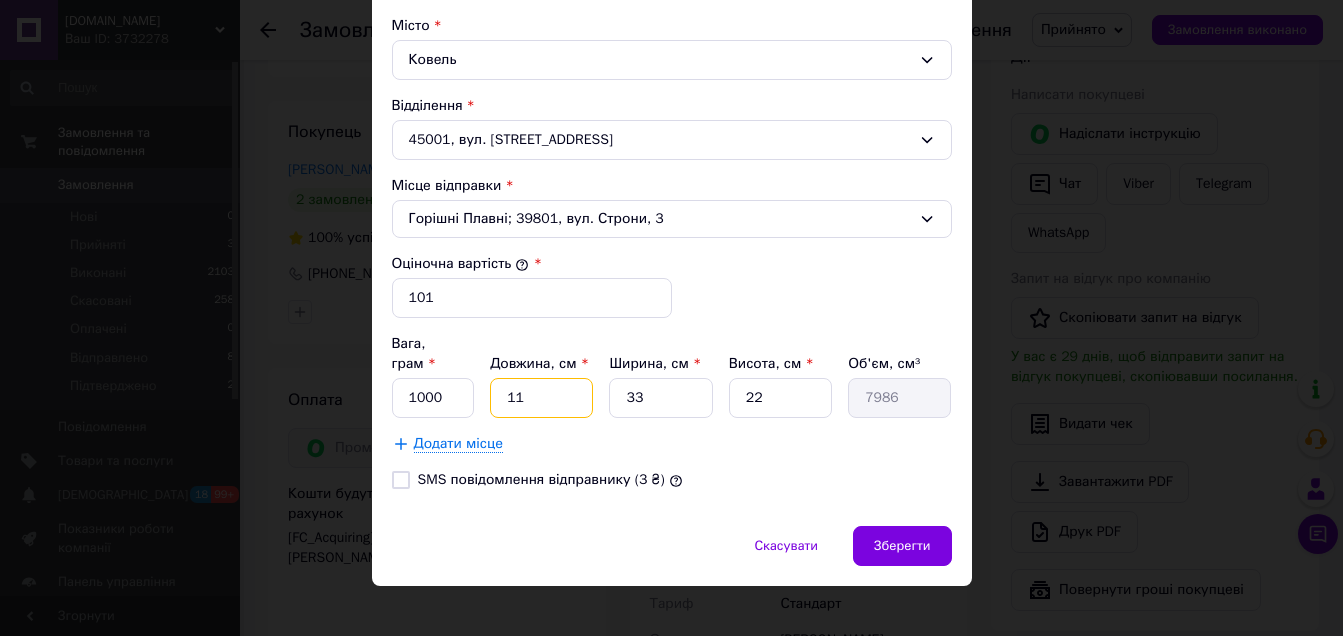 click on "11" at bounding box center (541, 398) 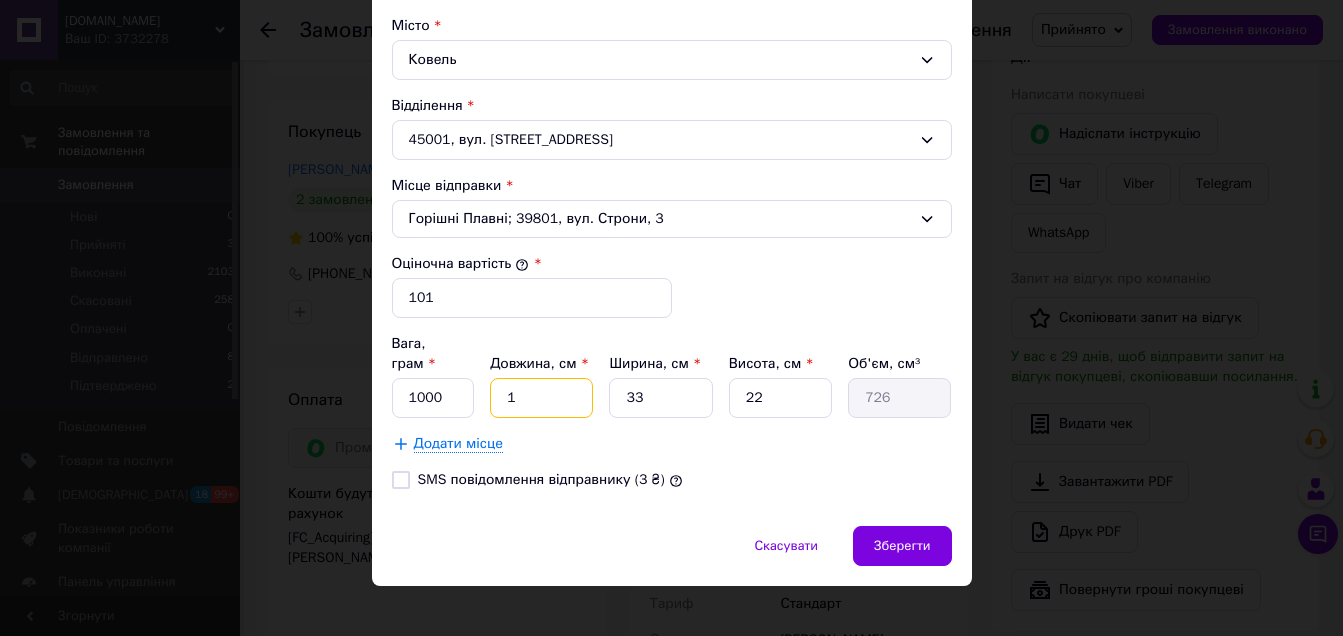 type on "15" 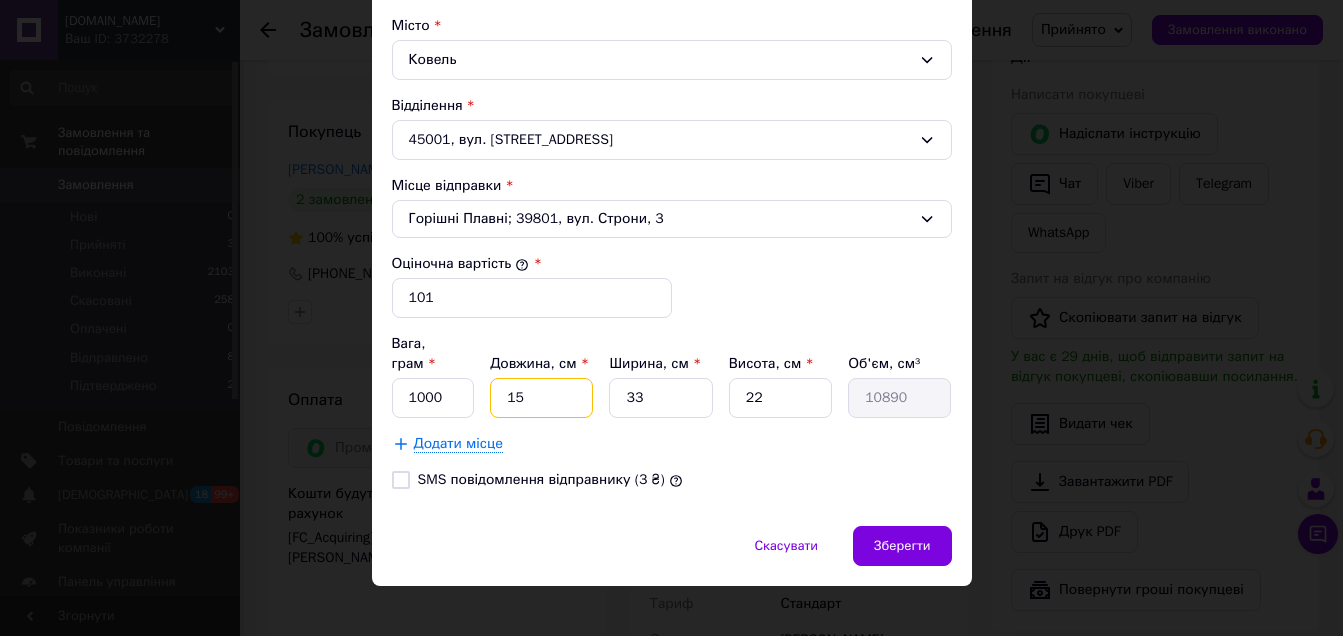 type on "15" 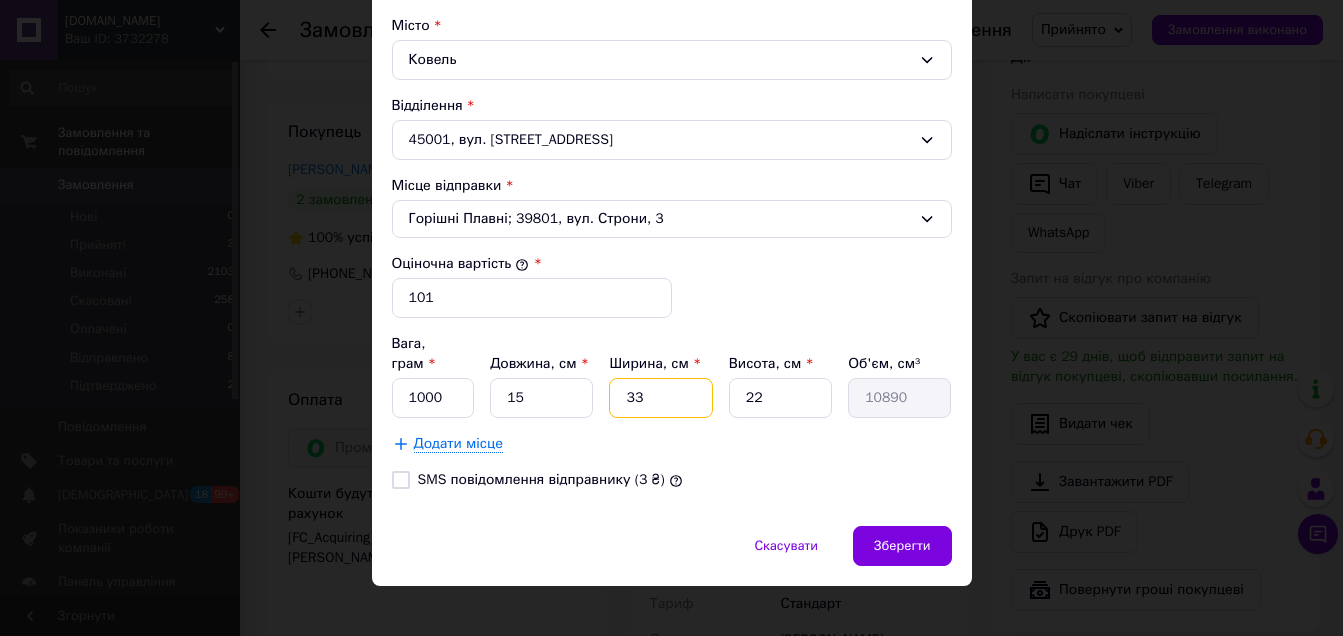 click on "33" at bounding box center [660, 398] 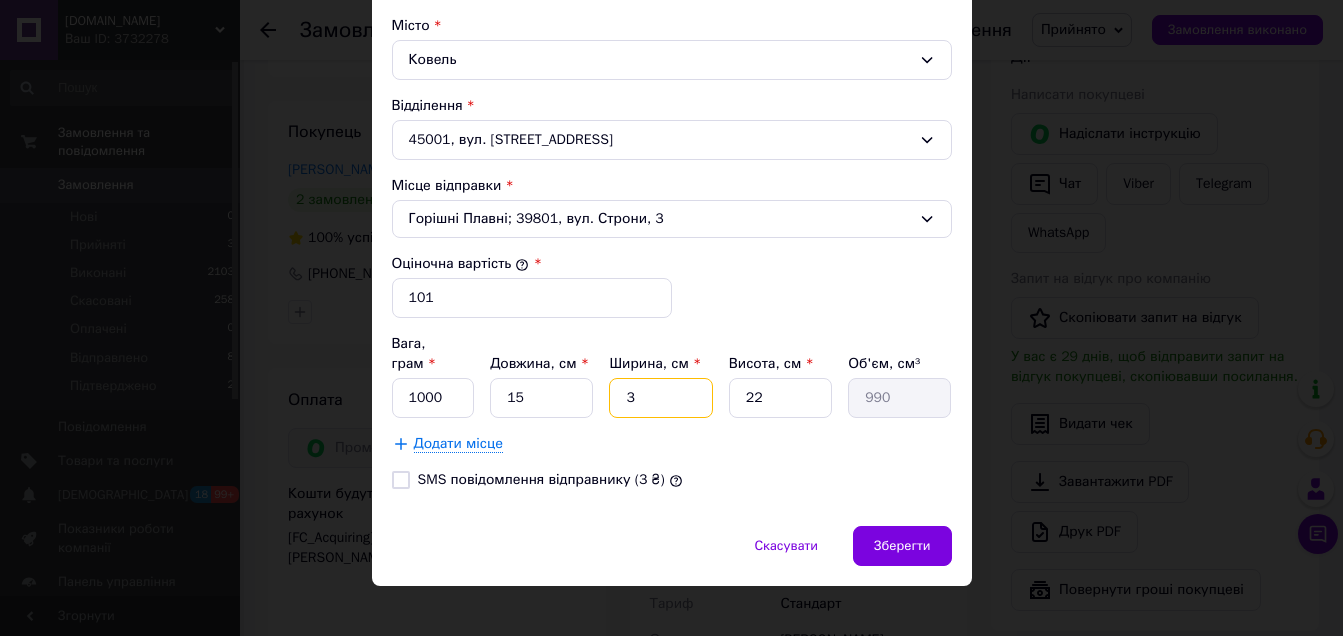 type 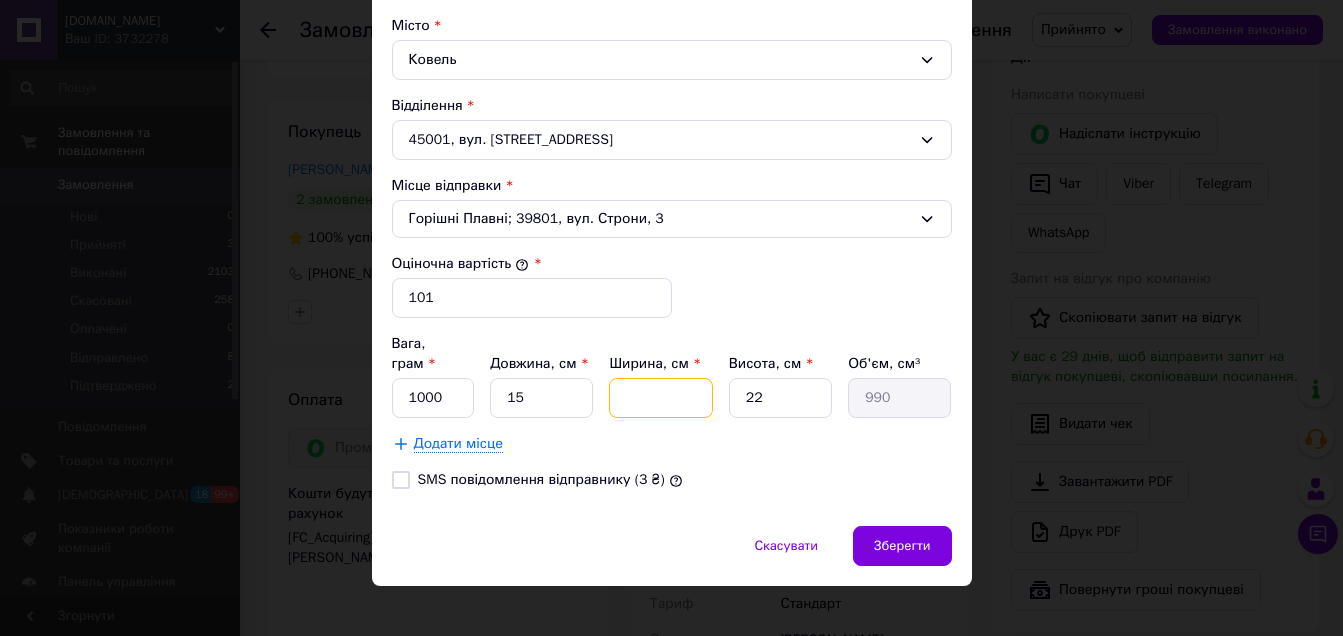 type 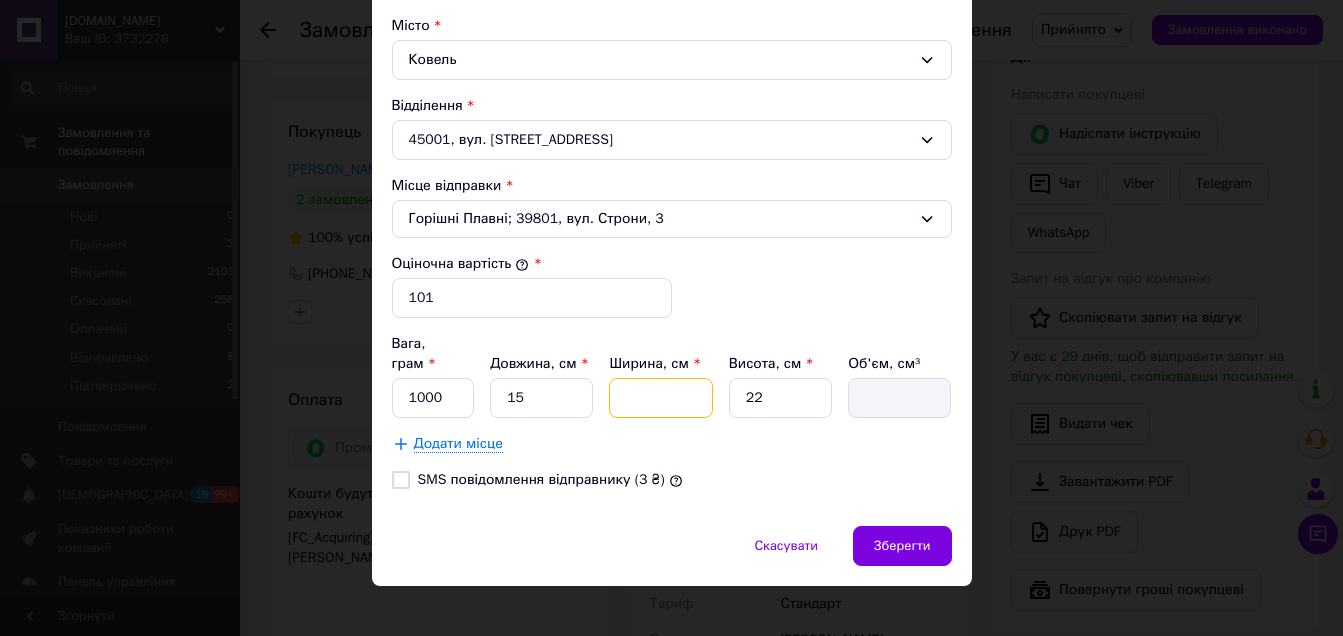 type on "1" 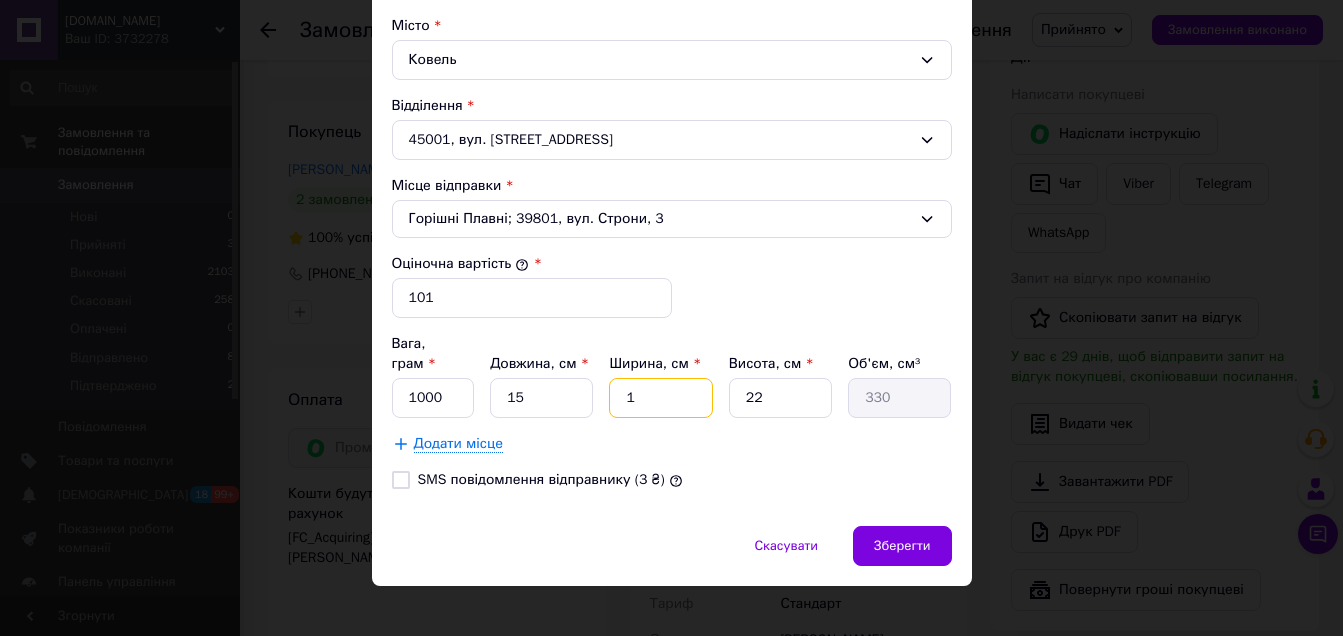 type on "15" 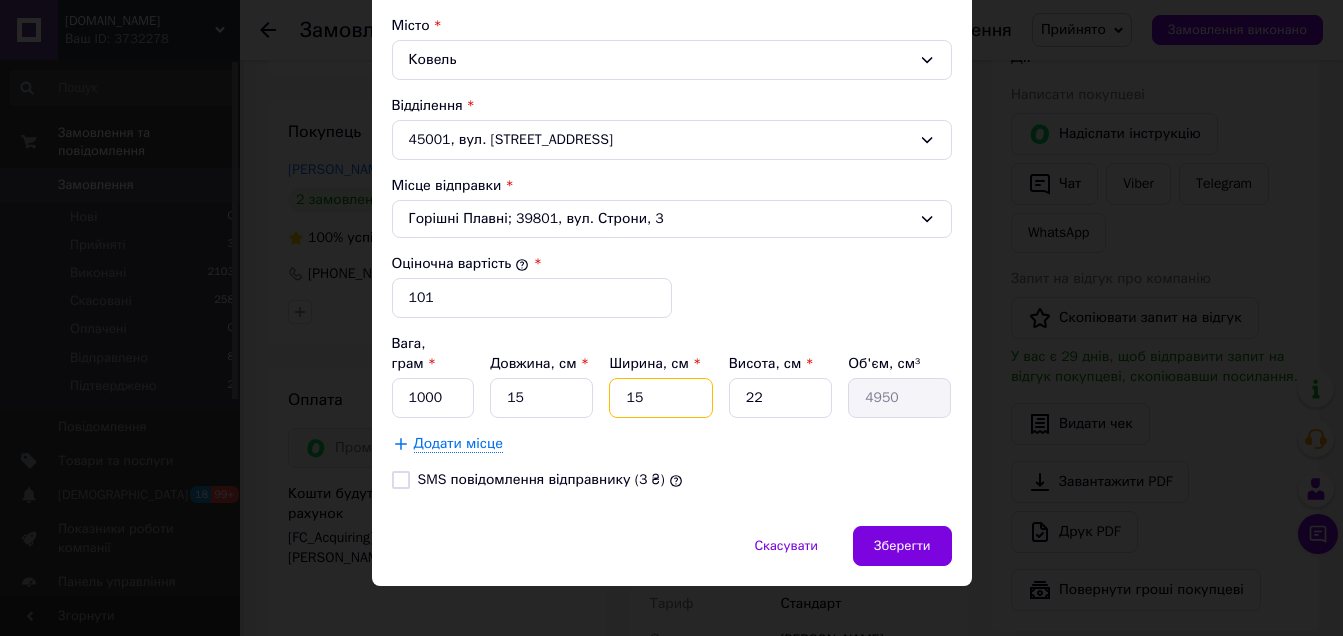 type on "15" 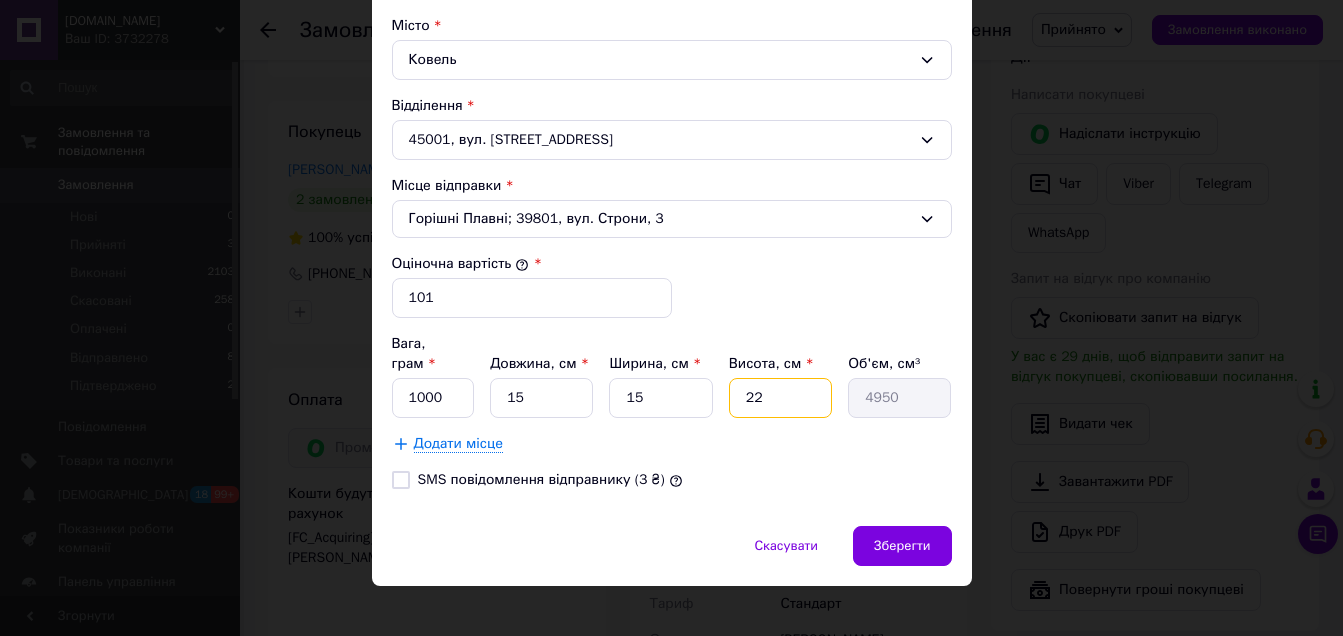 click on "22" at bounding box center (780, 398) 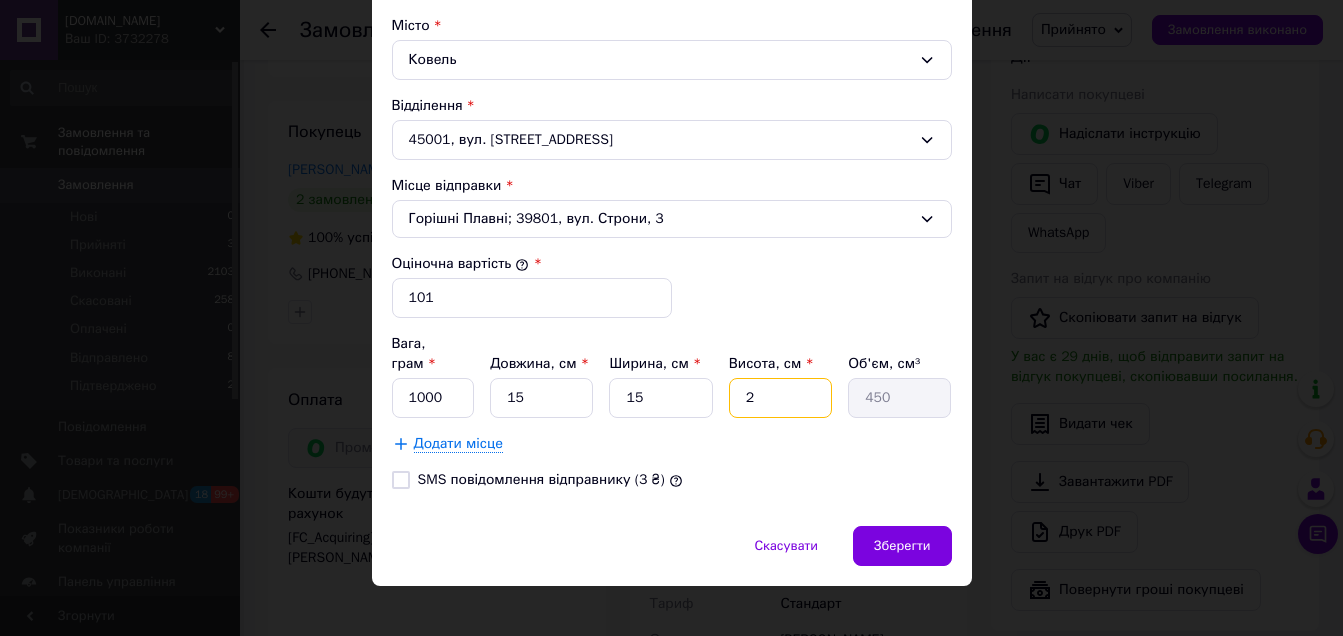 type 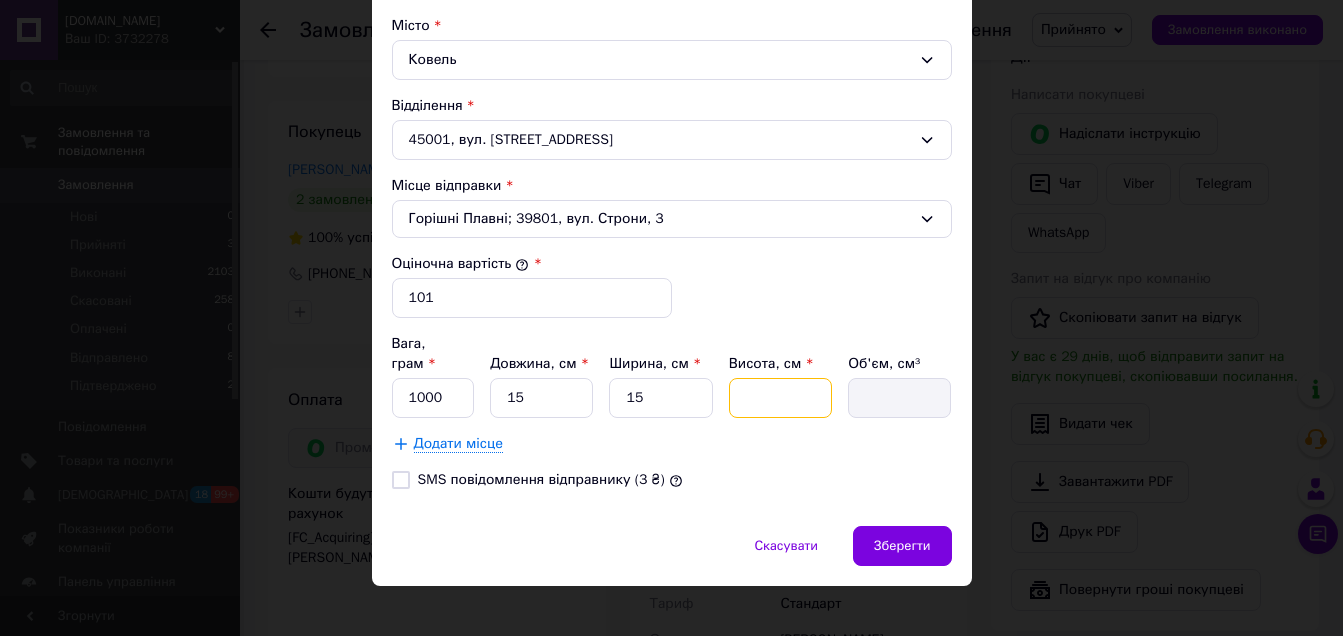 type on "1" 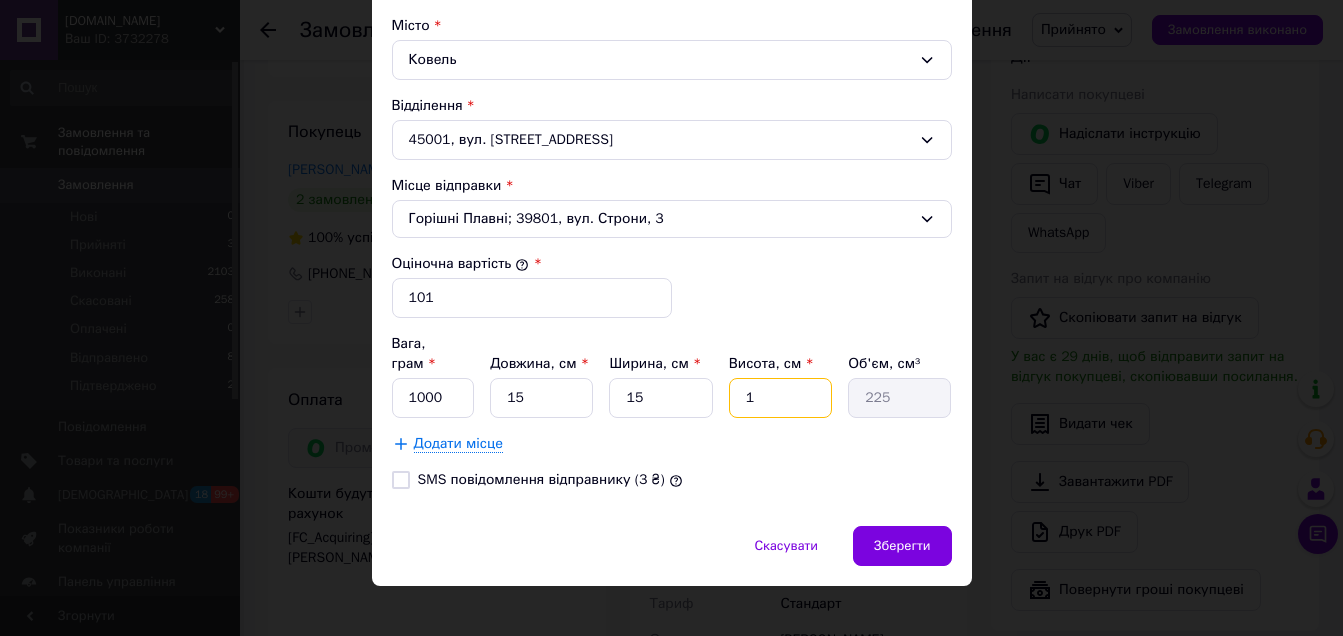 type on "16" 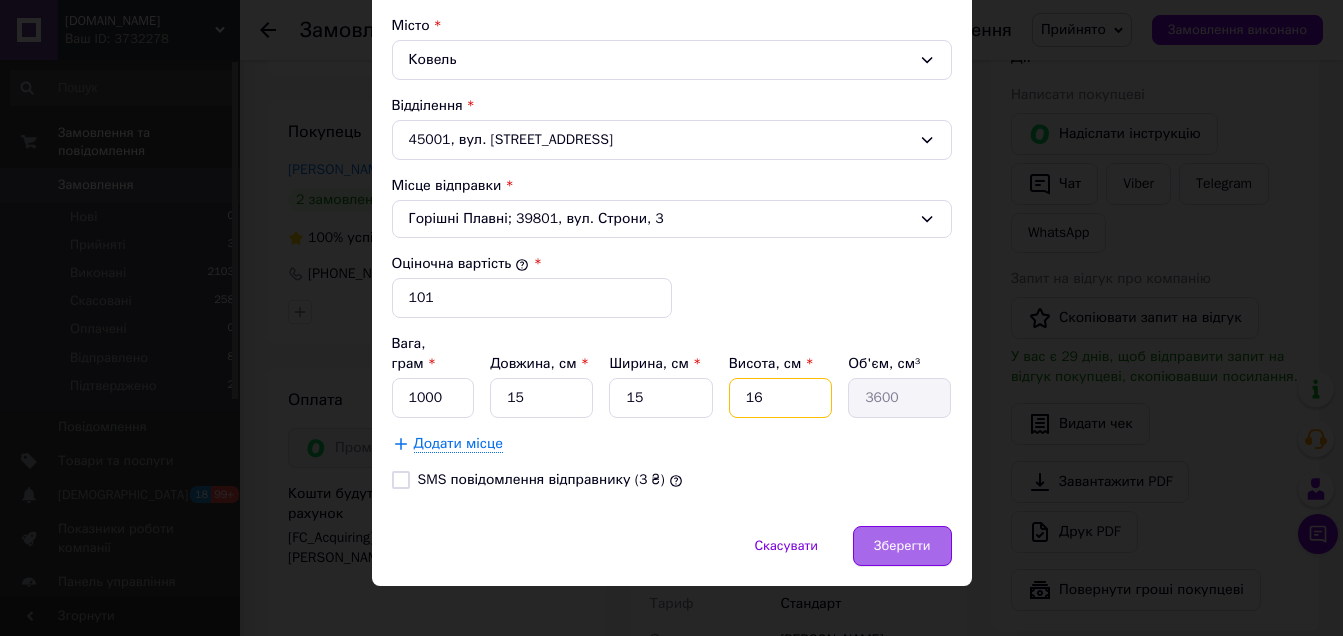 type on "16" 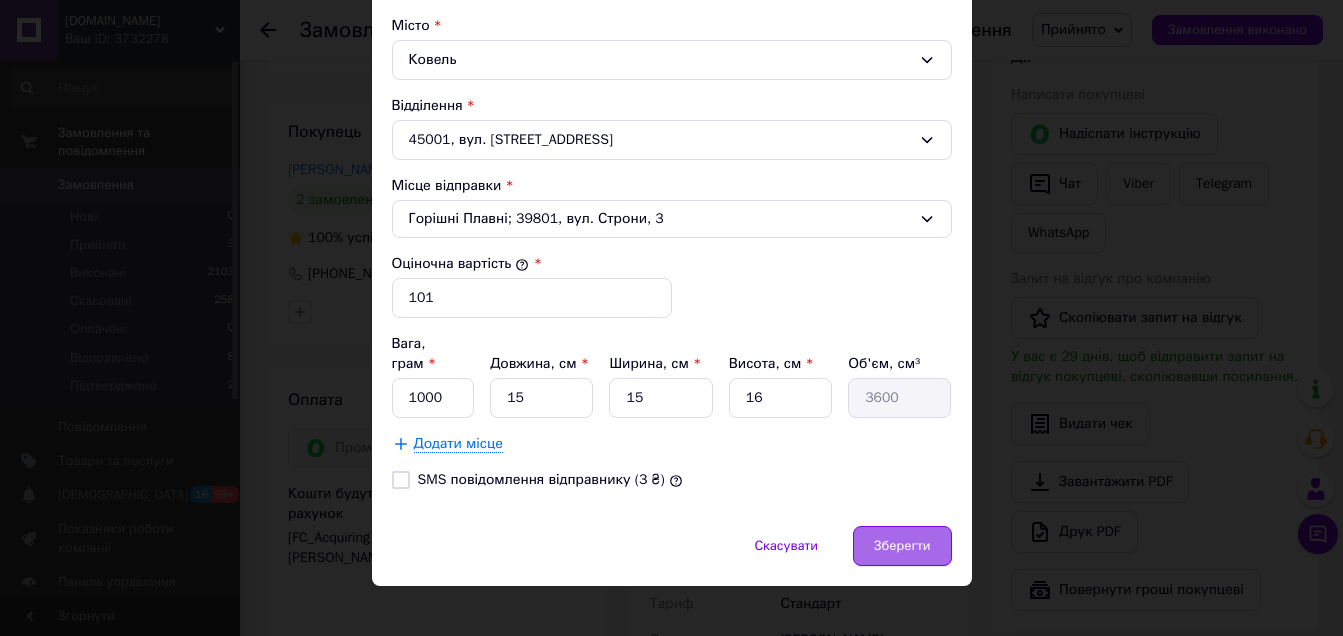 click on "Зберегти" at bounding box center [902, 546] 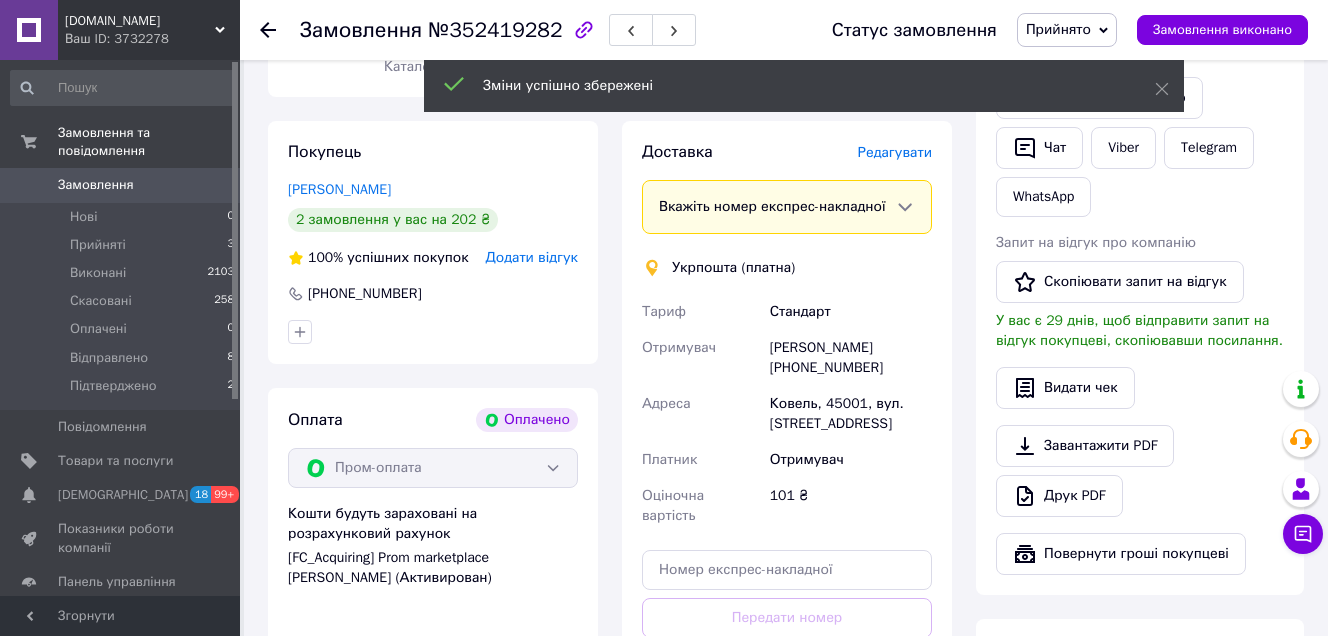 scroll, scrollTop: 700, scrollLeft: 0, axis: vertical 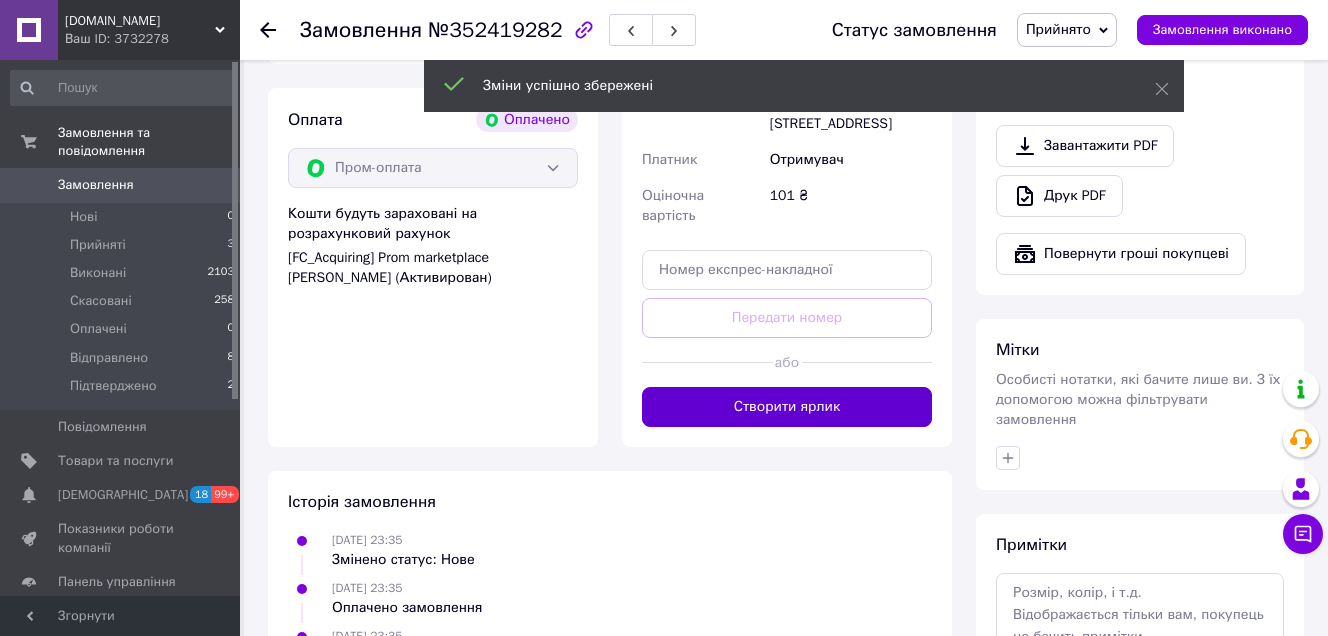 click on "Створити ярлик" at bounding box center [787, 407] 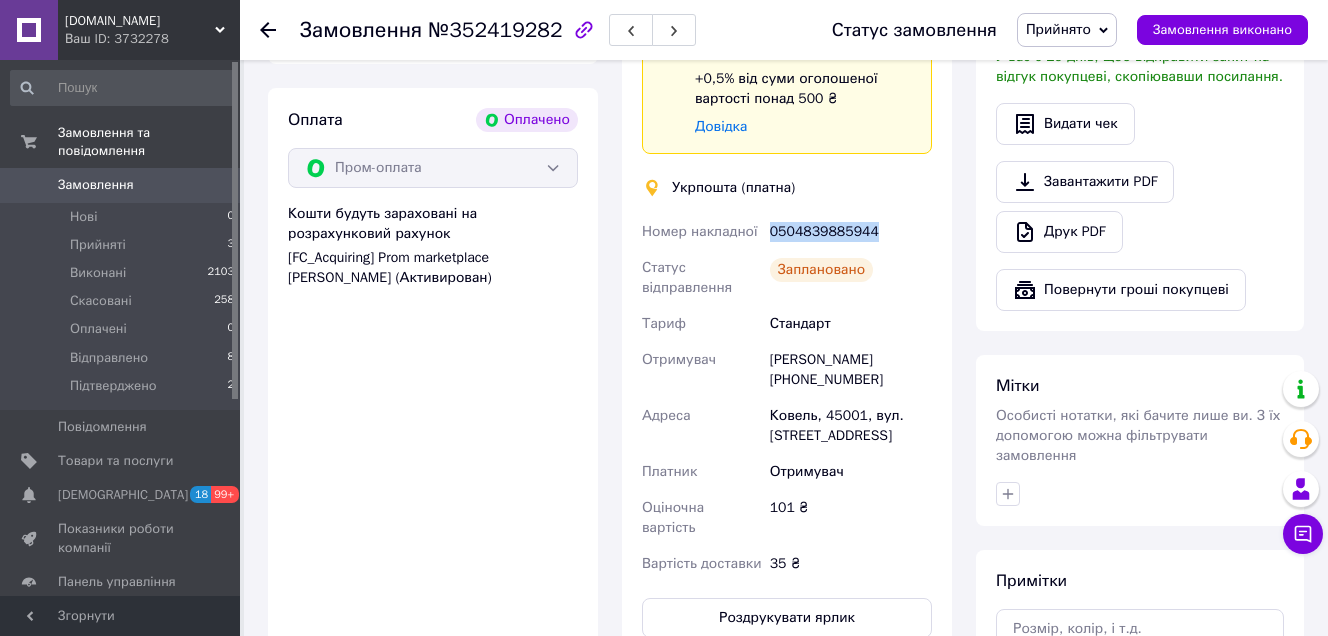 drag, startPoint x: 876, startPoint y: 205, endPoint x: 764, endPoint y: 214, distance: 112.36102 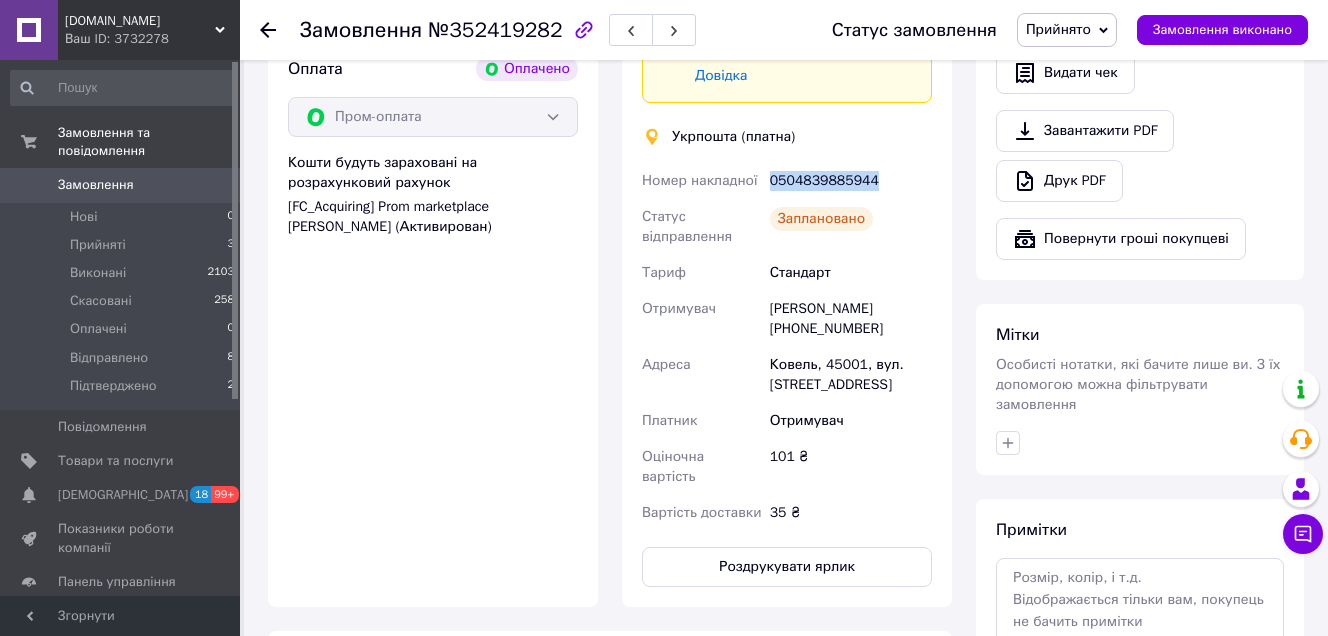 scroll, scrollTop: 900, scrollLeft: 0, axis: vertical 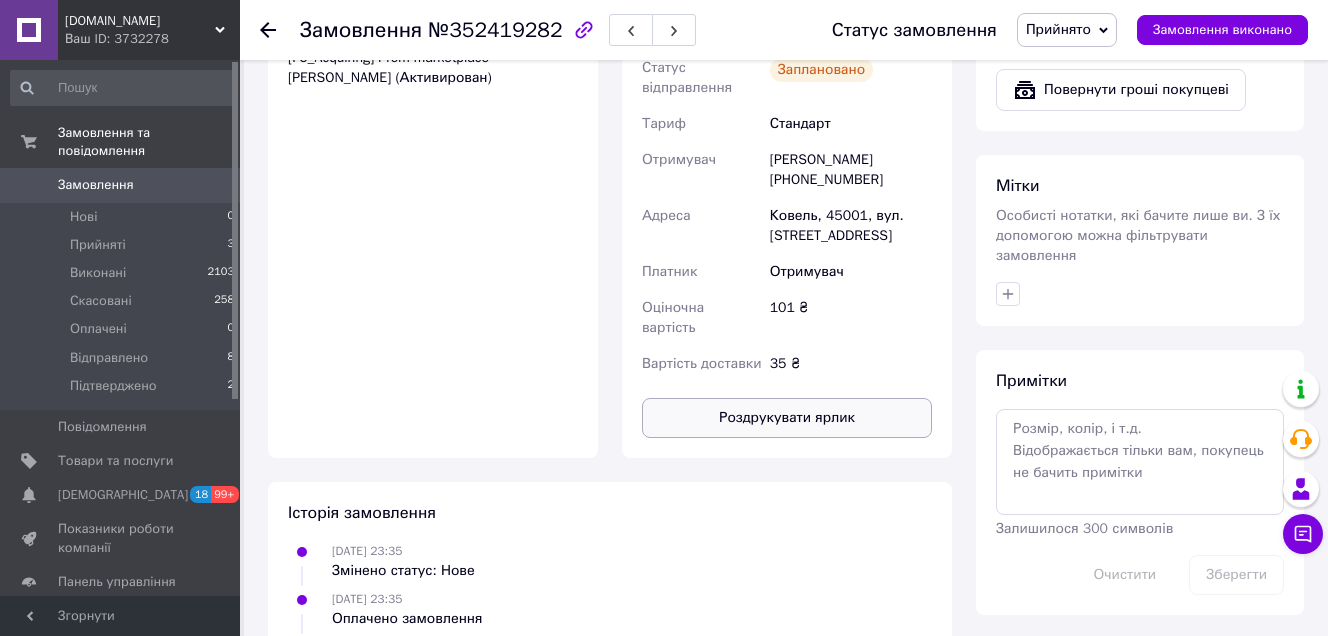 click on "Роздрукувати ярлик" at bounding box center (787, 418) 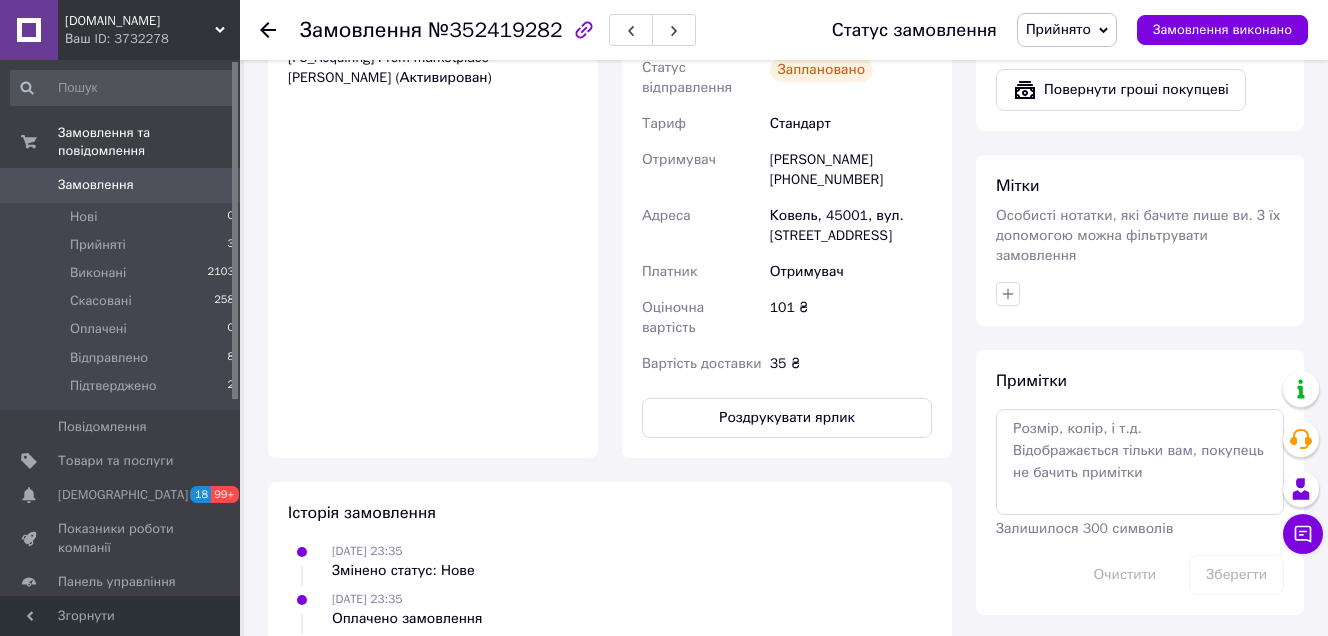 click on "Виктория Тусь +380681392272" at bounding box center (851, 170) 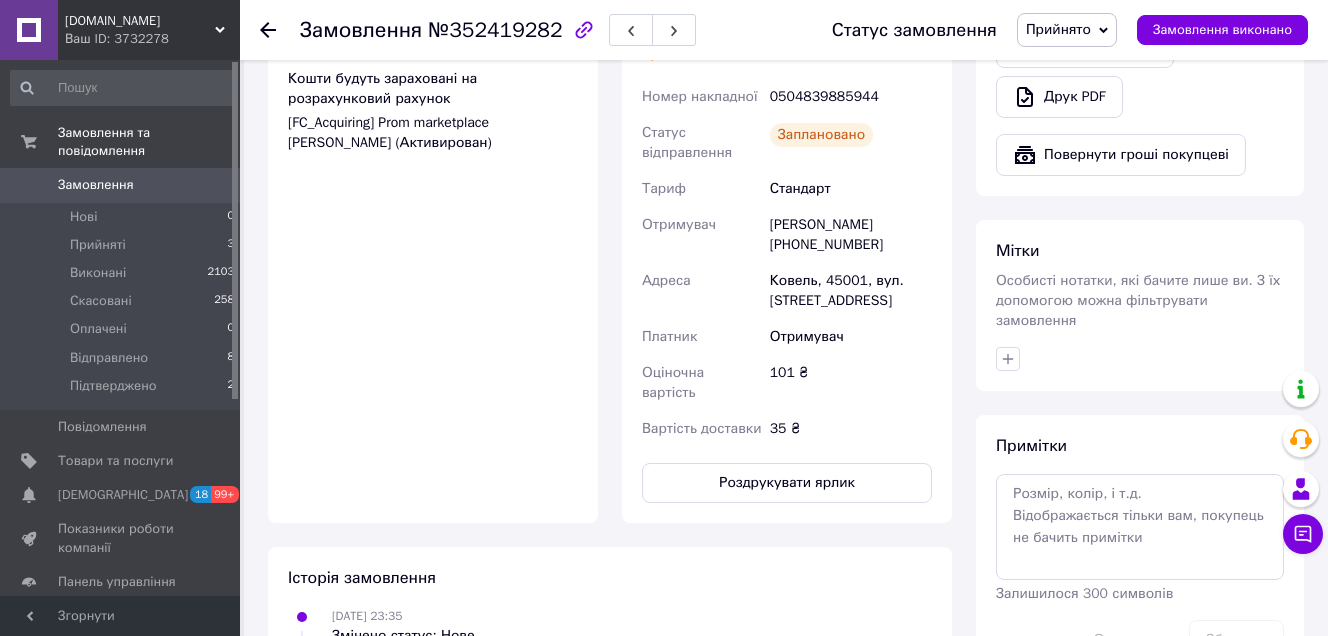 scroll, scrollTop: 700, scrollLeft: 0, axis: vertical 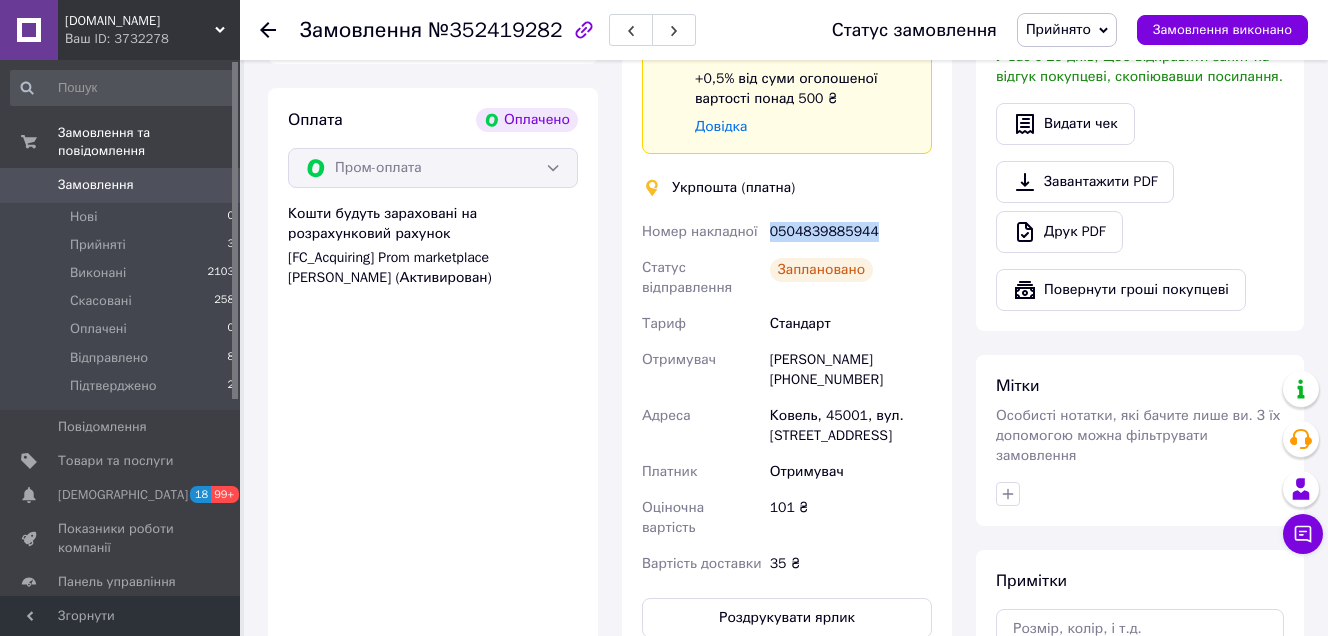 drag, startPoint x: 883, startPoint y: 212, endPoint x: 765, endPoint y: 203, distance: 118.34272 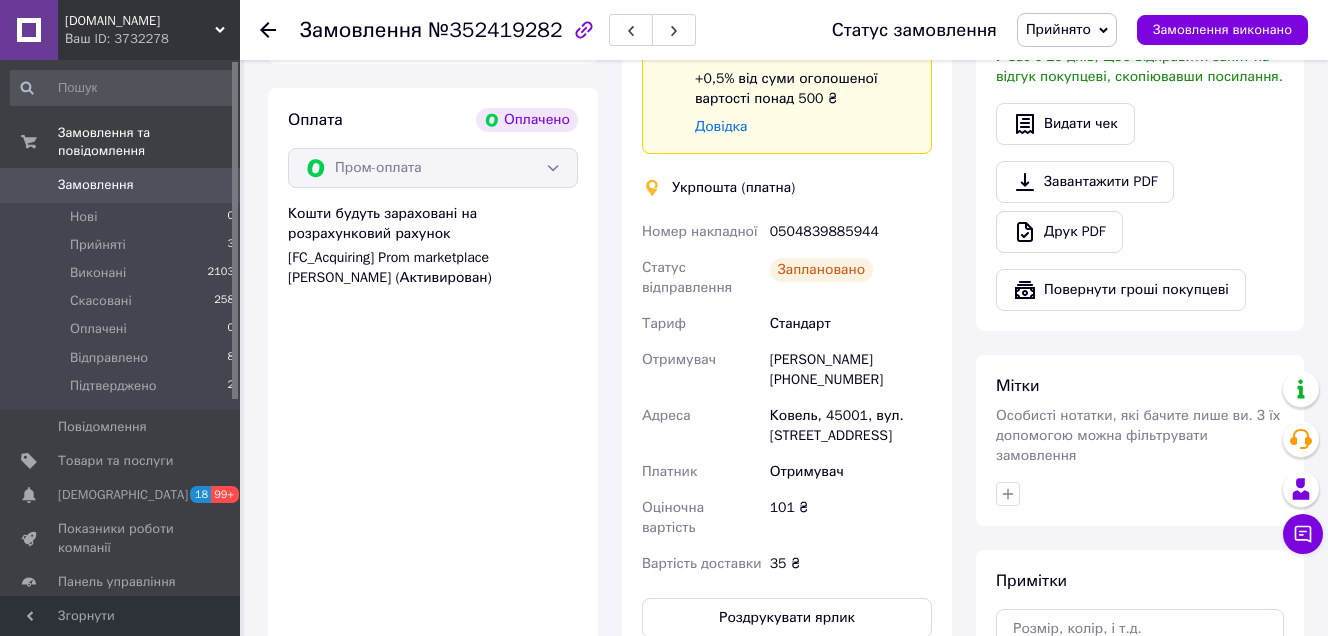 click on "Оплата Оплачено Пром-оплата Кошти будуть зараховані на розрахунковий рахунок [FC_Acquiring] Prom marketplace Грушка Тетяна Олександрівна (Активирован)" at bounding box center (433, 373) 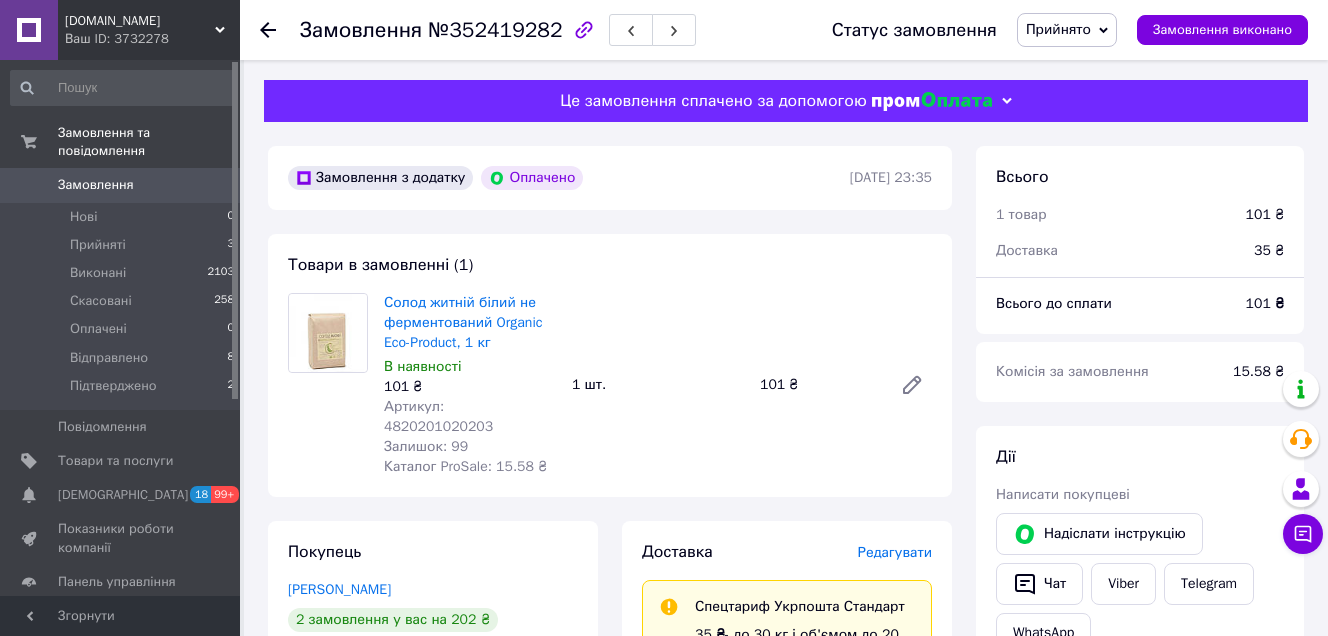 scroll, scrollTop: 400, scrollLeft: 0, axis: vertical 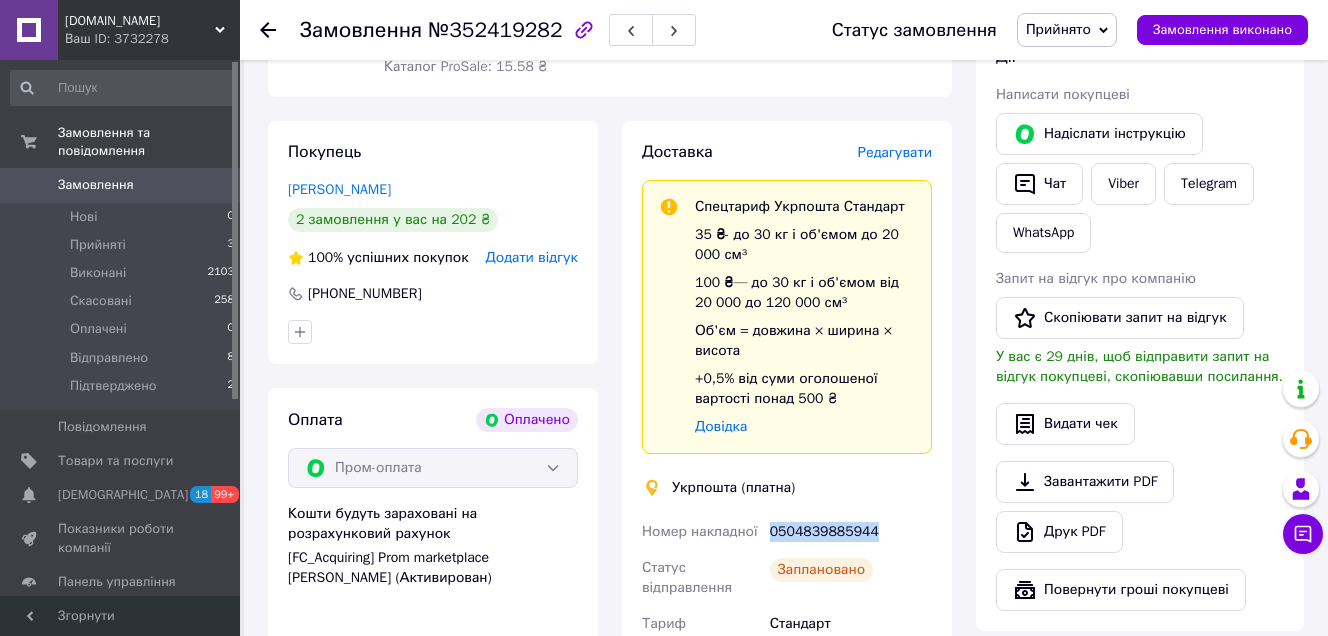 drag, startPoint x: 879, startPoint y: 515, endPoint x: 772, endPoint y: 510, distance: 107.11676 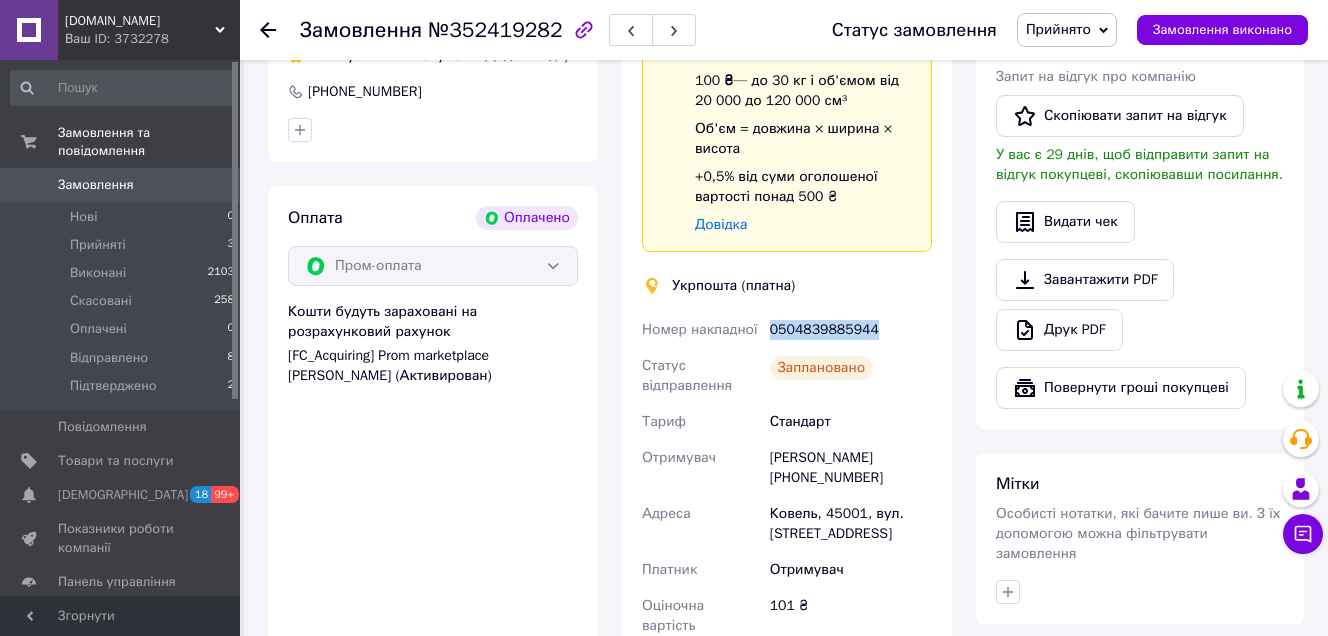 scroll, scrollTop: 700, scrollLeft: 0, axis: vertical 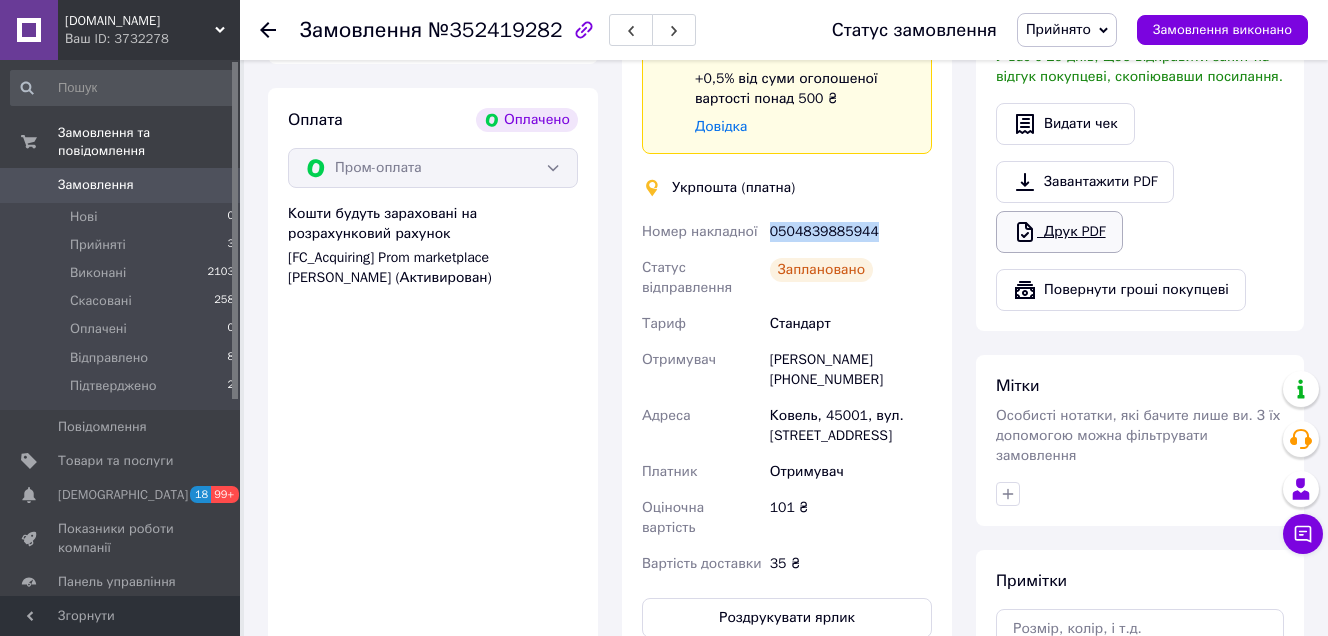 click on "Друк PDF" at bounding box center [1059, 232] 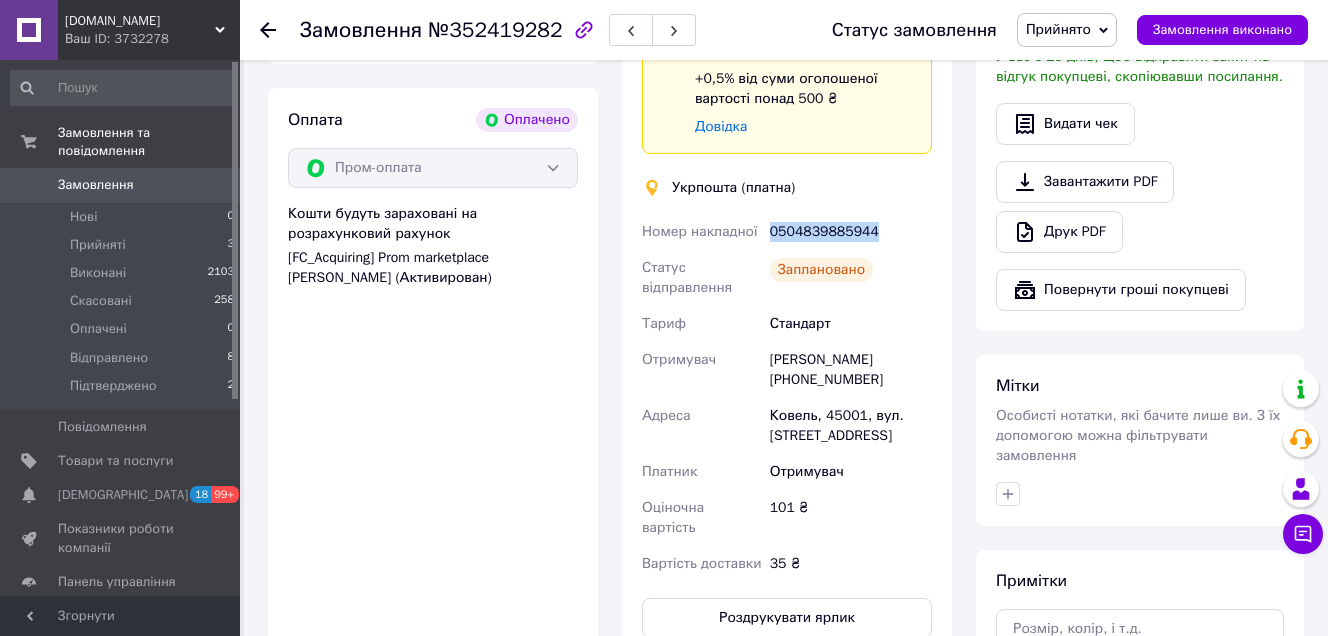 click on "Прийнято" at bounding box center (1058, 29) 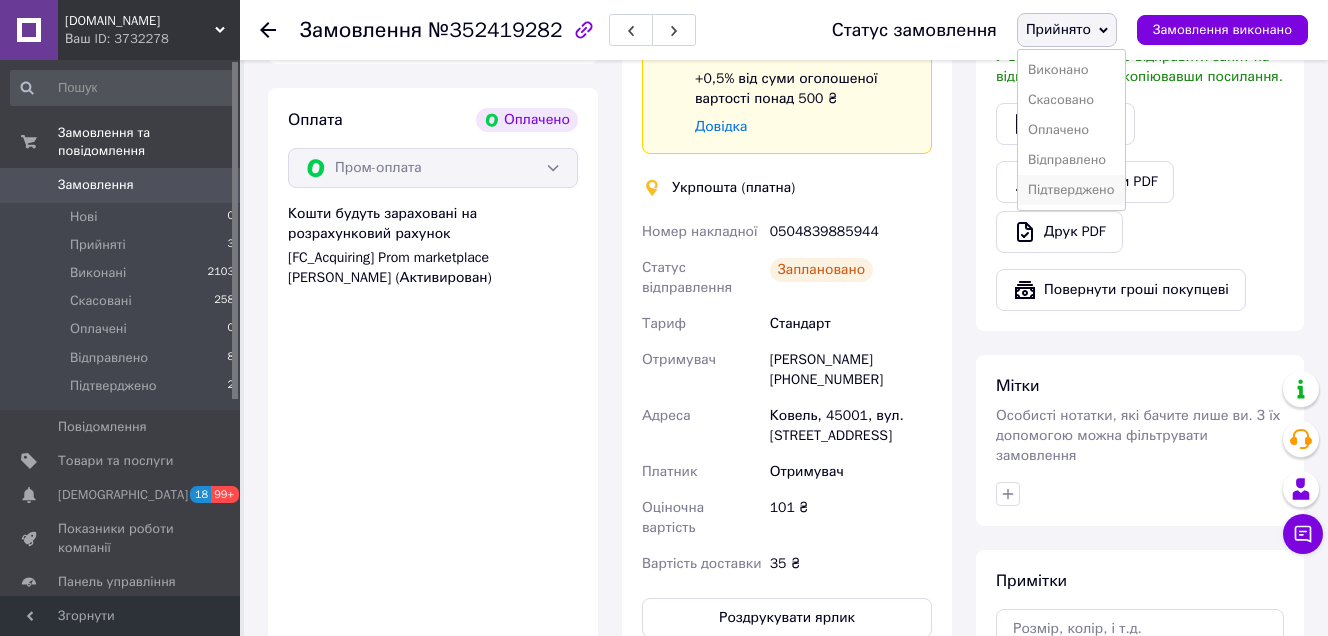 click on "Підтверджено" at bounding box center [1071, 190] 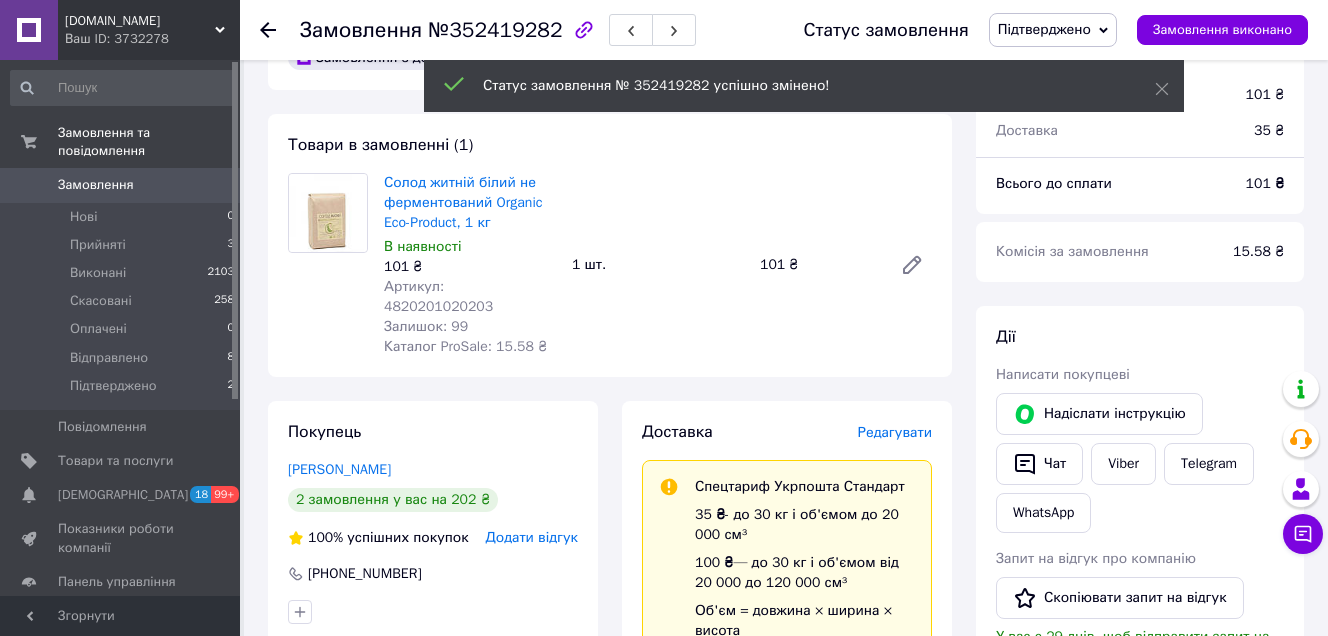 scroll, scrollTop: 0, scrollLeft: 0, axis: both 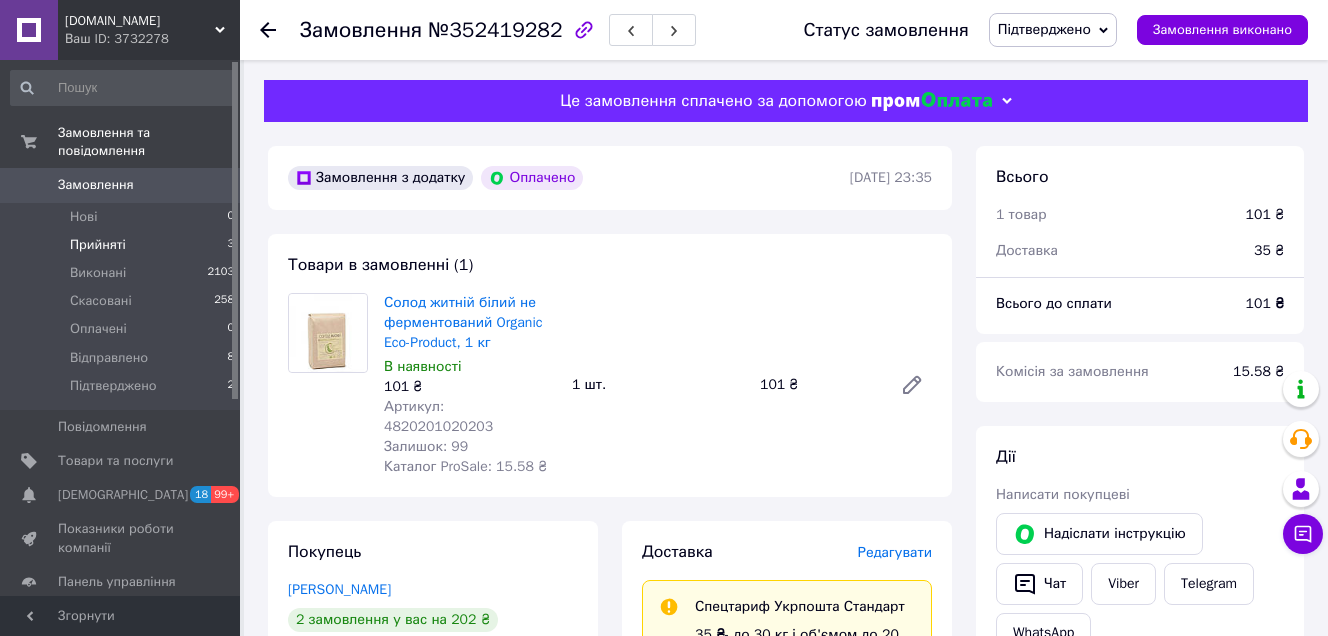 click on "Прийняті" at bounding box center [98, 245] 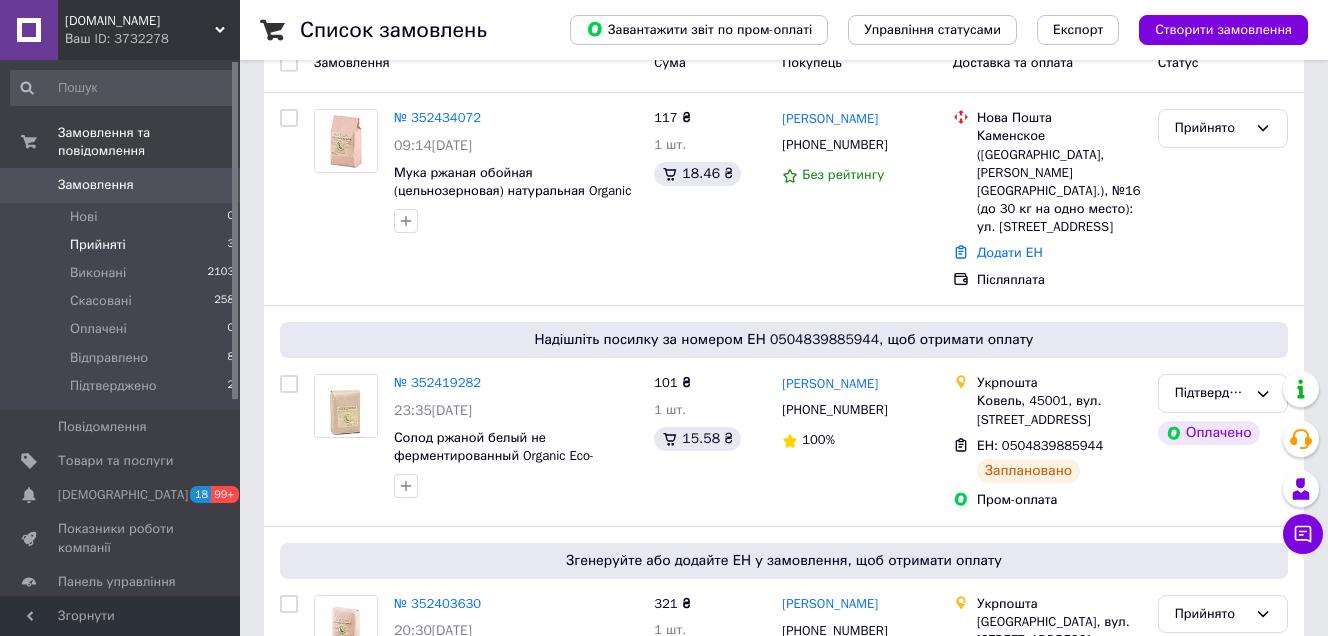scroll, scrollTop: 300, scrollLeft: 0, axis: vertical 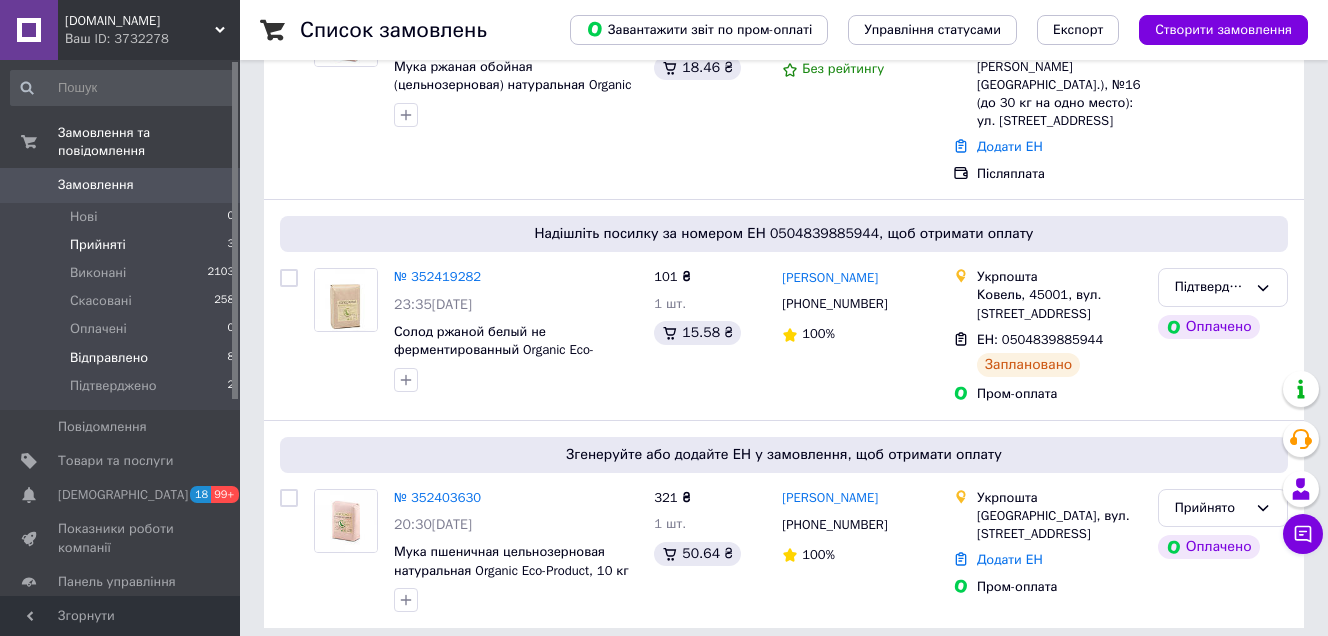 click on "Відправлено 8" at bounding box center [123, 358] 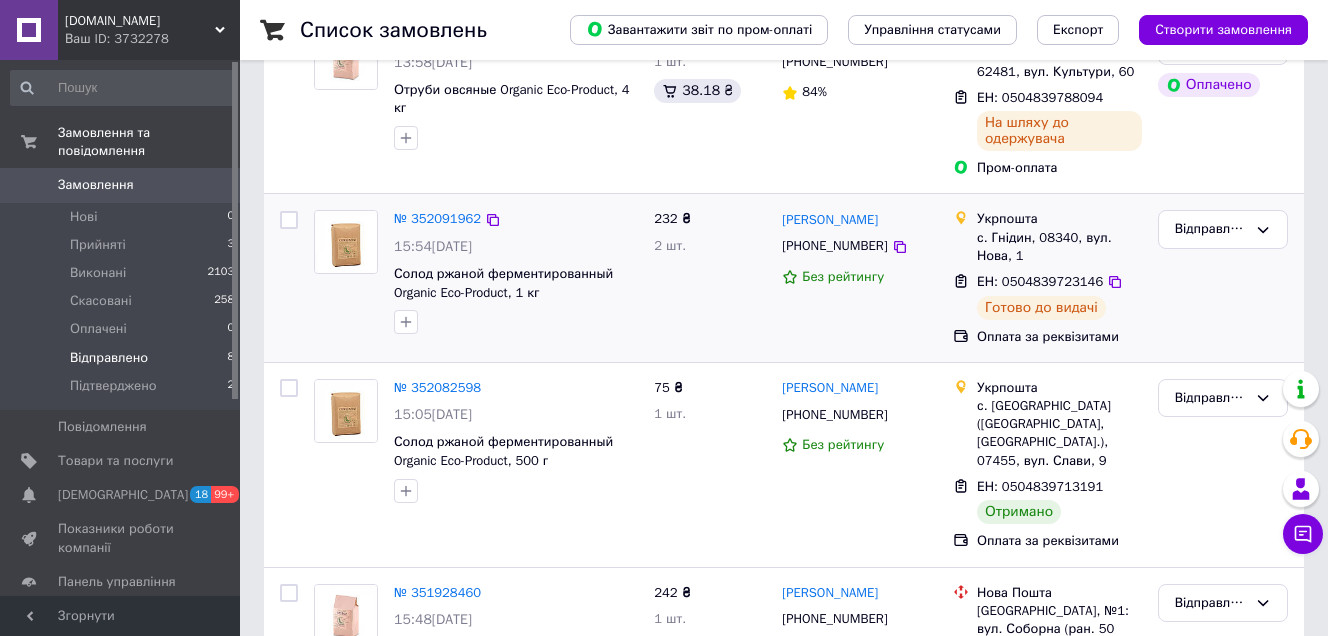 scroll, scrollTop: 400, scrollLeft: 0, axis: vertical 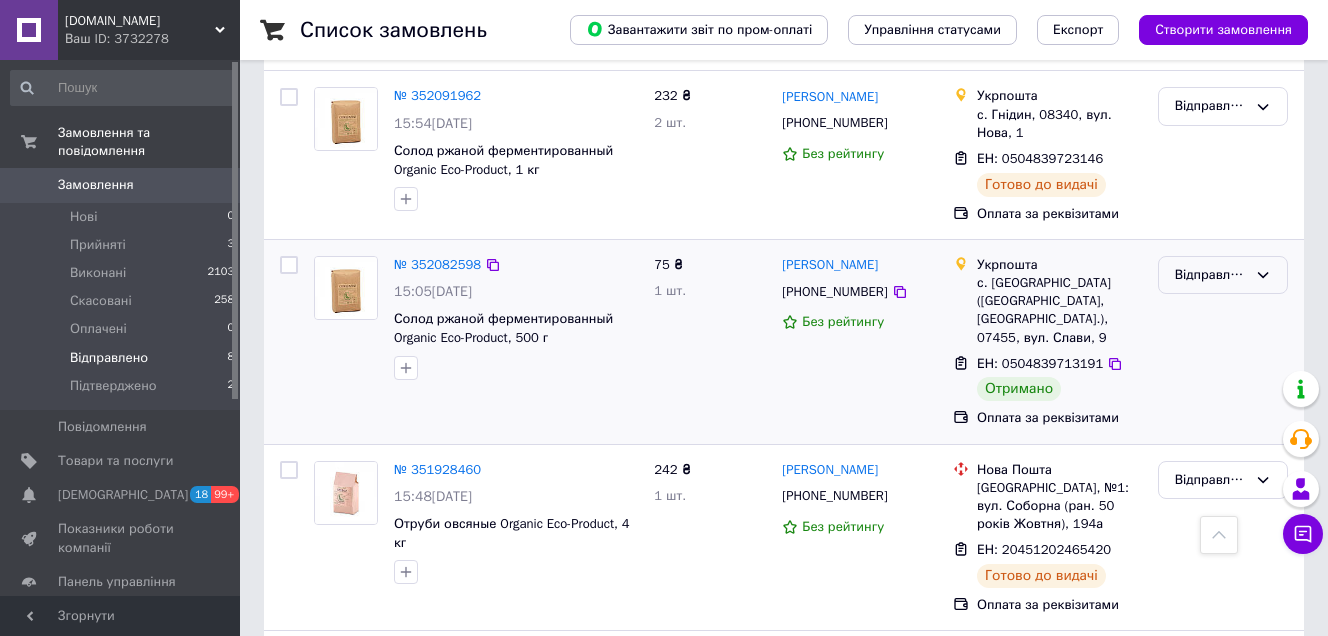 click on "Відправлено" at bounding box center [1223, 275] 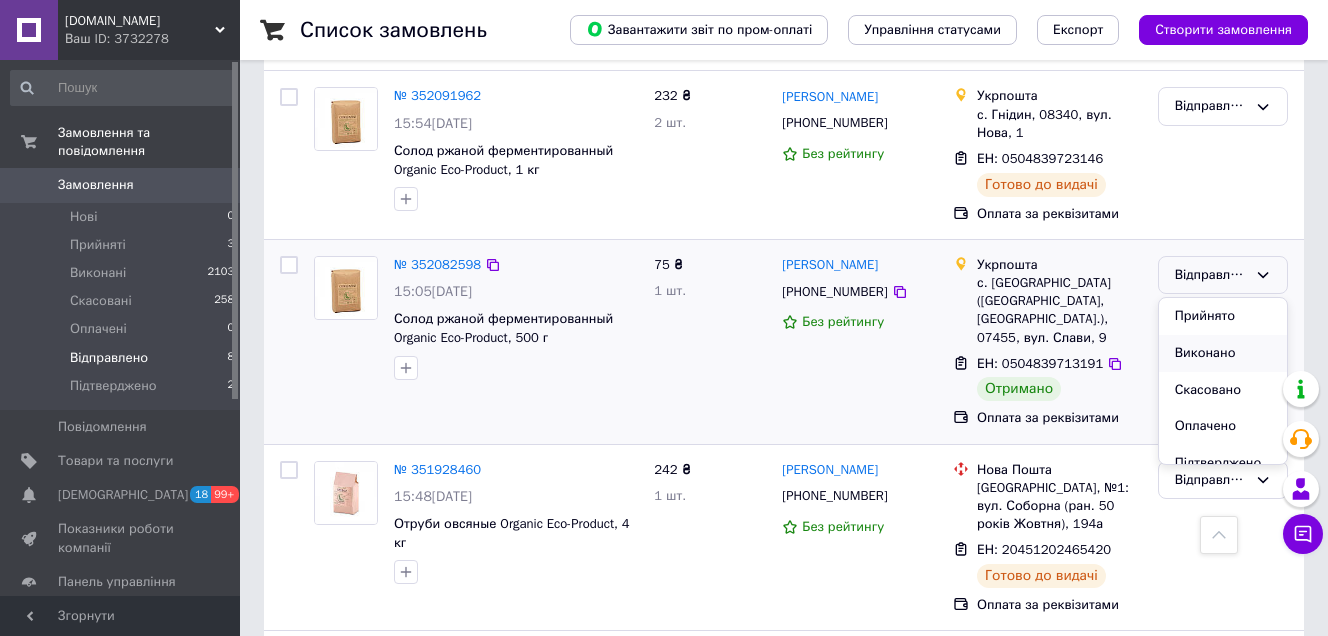 click on "Виконано" at bounding box center [1223, 353] 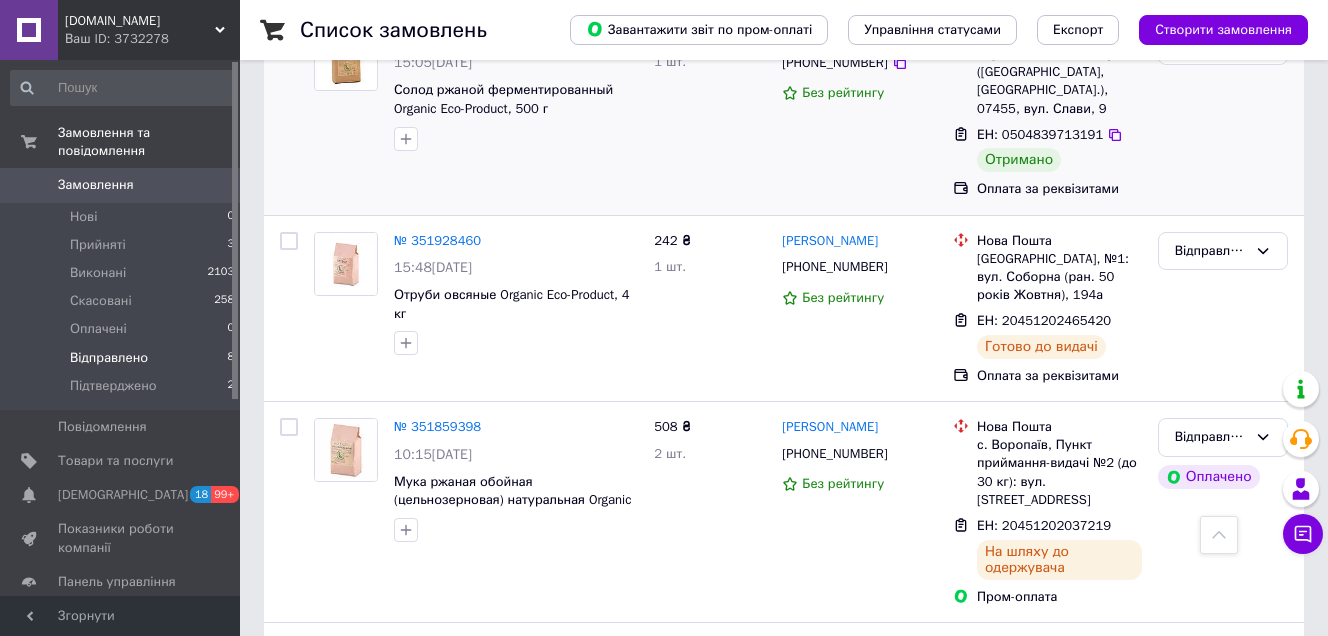 scroll, scrollTop: 800, scrollLeft: 0, axis: vertical 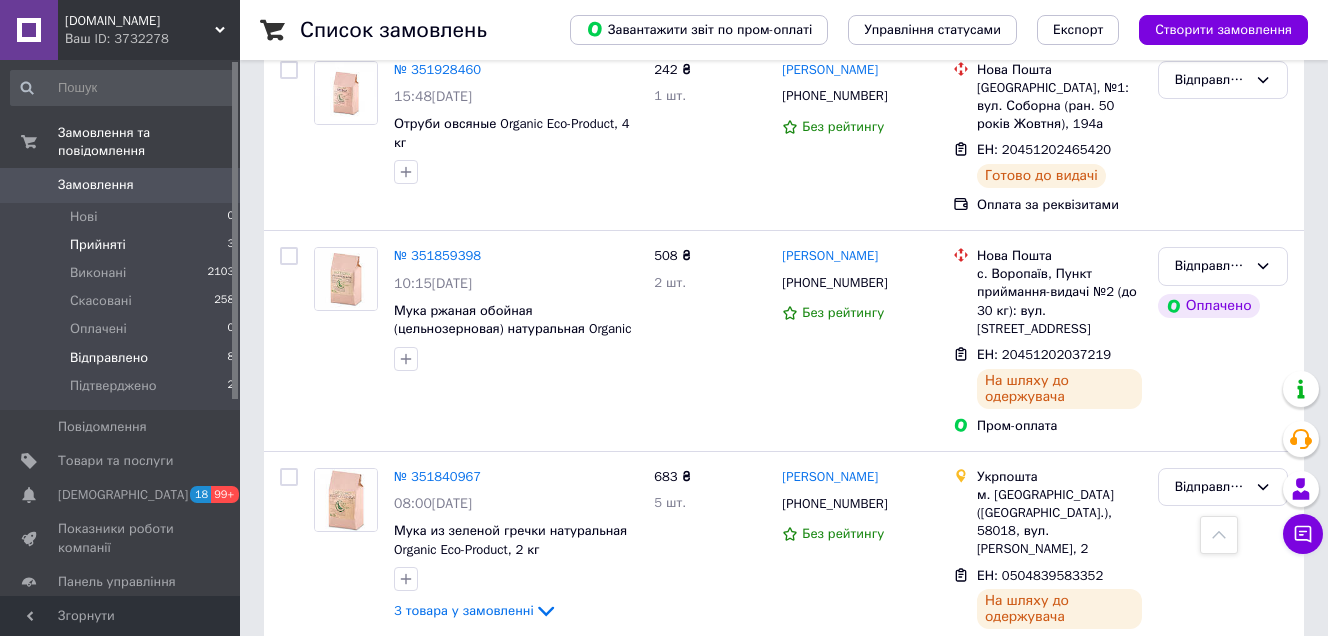 click on "Прийняті 3" at bounding box center [123, 245] 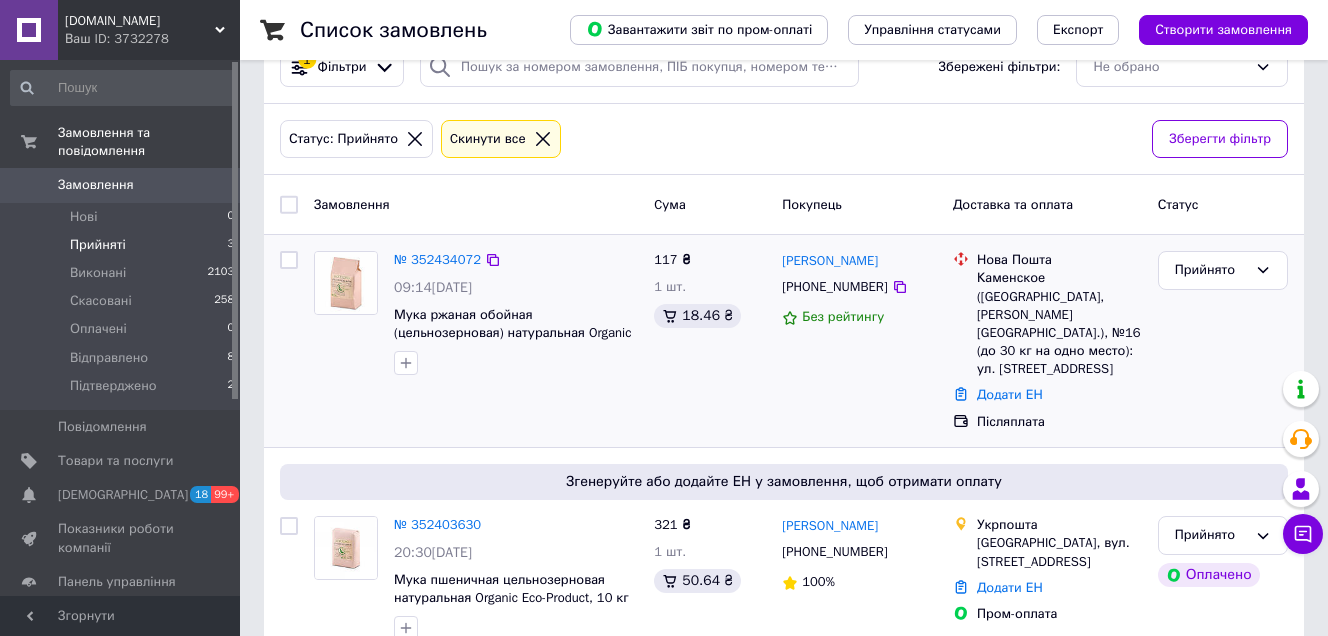 scroll, scrollTop: 80, scrollLeft: 0, axis: vertical 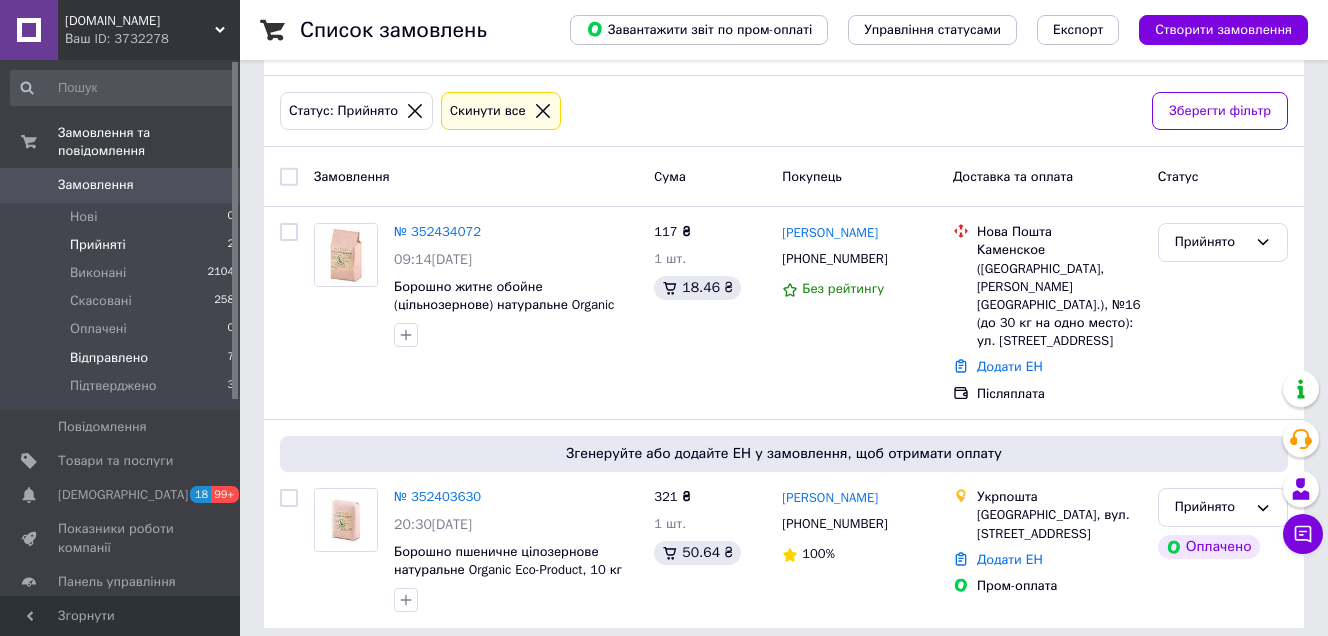 click on "Відправлено" at bounding box center [109, 358] 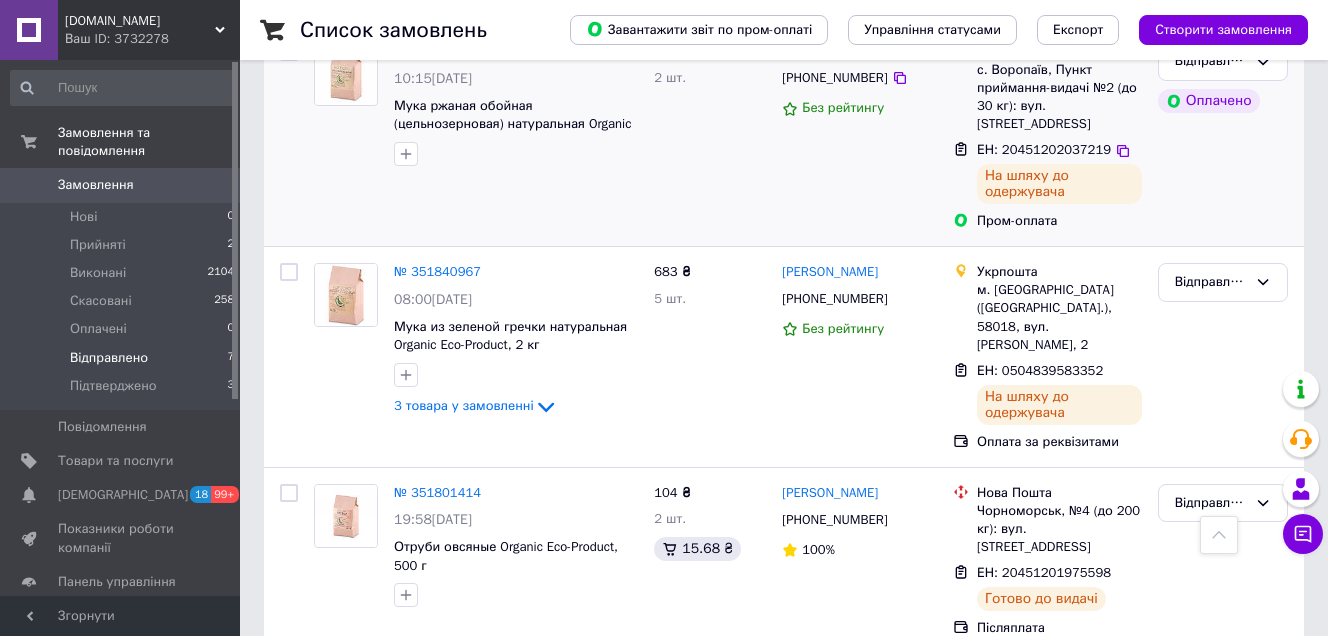 scroll, scrollTop: 991, scrollLeft: 0, axis: vertical 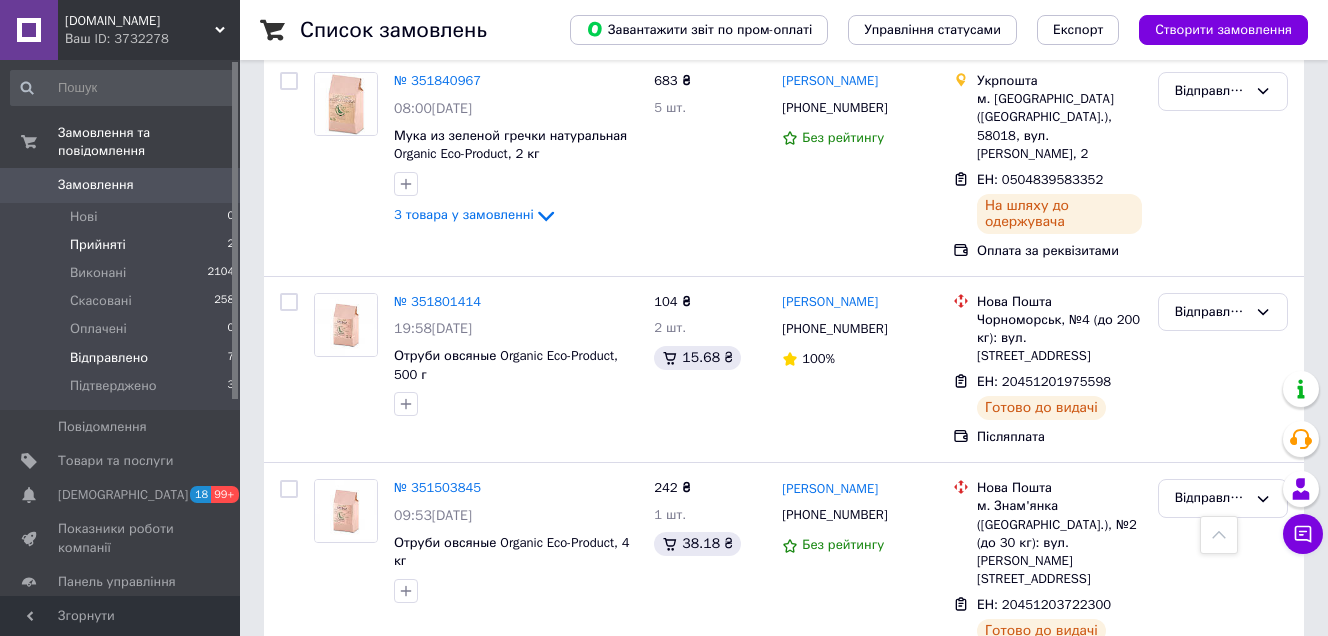 click on "Прийняті 2" at bounding box center (123, 245) 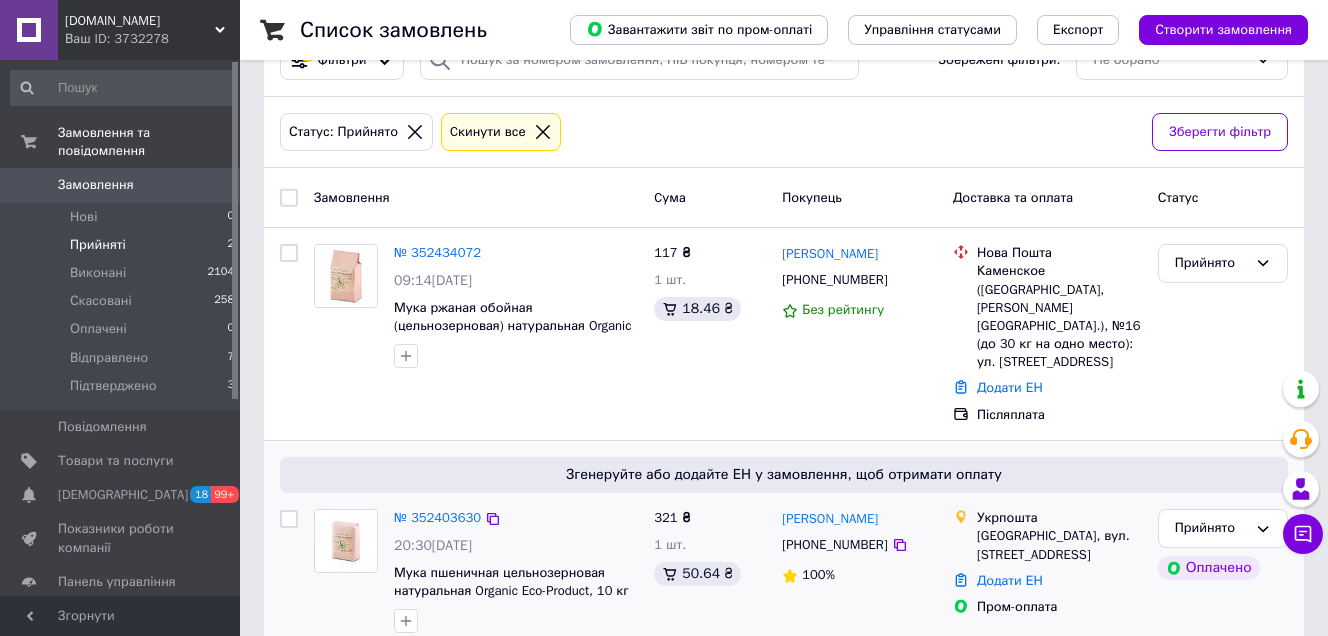 scroll, scrollTop: 80, scrollLeft: 0, axis: vertical 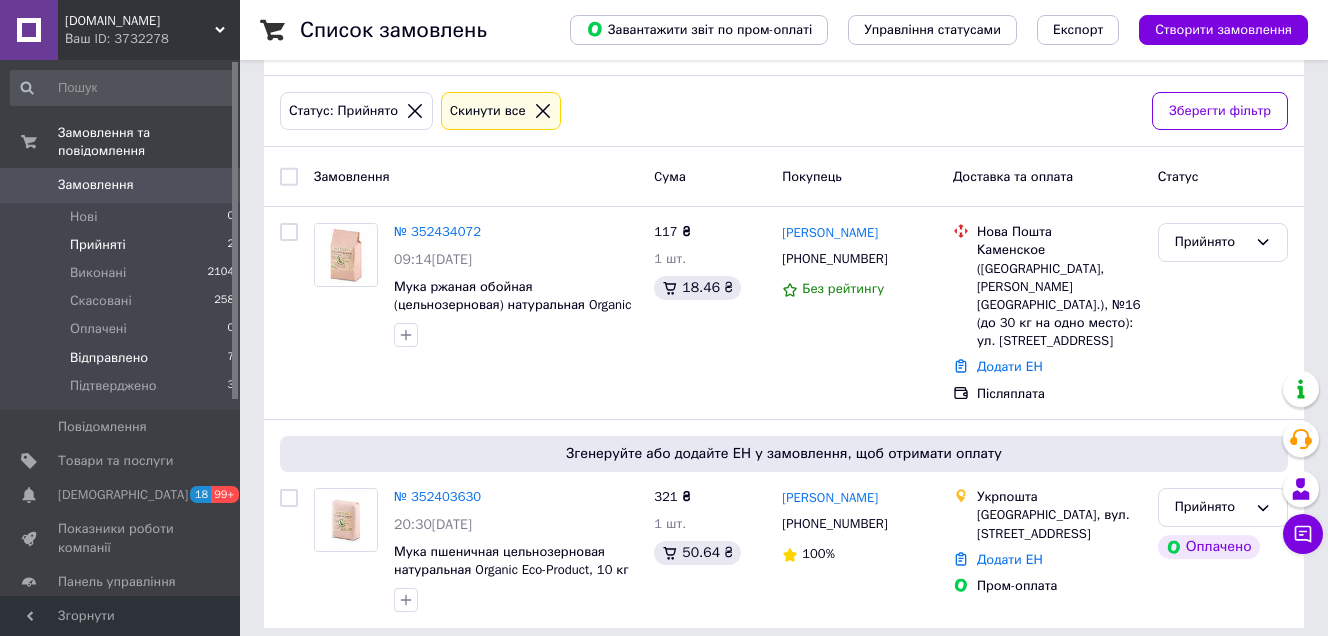 click on "Відправлено 7" at bounding box center (123, 358) 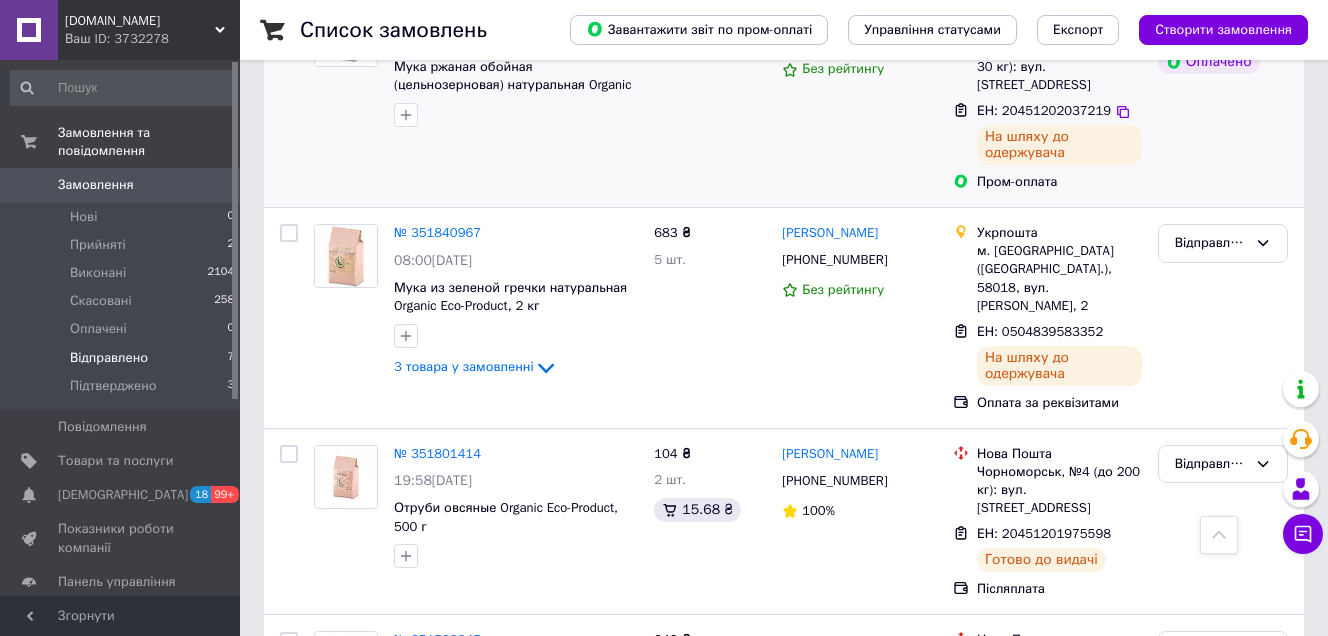 scroll, scrollTop: 991, scrollLeft: 0, axis: vertical 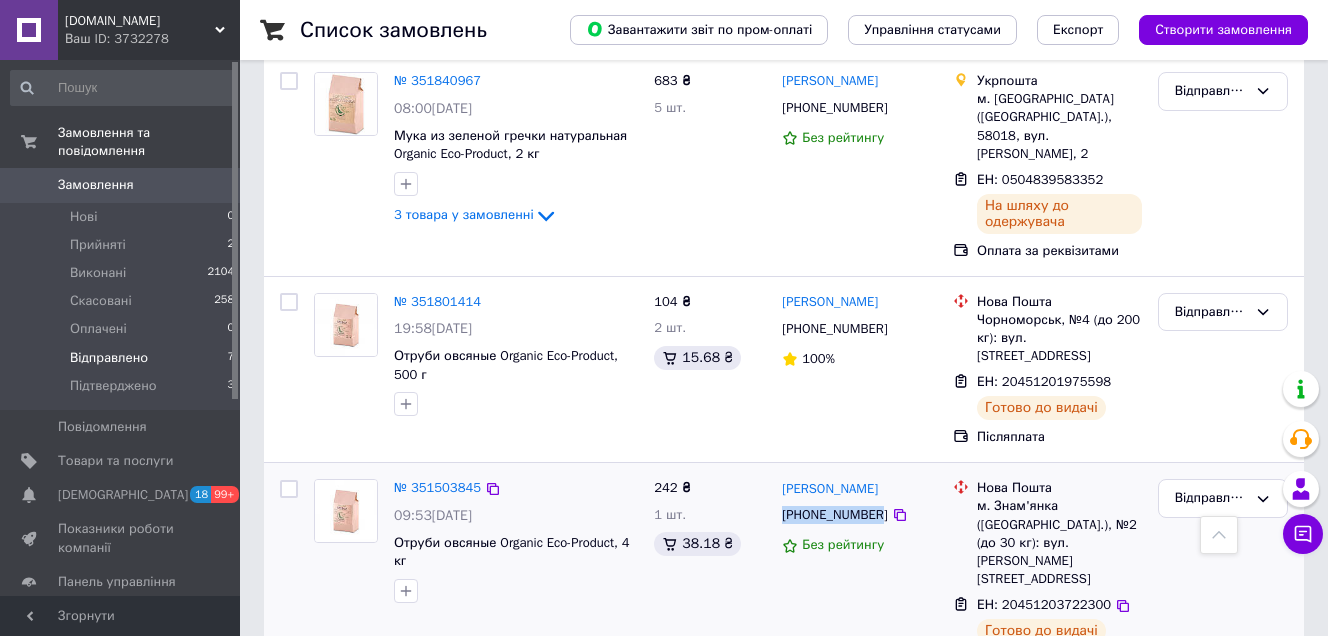 drag, startPoint x: 784, startPoint y: 461, endPoint x: 874, endPoint y: 471, distance: 90.55385 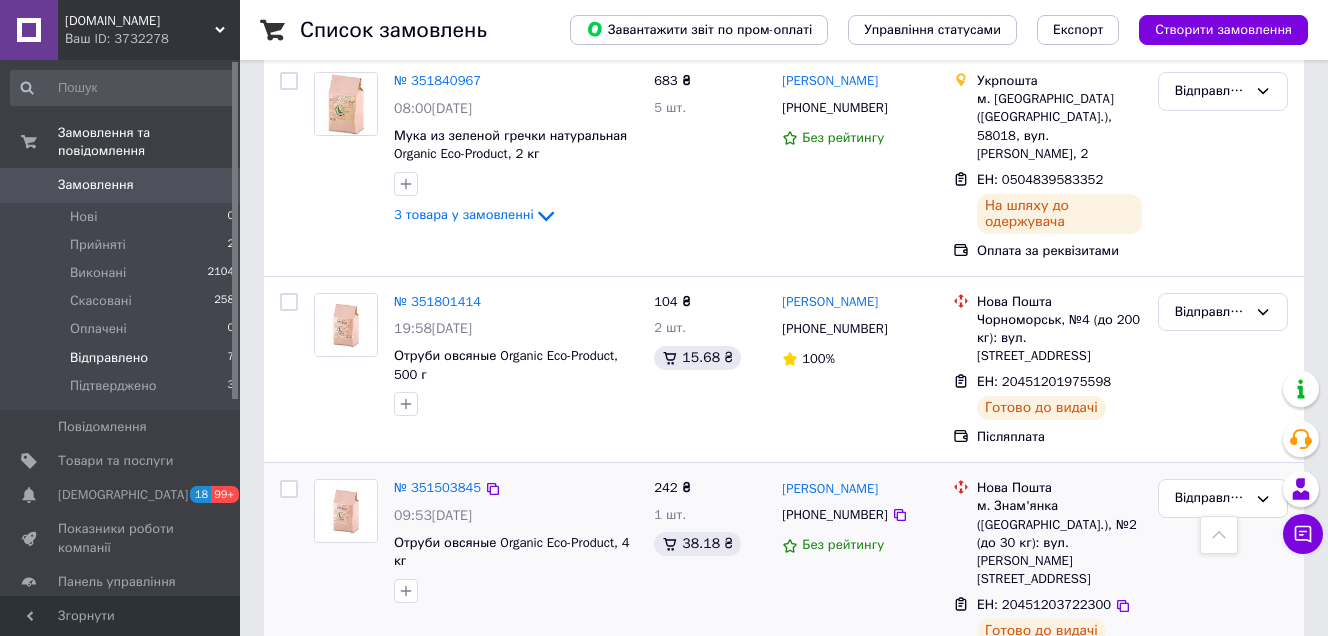click on "м. Знам'янка ([GEOGRAPHIC_DATA].), №2 (до 30 кг): вул. [PERSON_NAME][STREET_ADDRESS]" at bounding box center (1059, 542) 